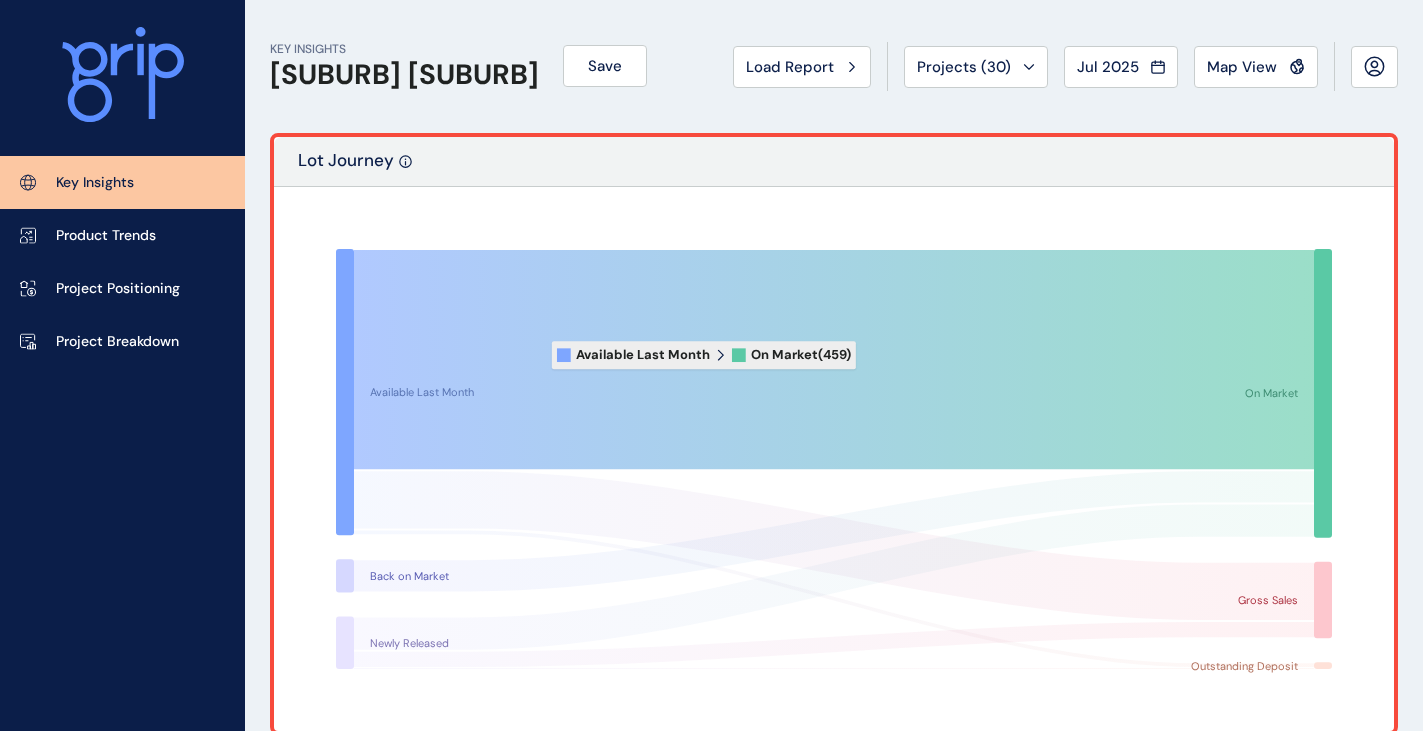 scroll, scrollTop: 0, scrollLeft: 0, axis: both 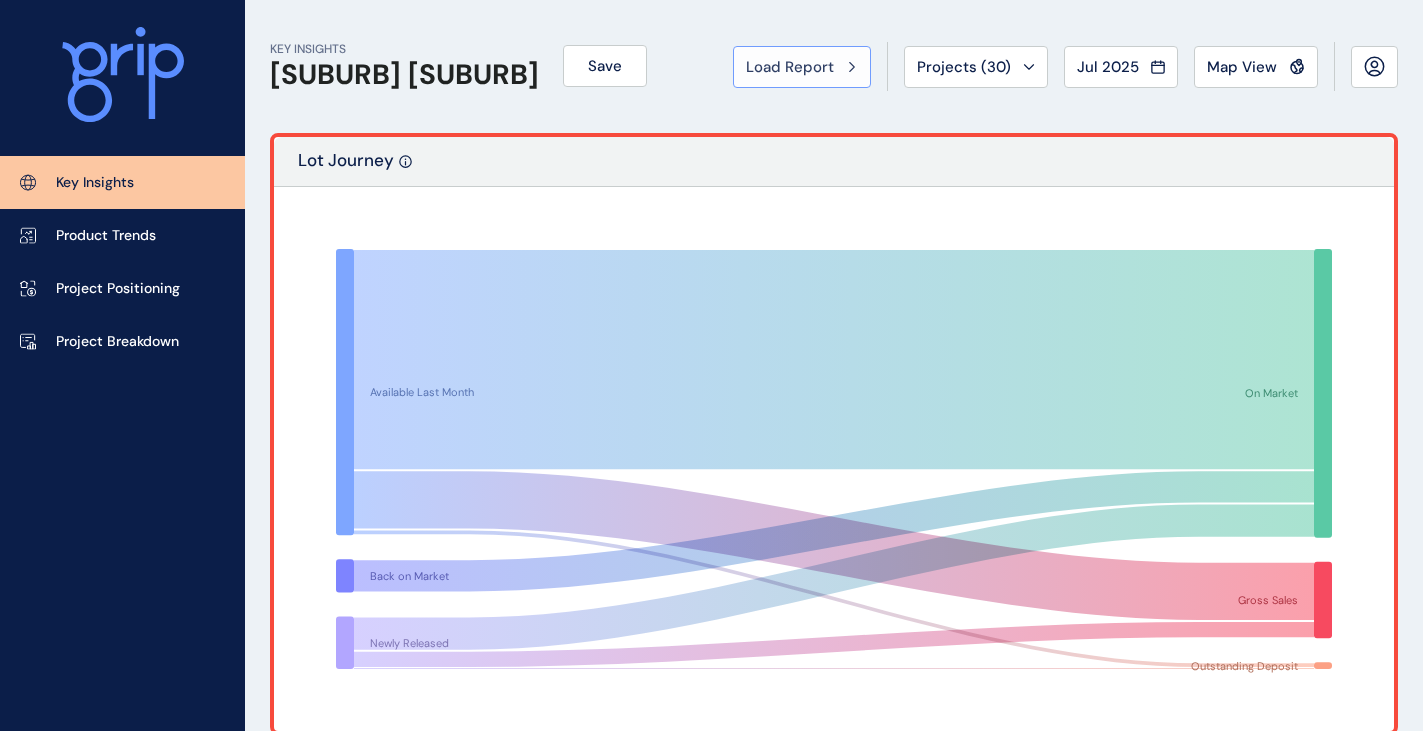 click on "Load Report" at bounding box center (790, 67) 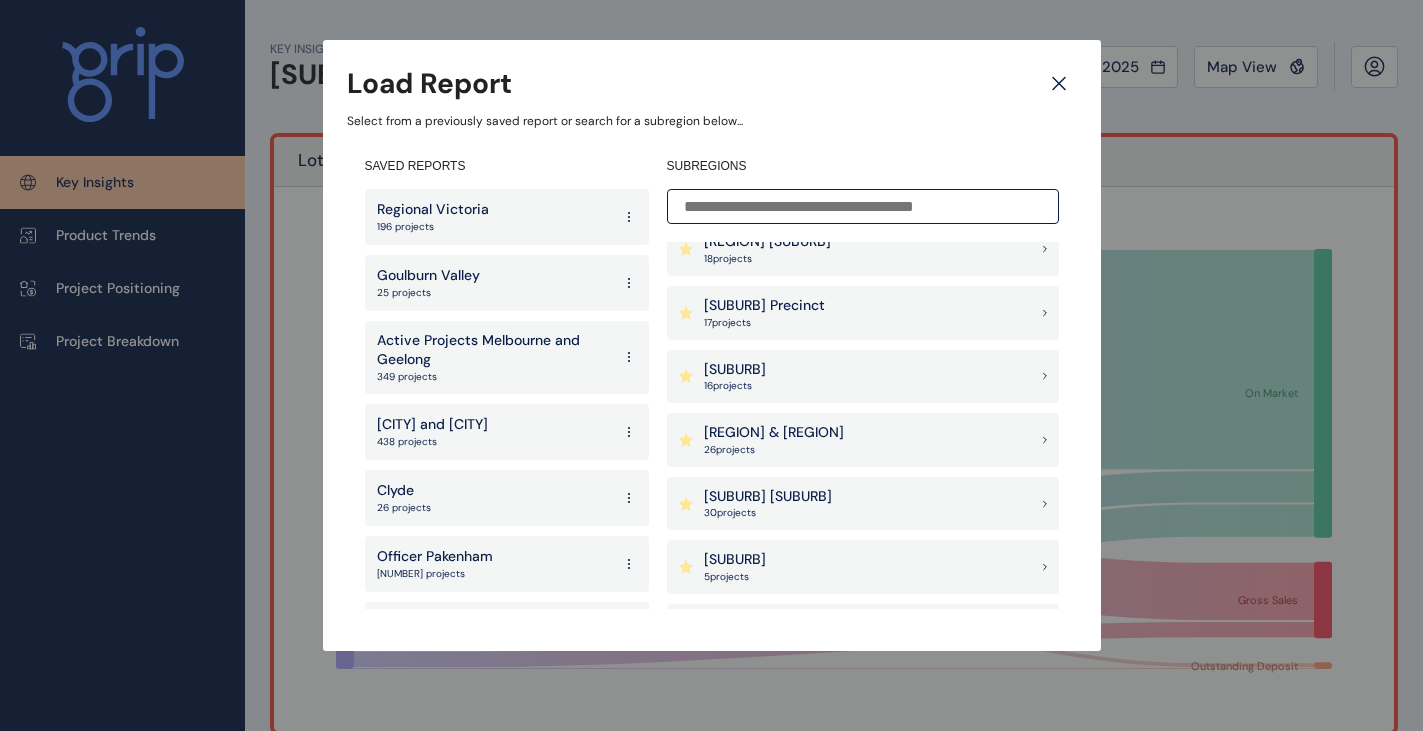 scroll, scrollTop: 1500, scrollLeft: 0, axis: vertical 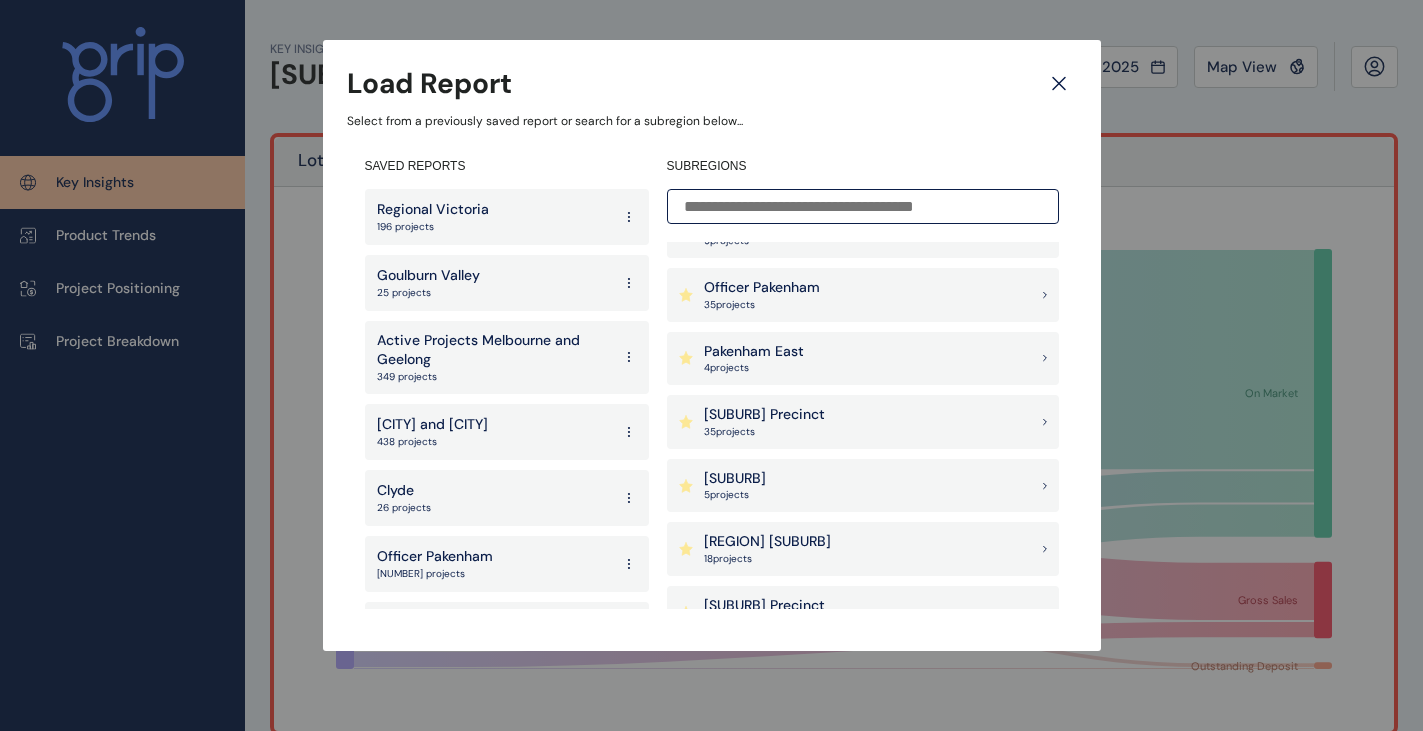 click on "Officer Pakenham" at bounding box center [762, 288] 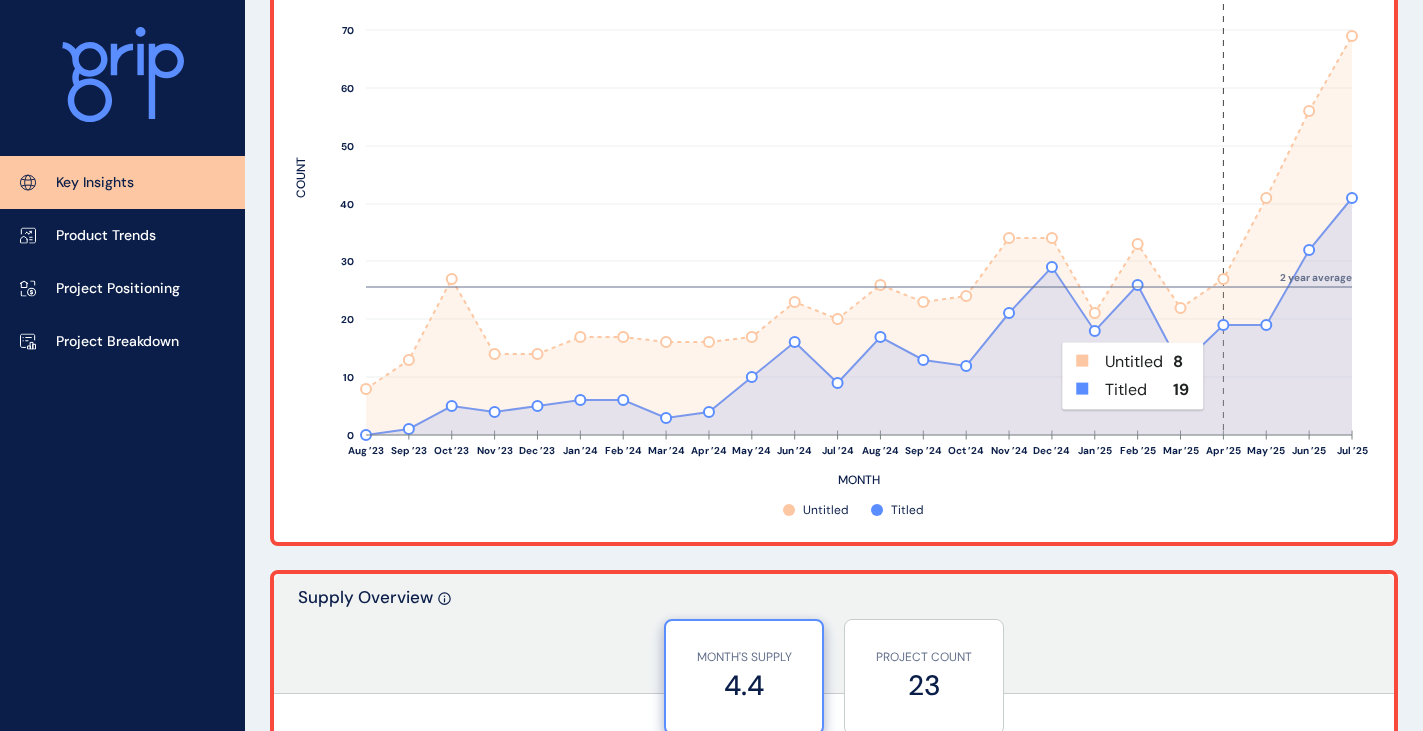 scroll, scrollTop: 900, scrollLeft: 0, axis: vertical 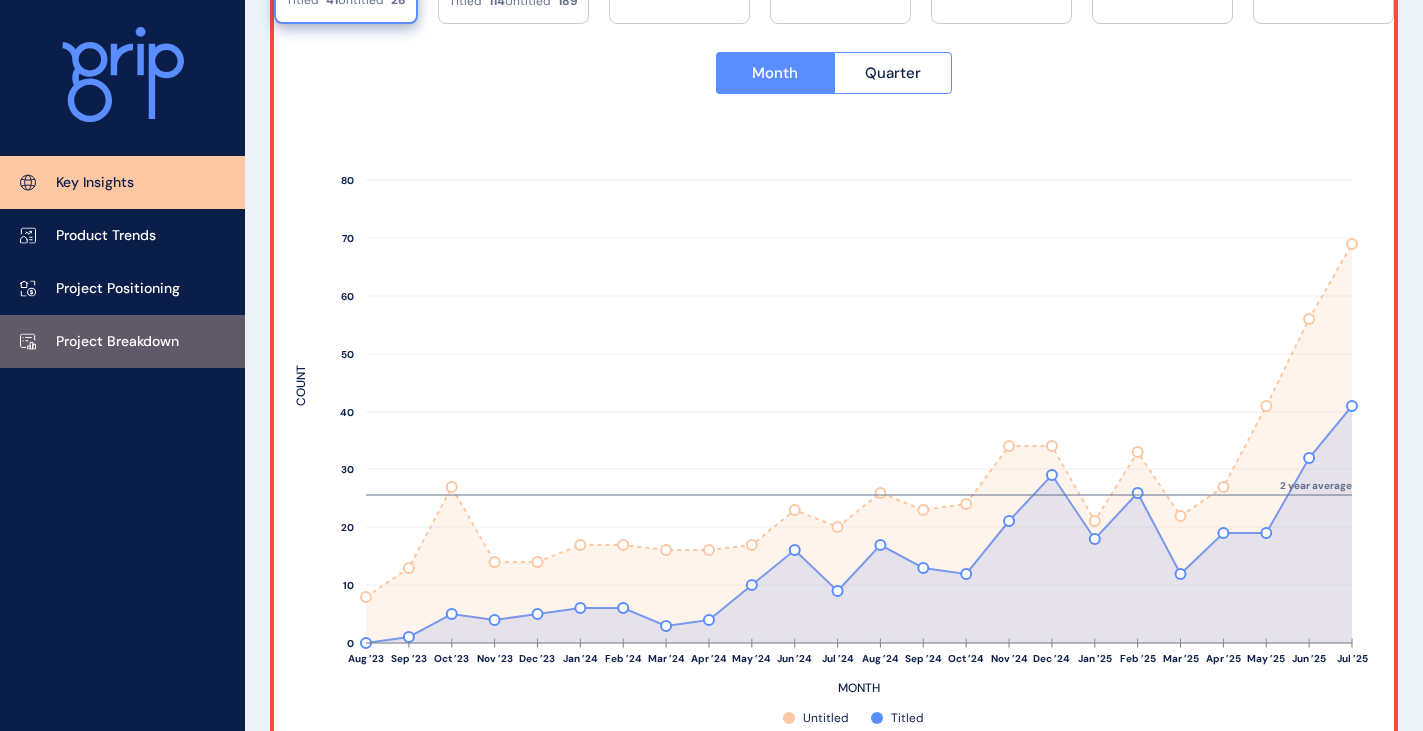 click on "Project Breakdown" at bounding box center (117, 342) 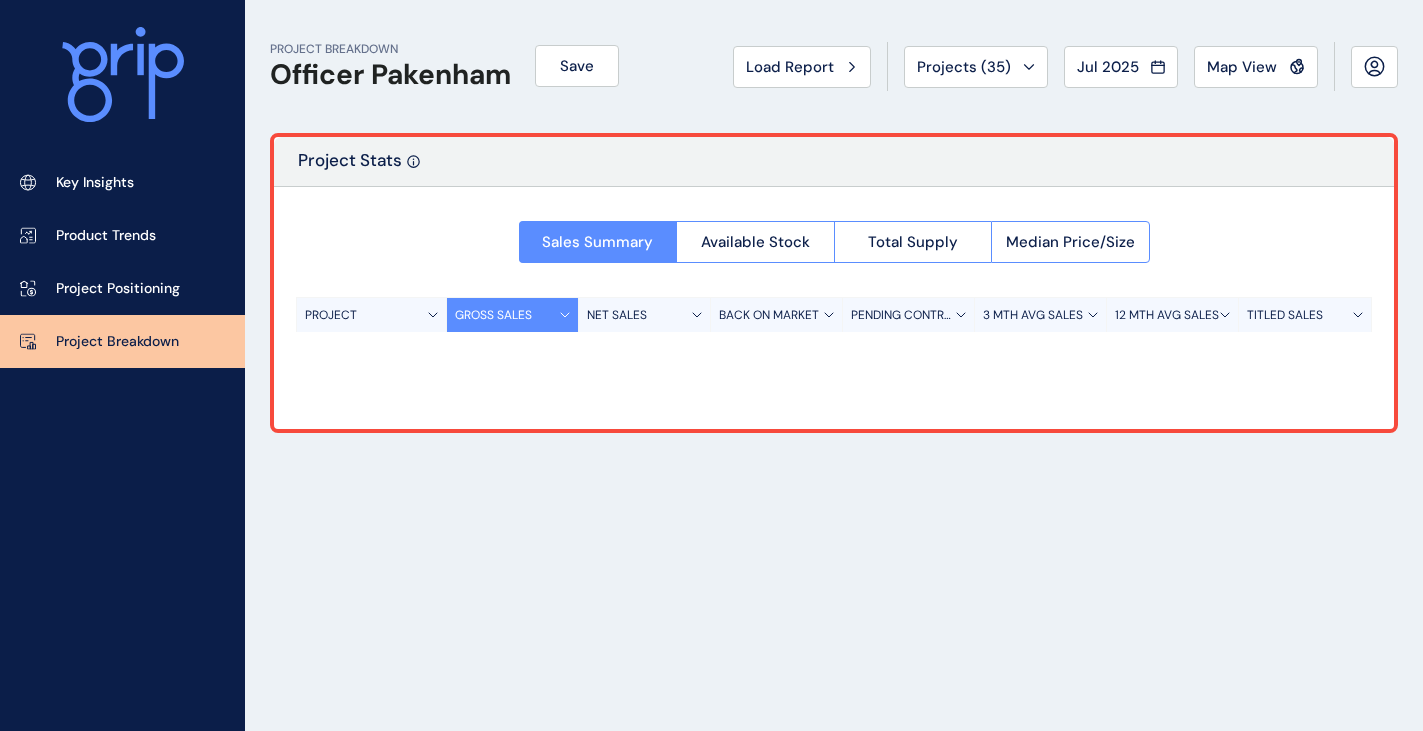 scroll, scrollTop: 0, scrollLeft: 0, axis: both 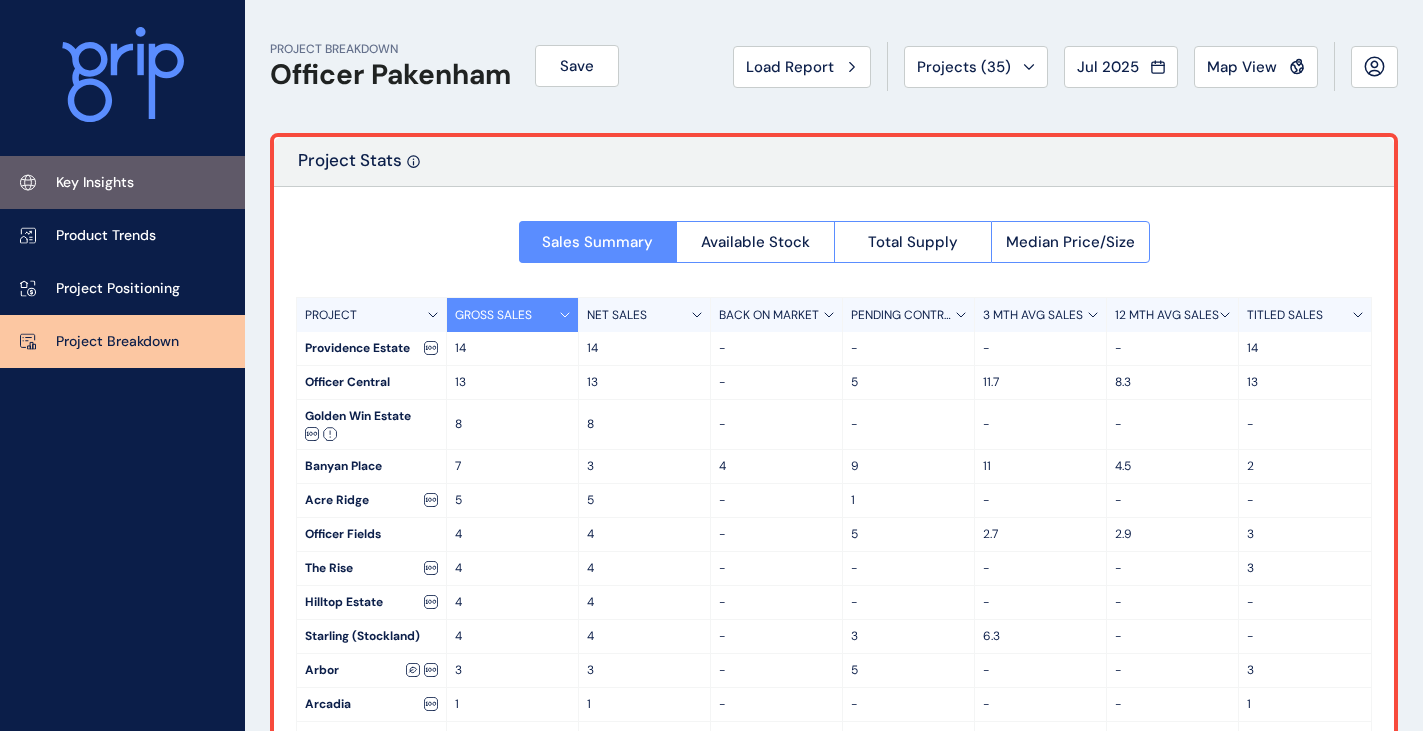 click on "Key Insights" at bounding box center (95, 183) 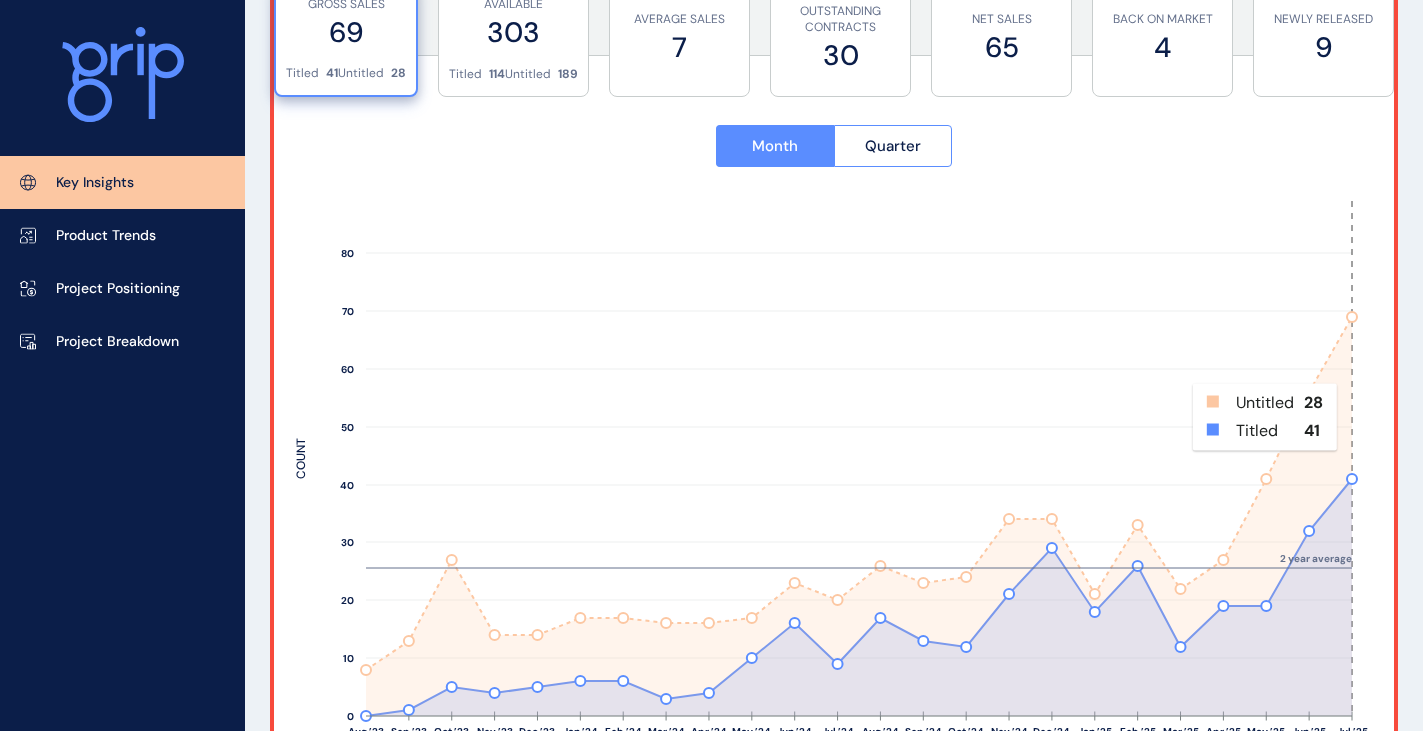 scroll, scrollTop: 900, scrollLeft: 0, axis: vertical 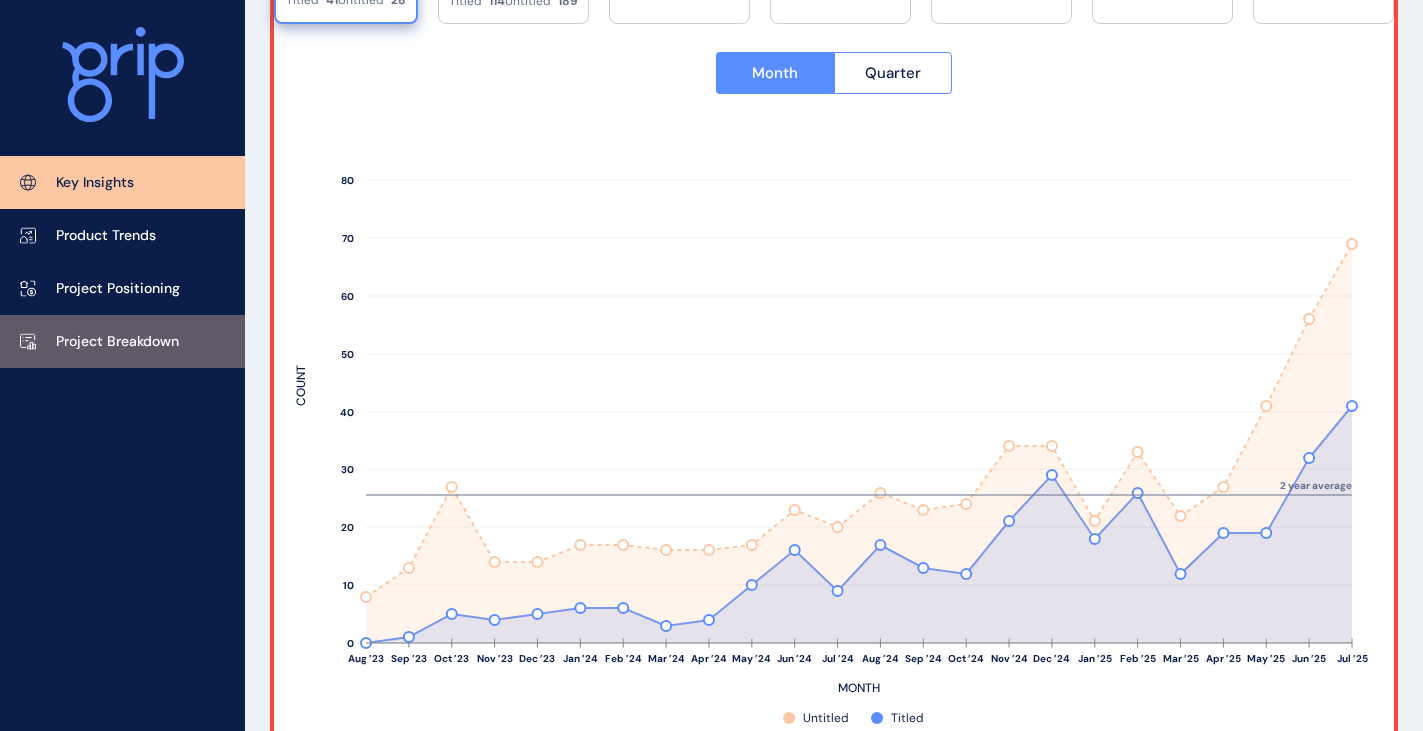 click on "Project Breakdown" at bounding box center (122, 341) 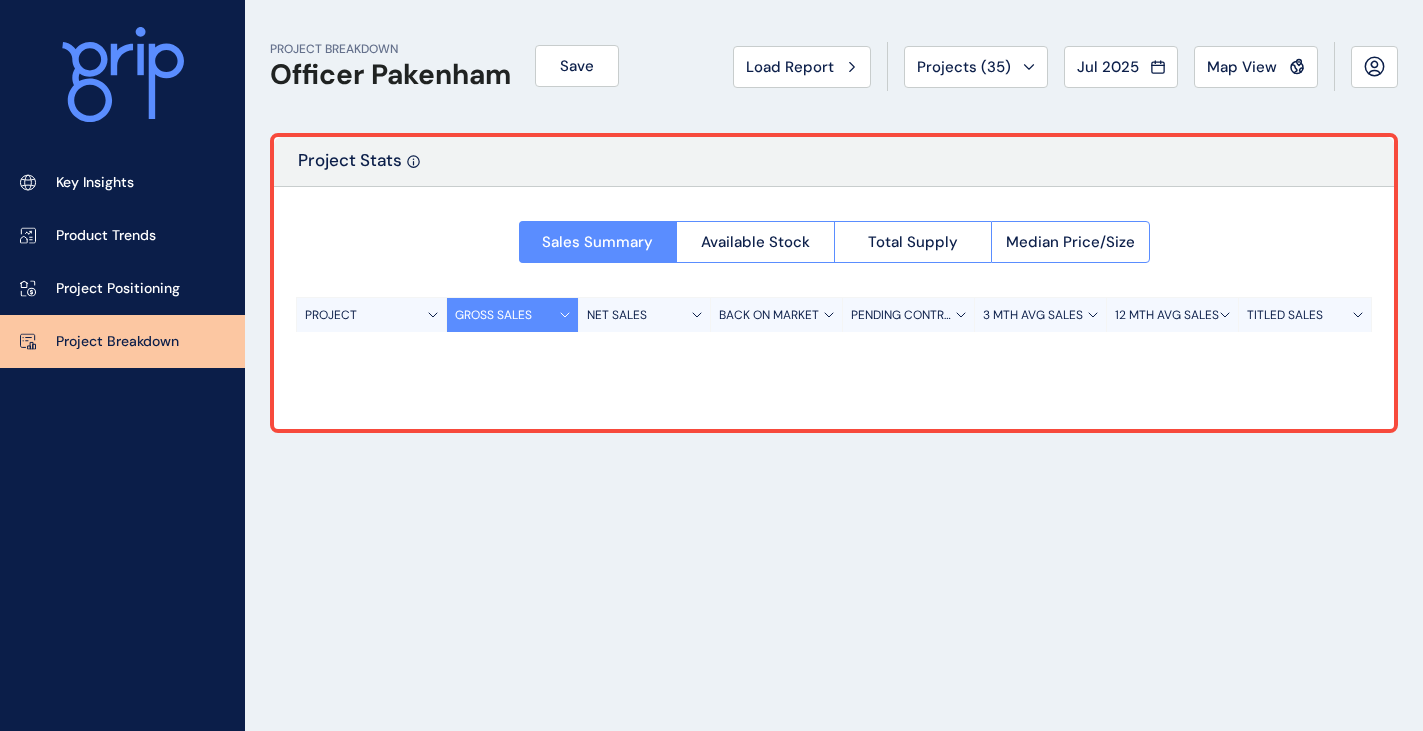 scroll, scrollTop: 0, scrollLeft: 0, axis: both 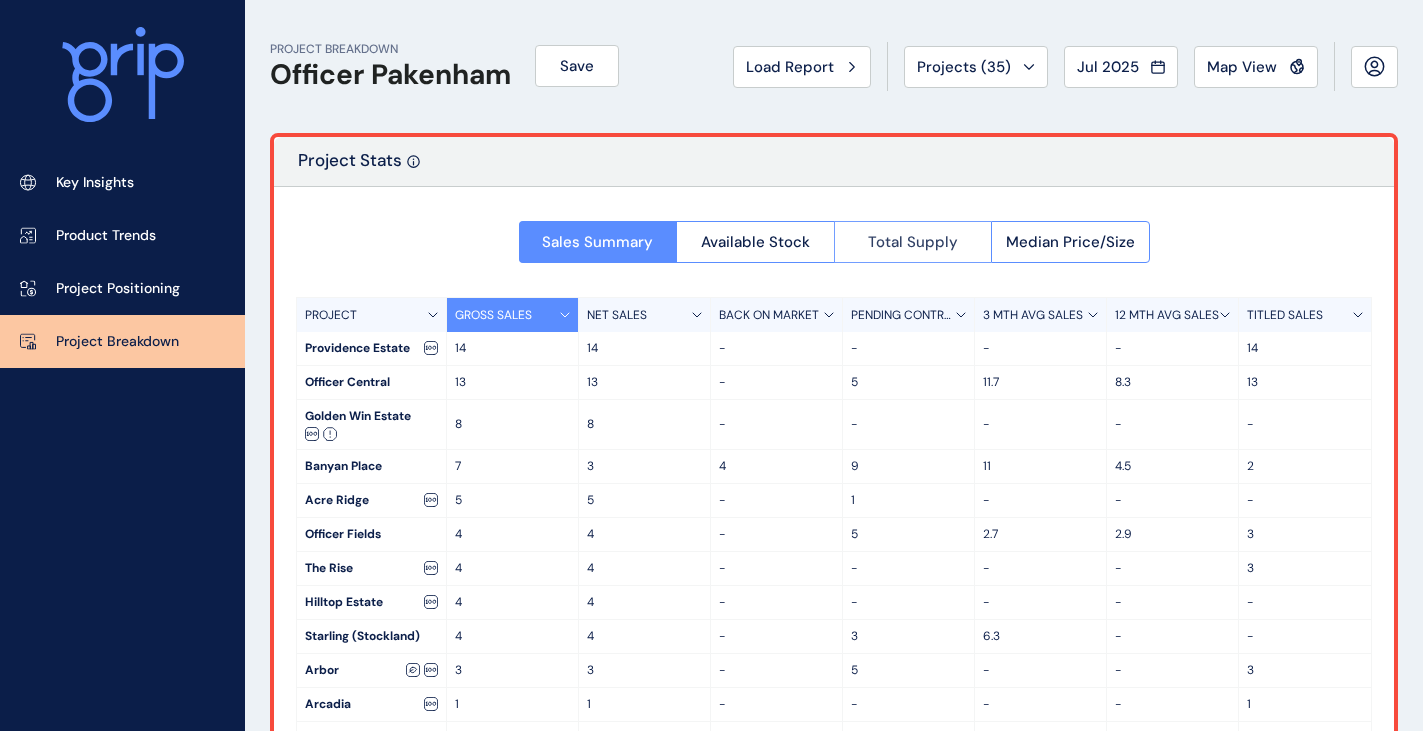 click on "Total Supply" at bounding box center (913, 242) 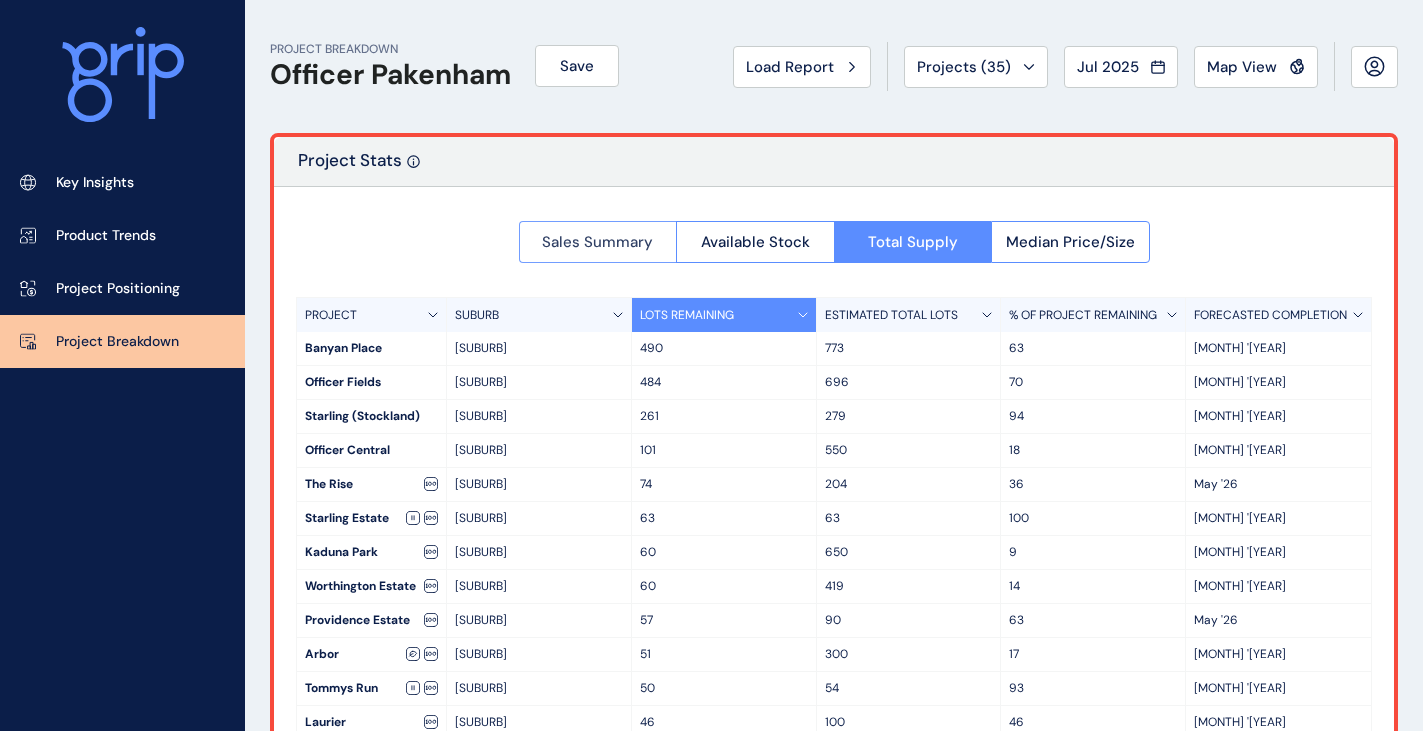 click on "Sales Summary" at bounding box center (598, 242) 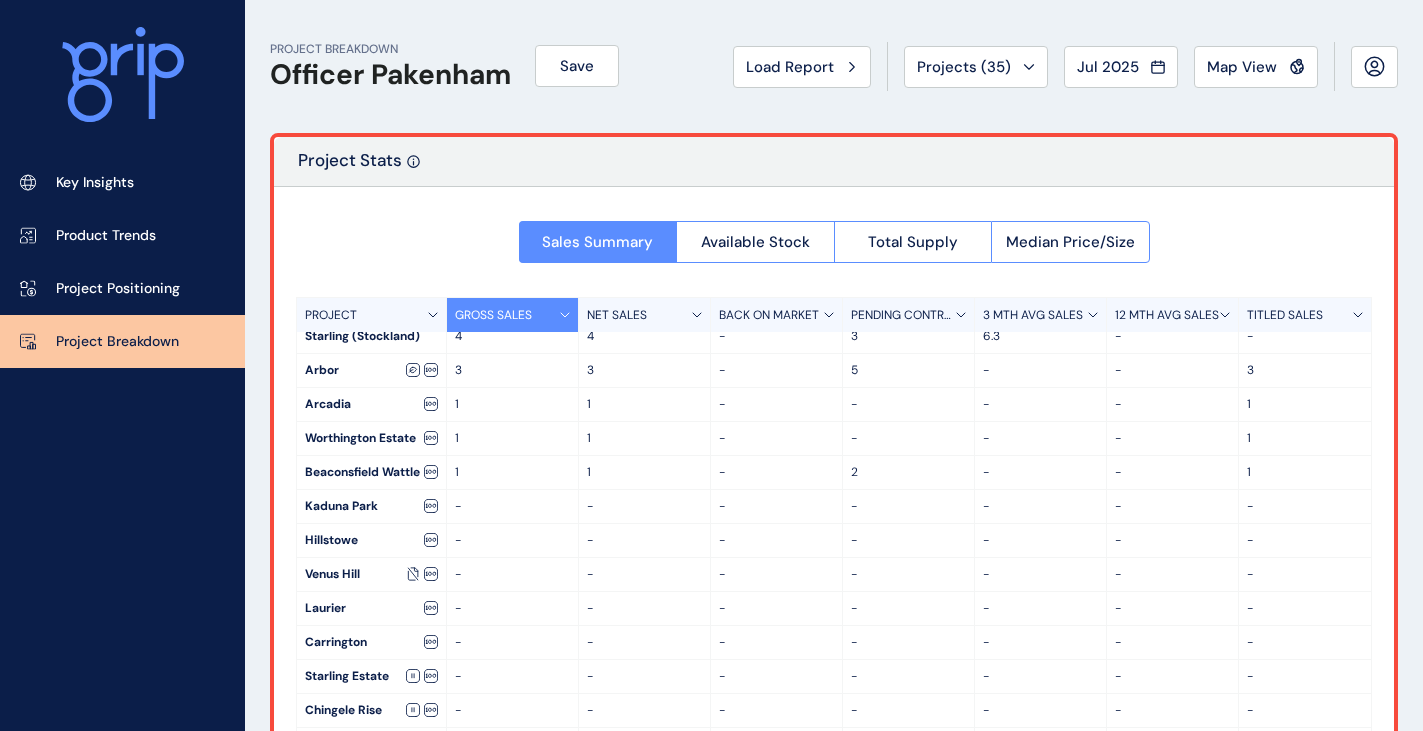 scroll, scrollTop: 348, scrollLeft: 0, axis: vertical 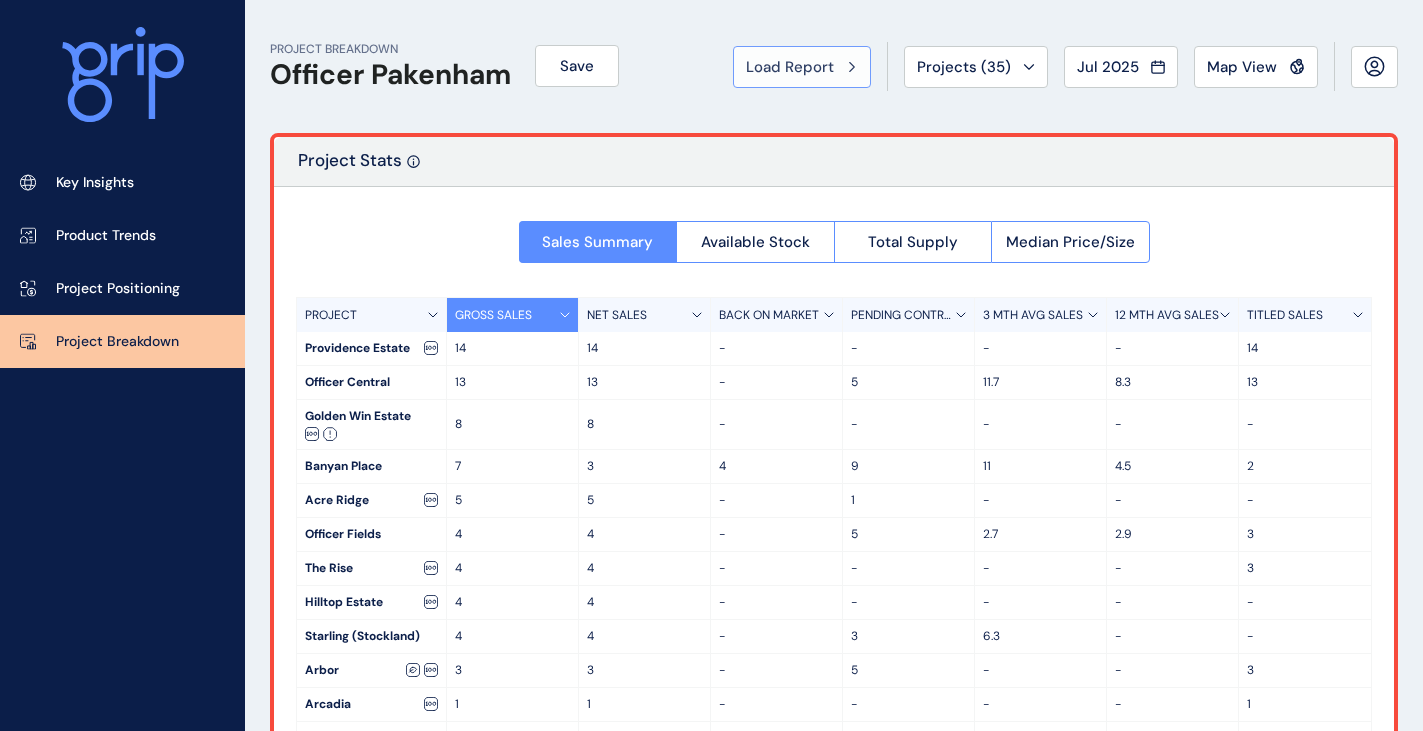 click on "Load Report" at bounding box center (790, 67) 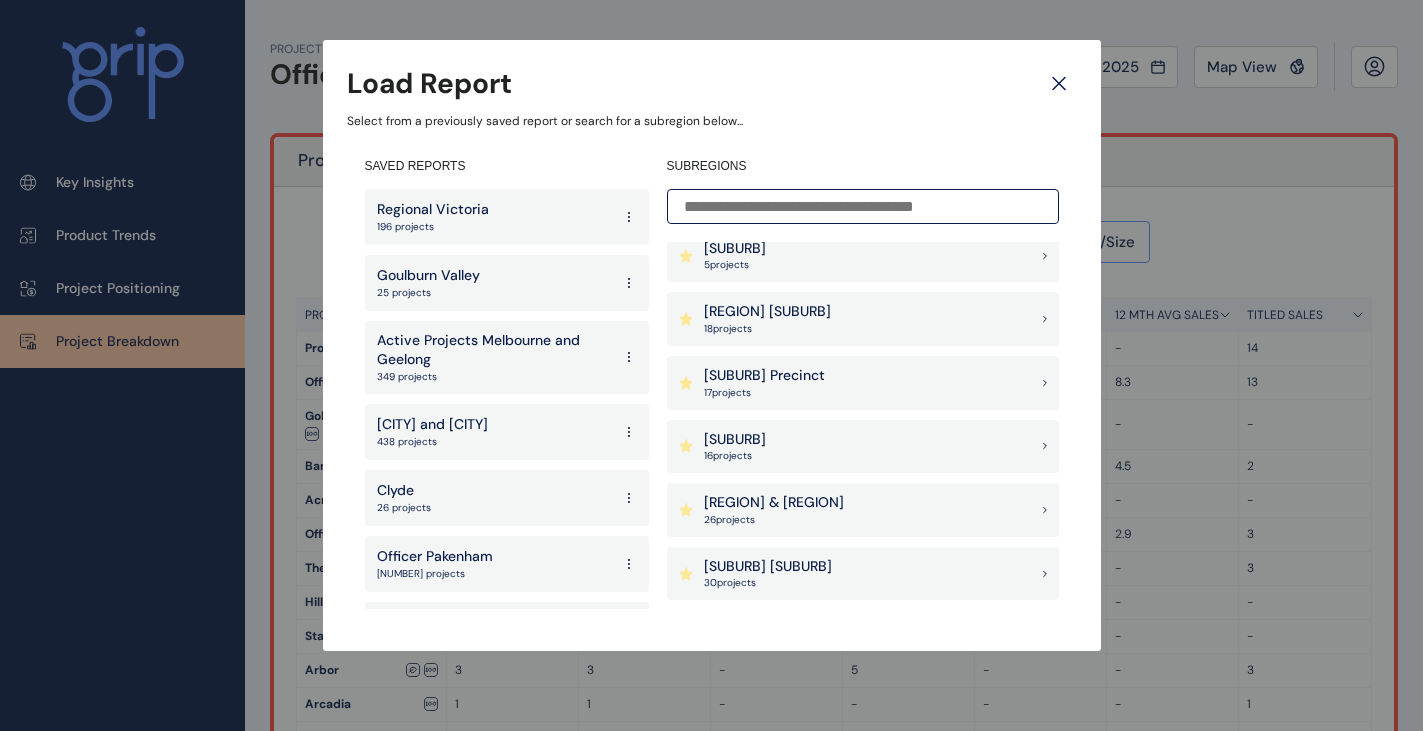 scroll, scrollTop: 1900, scrollLeft: 0, axis: vertical 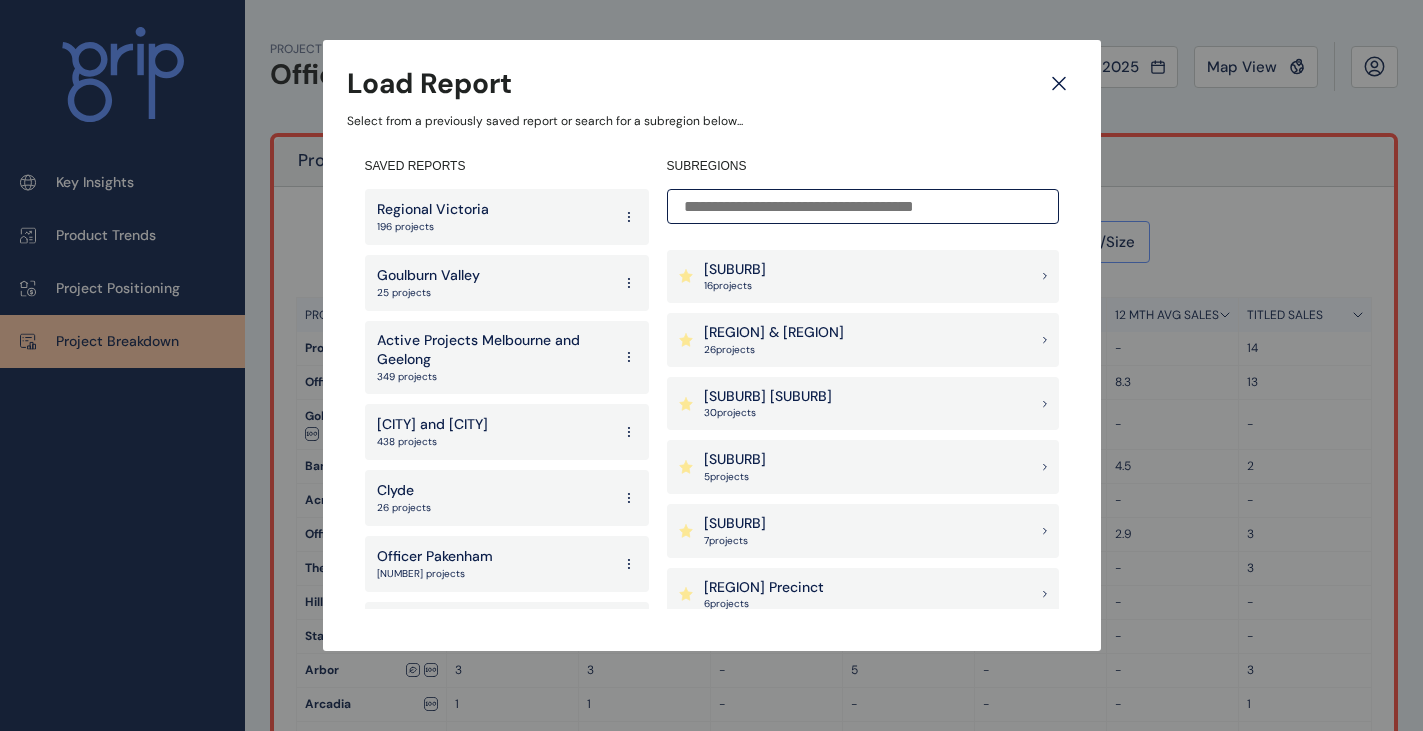 click on "[SUBURB]" at bounding box center (768, 397) 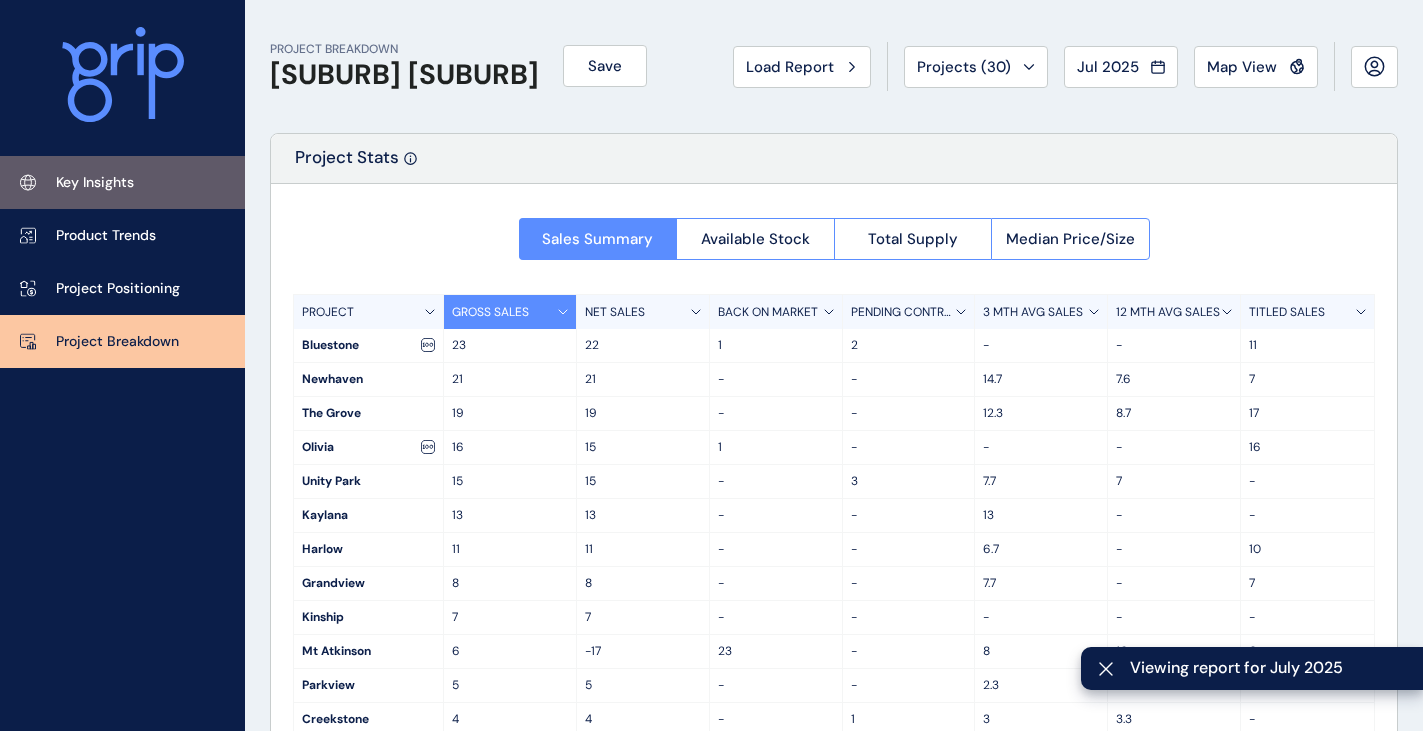 click on "Key Insights" at bounding box center (122, 182) 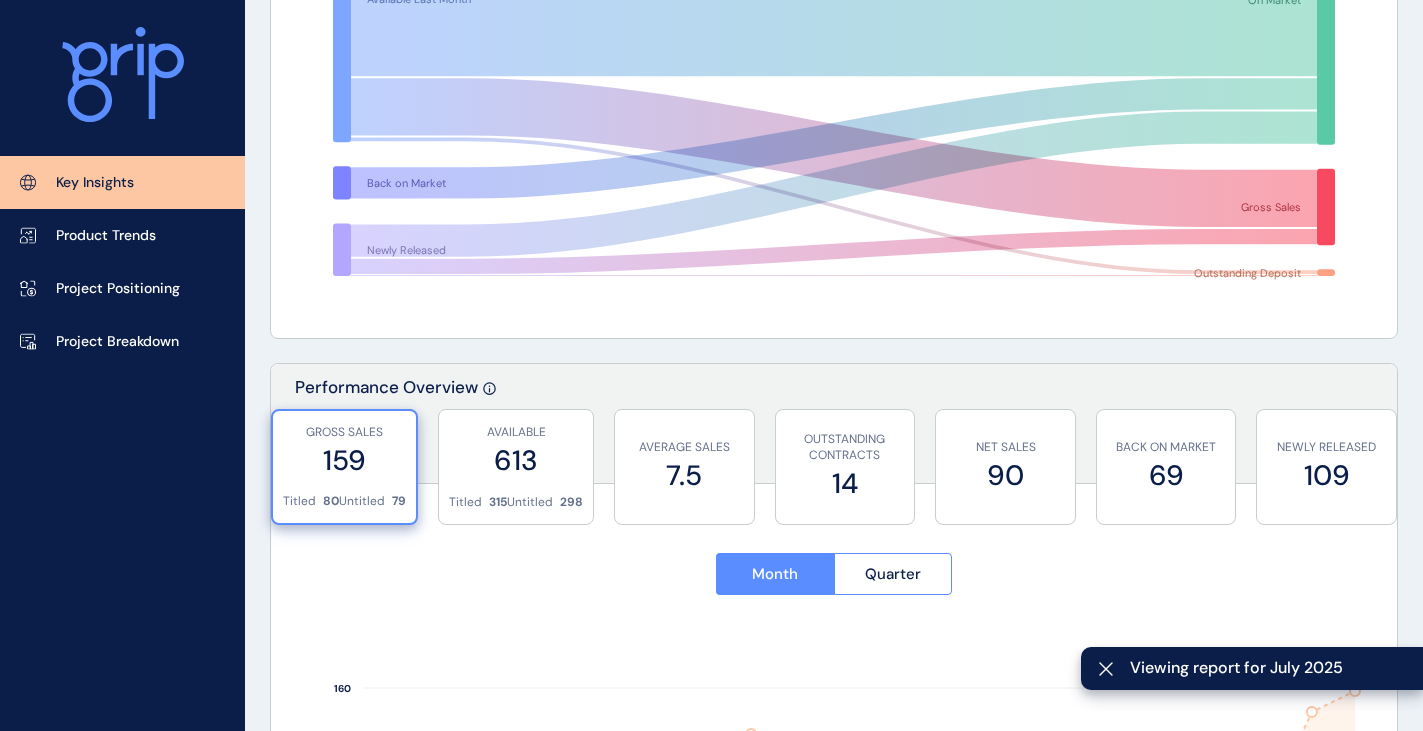 scroll, scrollTop: 500, scrollLeft: 0, axis: vertical 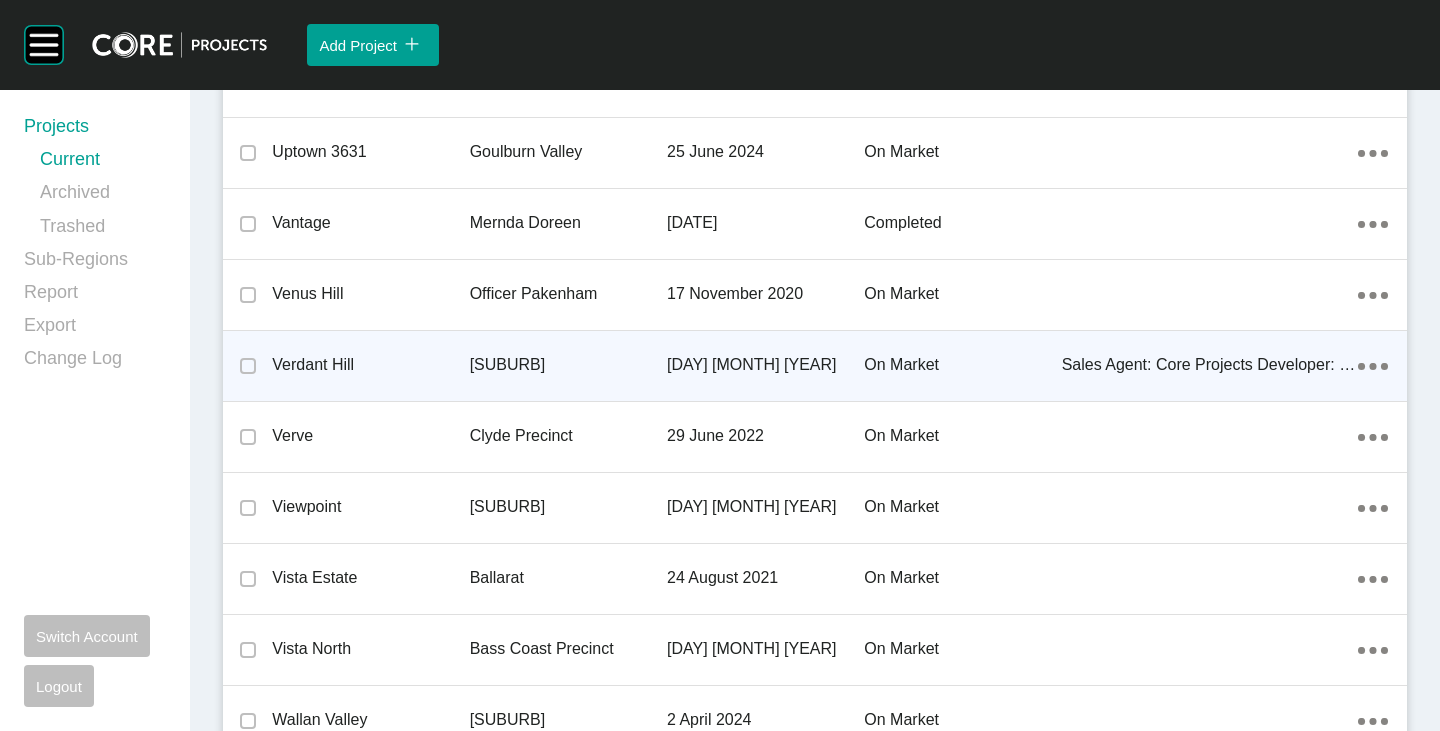 click on "Verdant Hill" at bounding box center (370, 365) 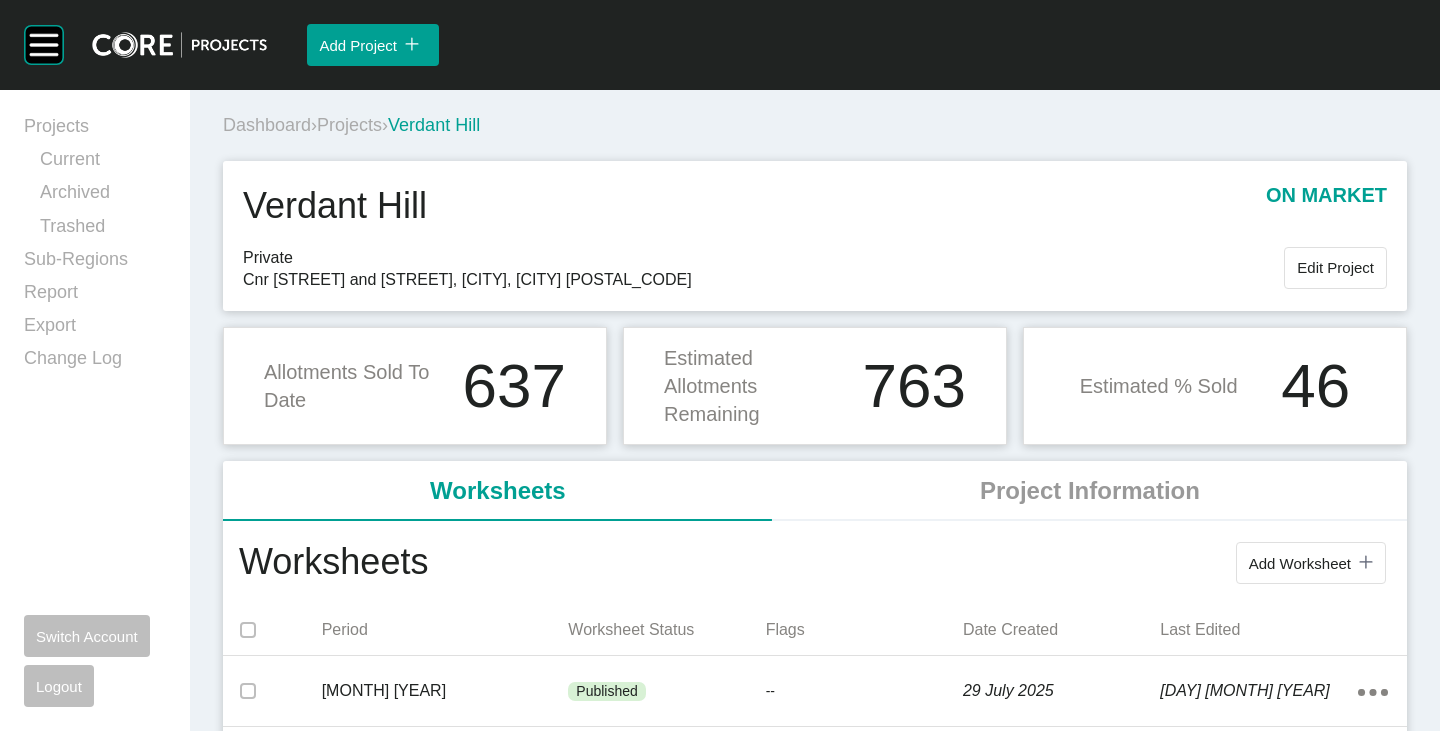 scroll, scrollTop: 200, scrollLeft: 0, axis: vertical 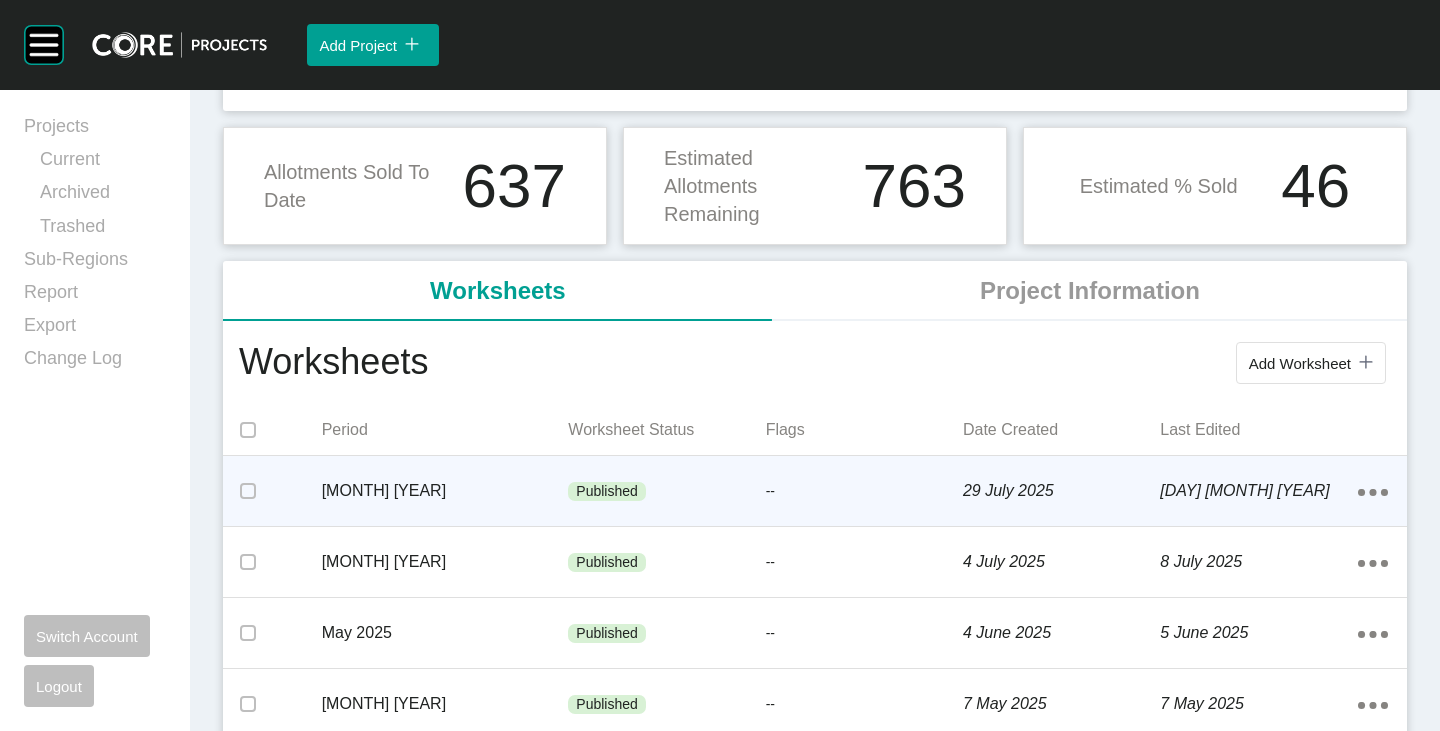click on "Published" at bounding box center (607, 492) 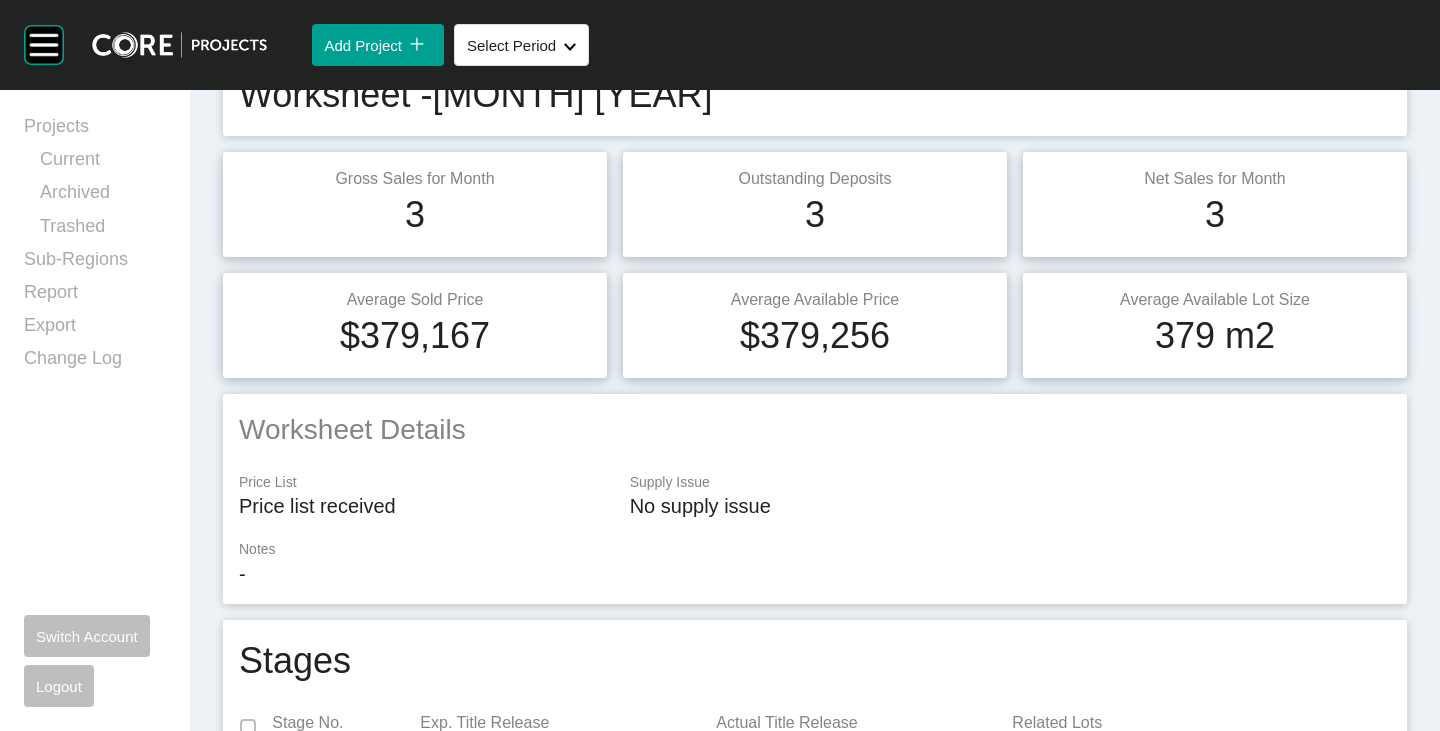 scroll, scrollTop: 0, scrollLeft: 0, axis: both 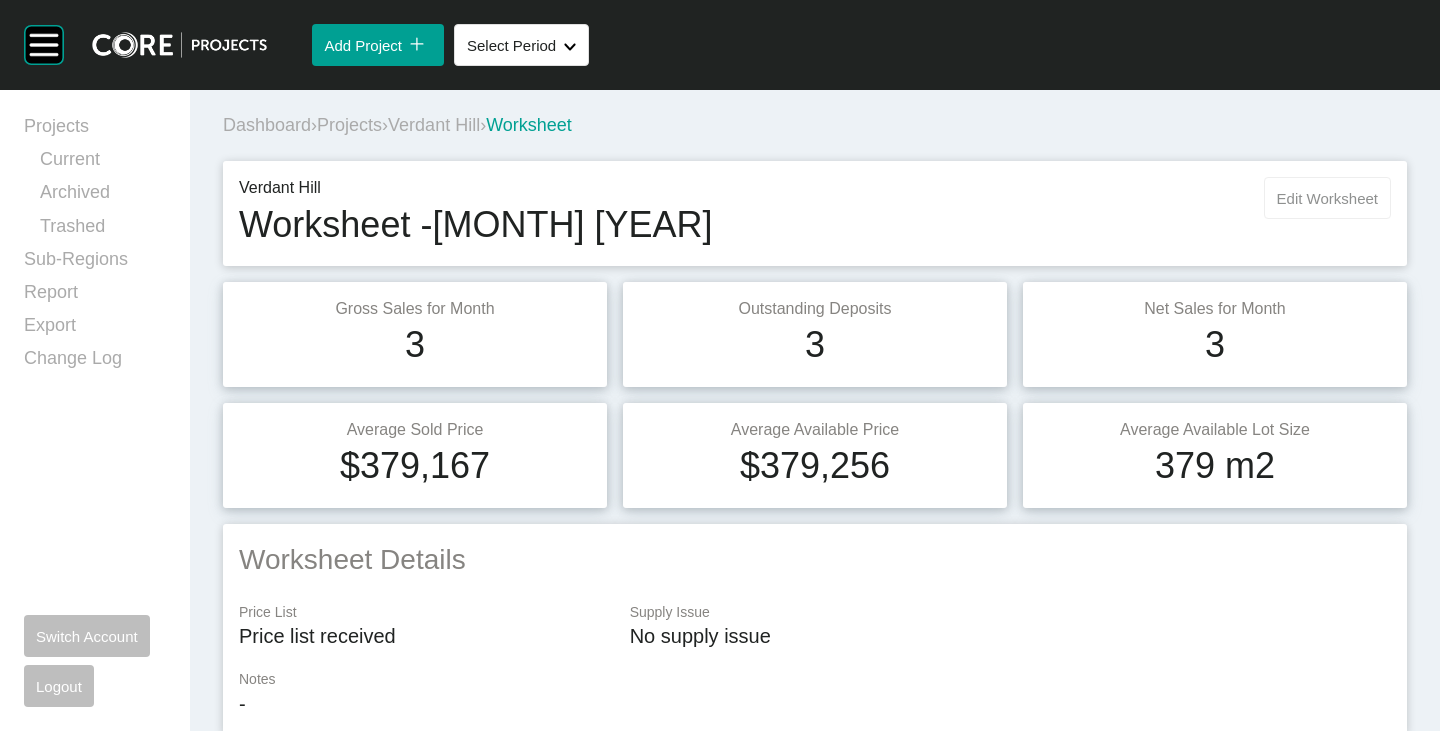 click on "Edit Worksheet" at bounding box center [1327, 198] 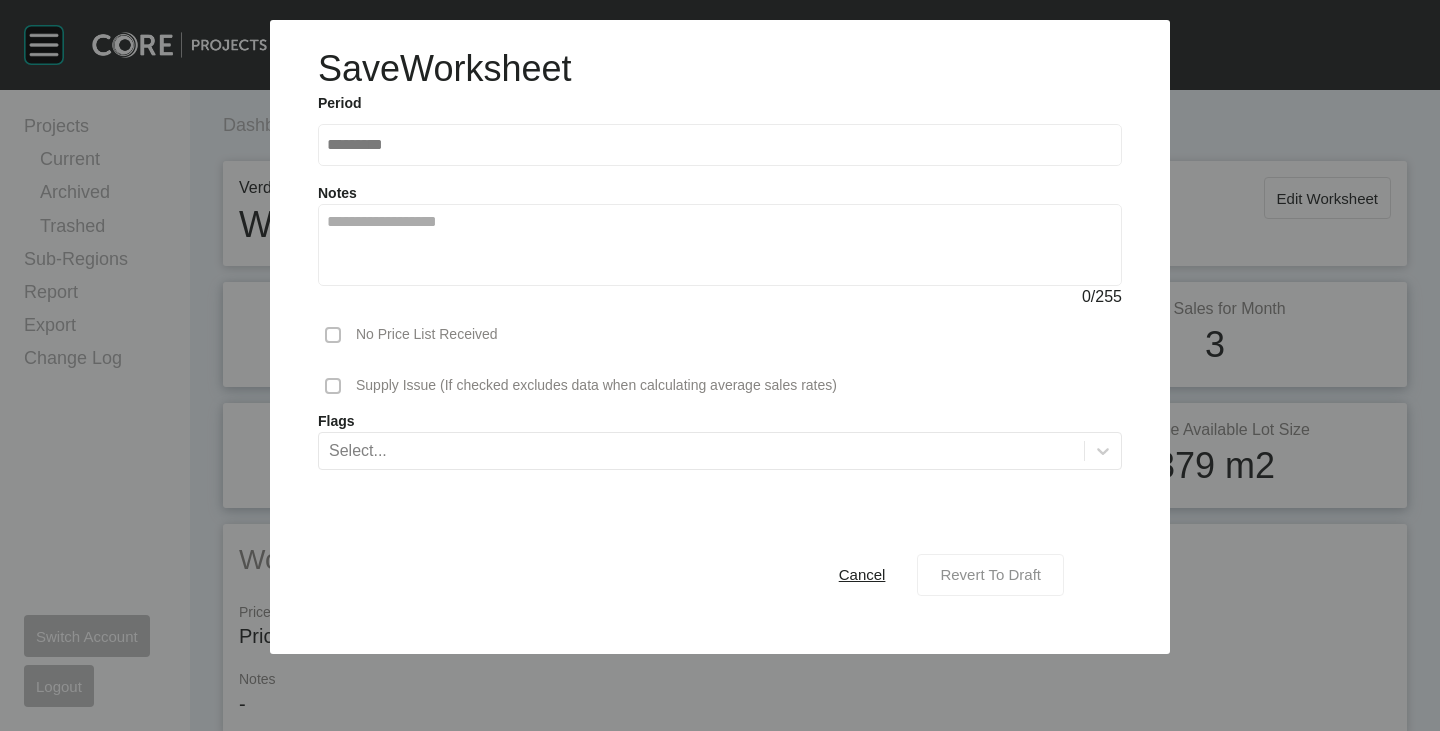 click on "Revert To Draft" at bounding box center [990, 574] 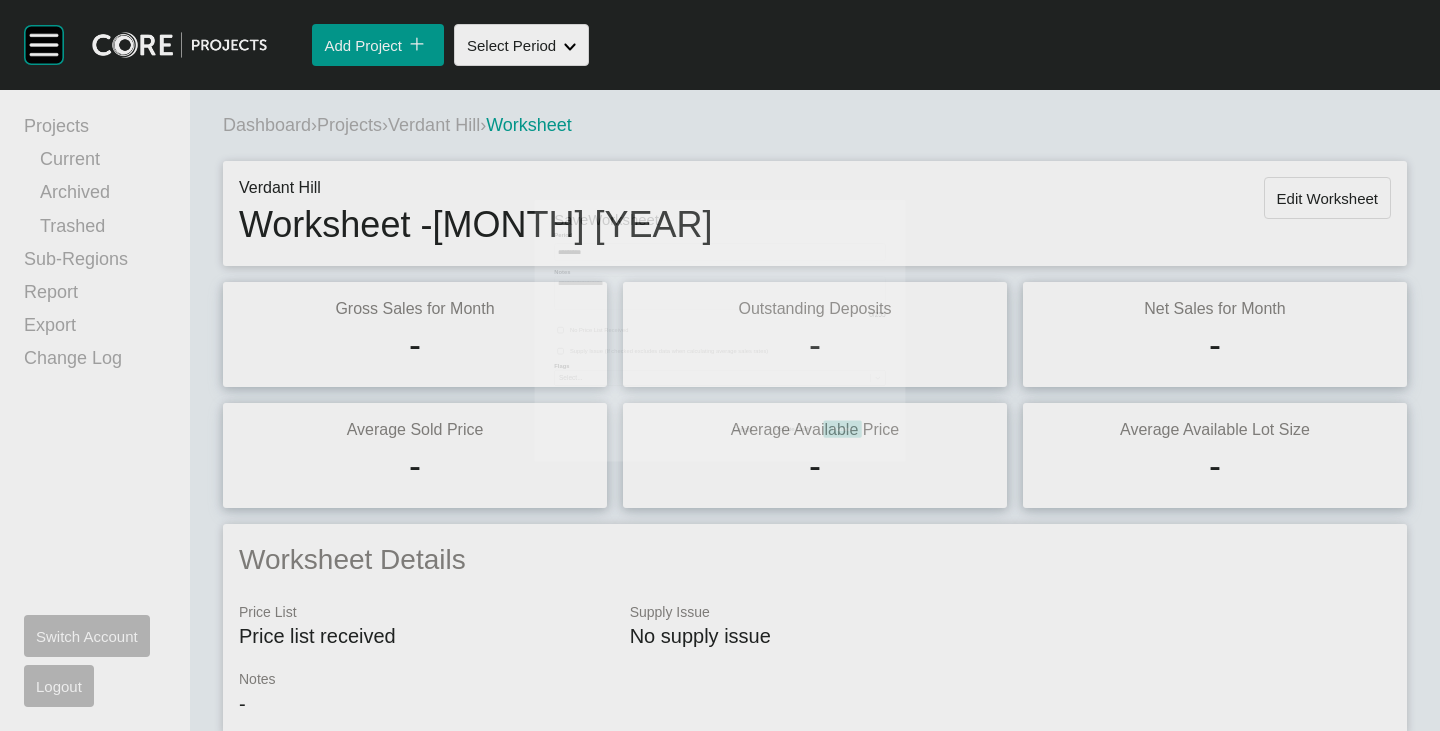 scroll, scrollTop: 1100, scrollLeft: 0, axis: vertical 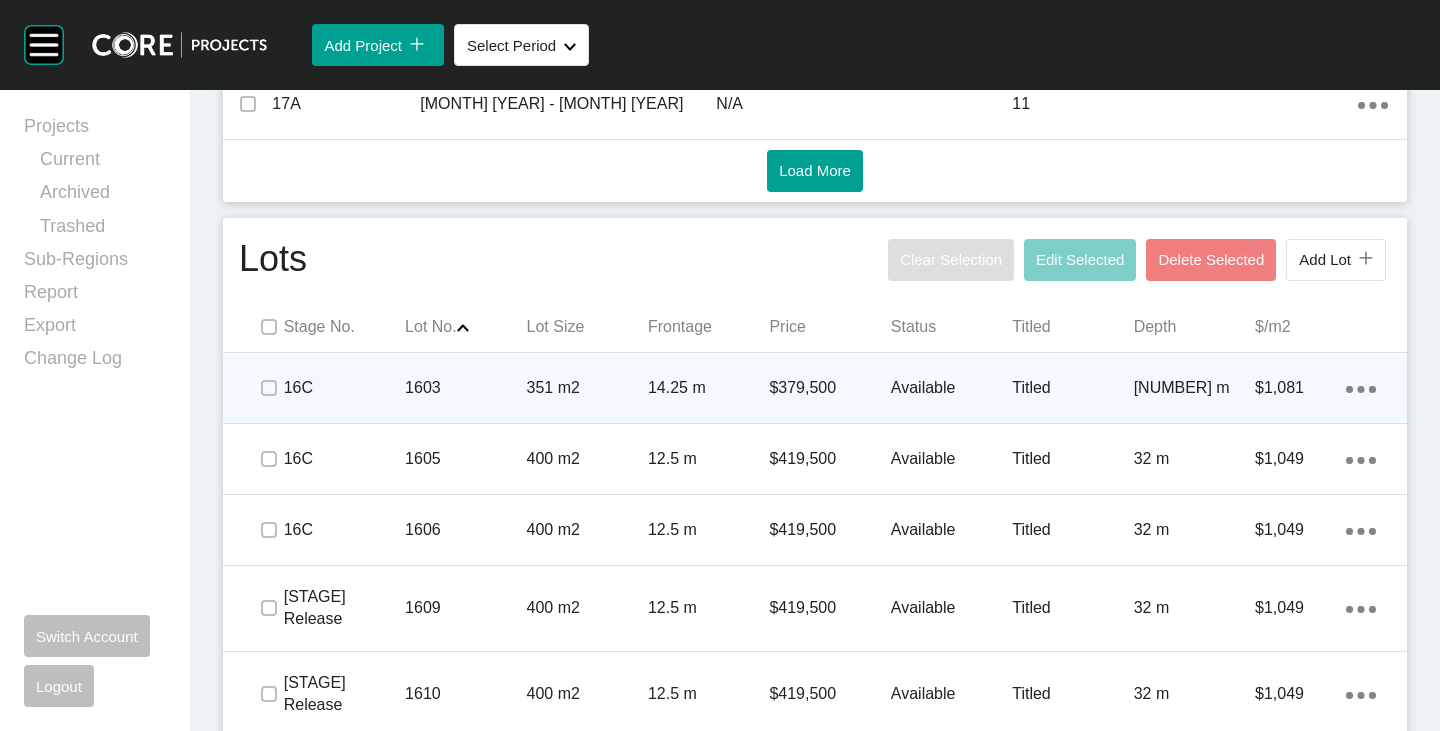 click at bounding box center (268, 388) 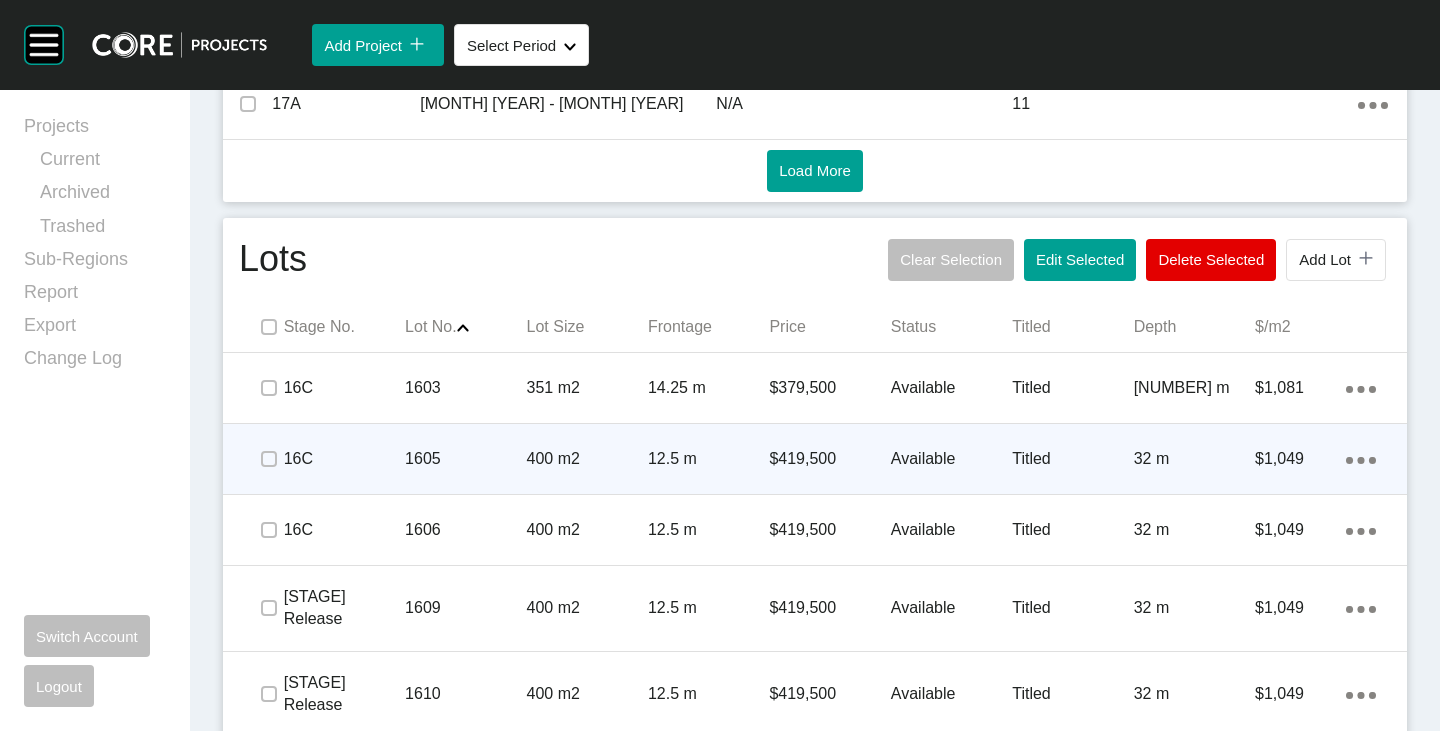 click at bounding box center [268, 459] 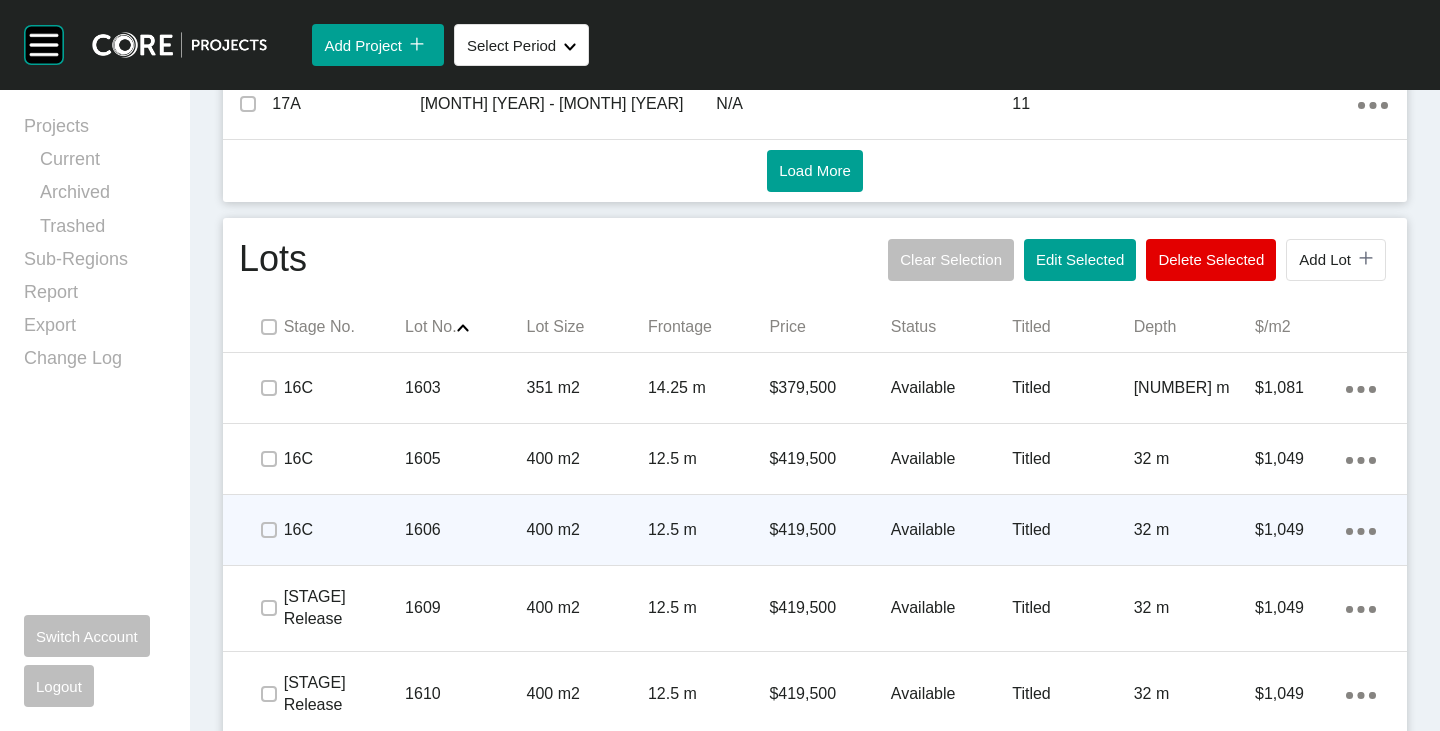 drag, startPoint x: 270, startPoint y: 514, endPoint x: 268, endPoint y: 543, distance: 29.068884 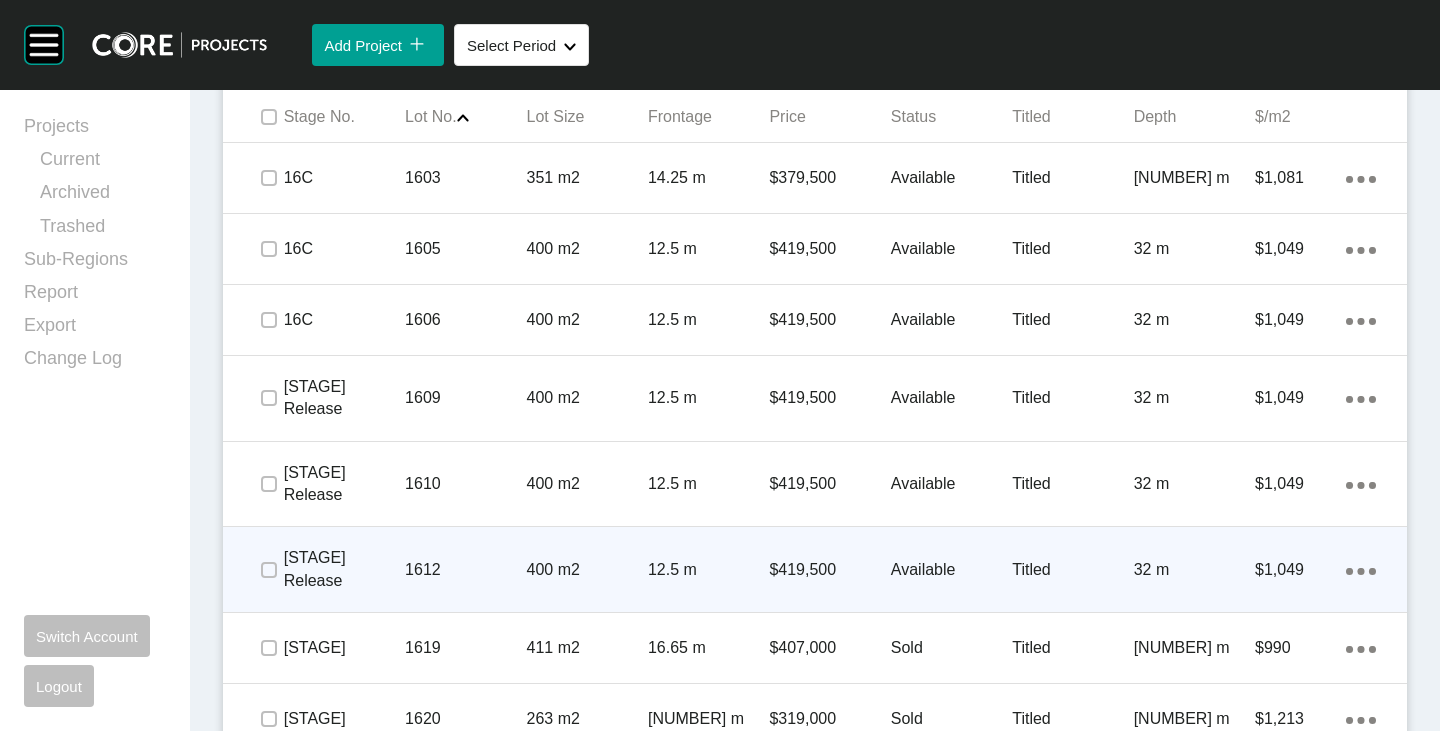 scroll, scrollTop: 1400, scrollLeft: 0, axis: vertical 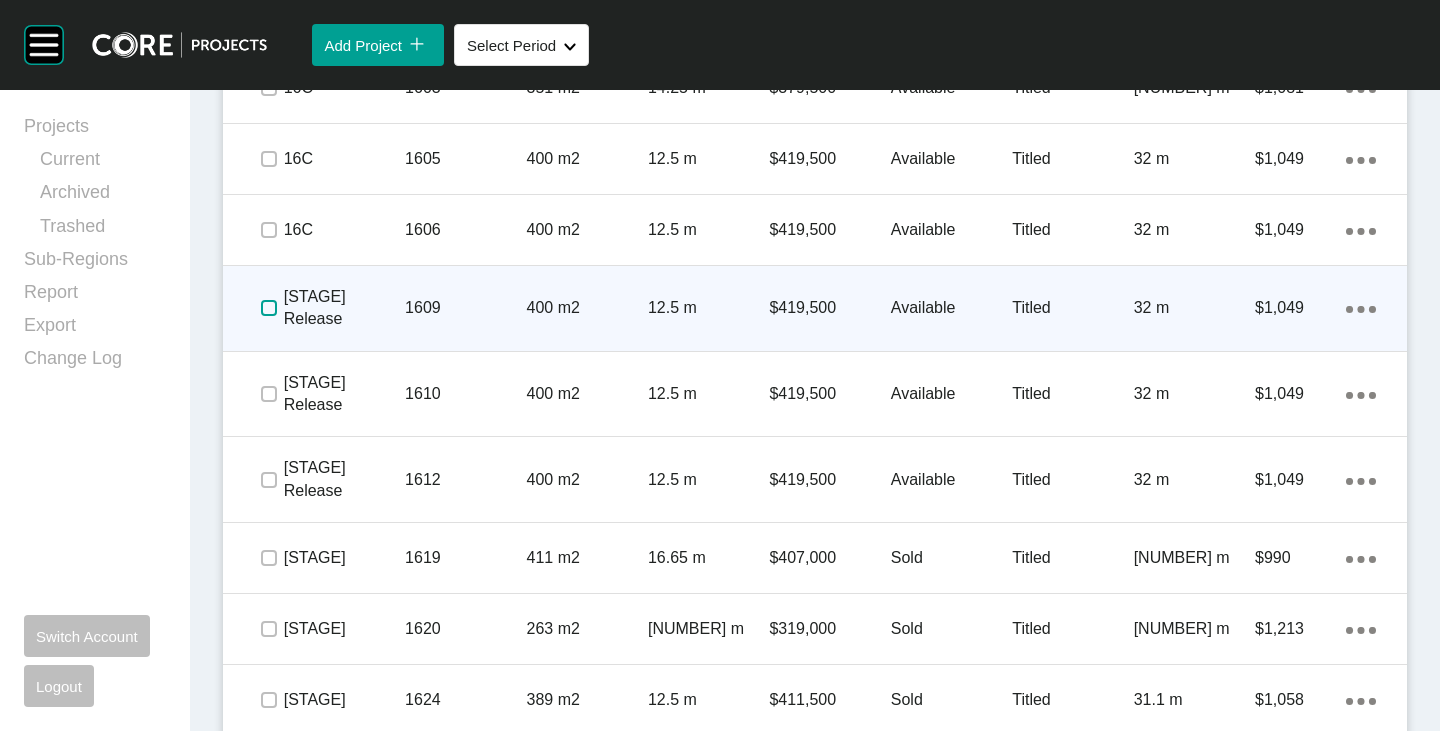 click at bounding box center [269, 308] 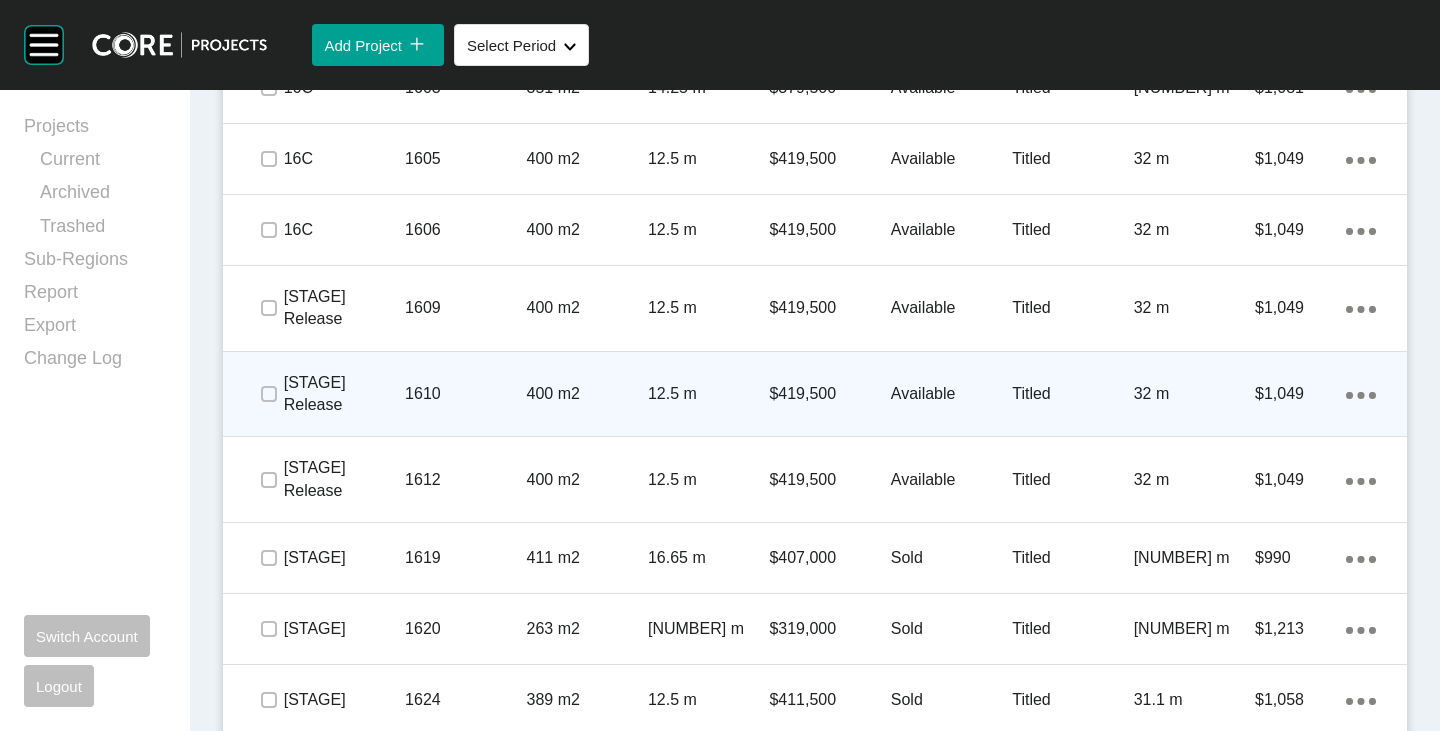 click at bounding box center (268, 394) 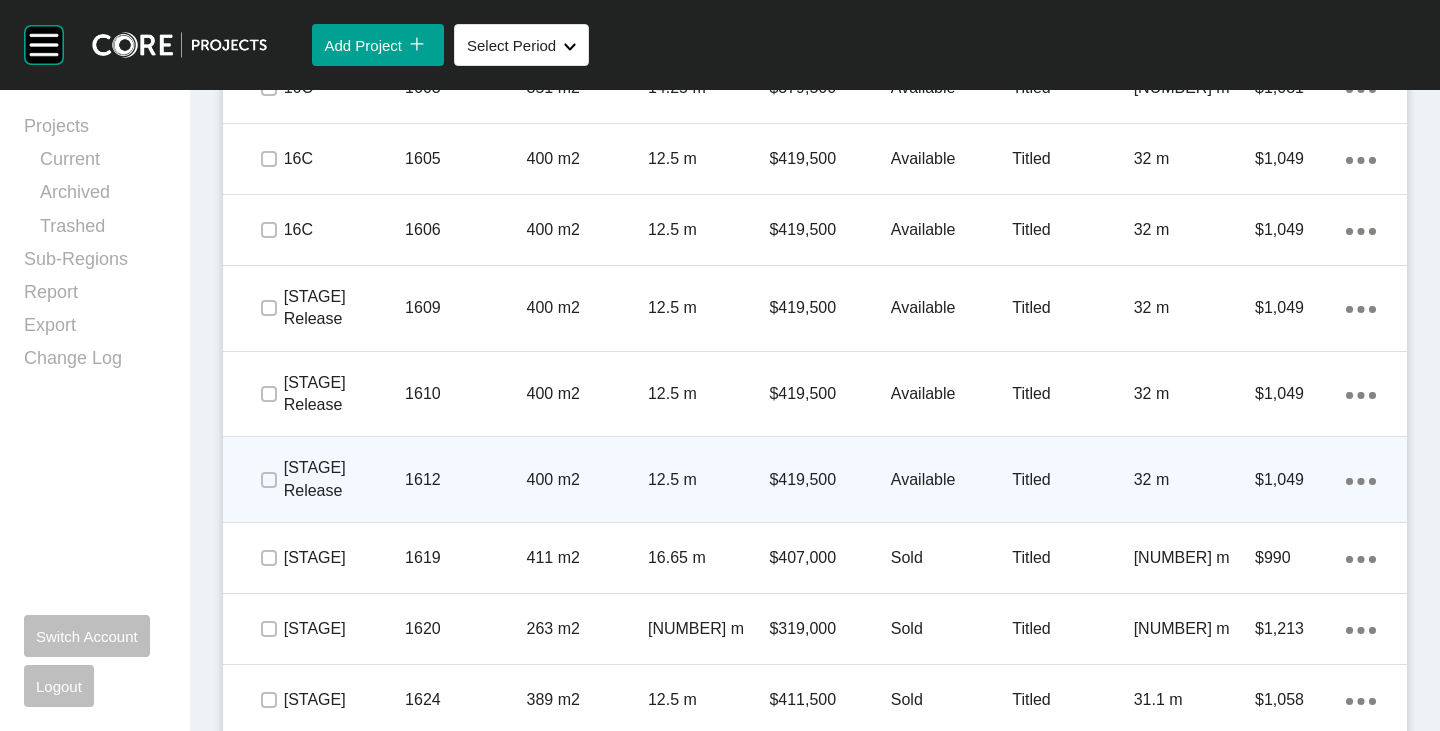 drag, startPoint x: 259, startPoint y: 476, endPoint x: 262, endPoint y: 494, distance: 18.248287 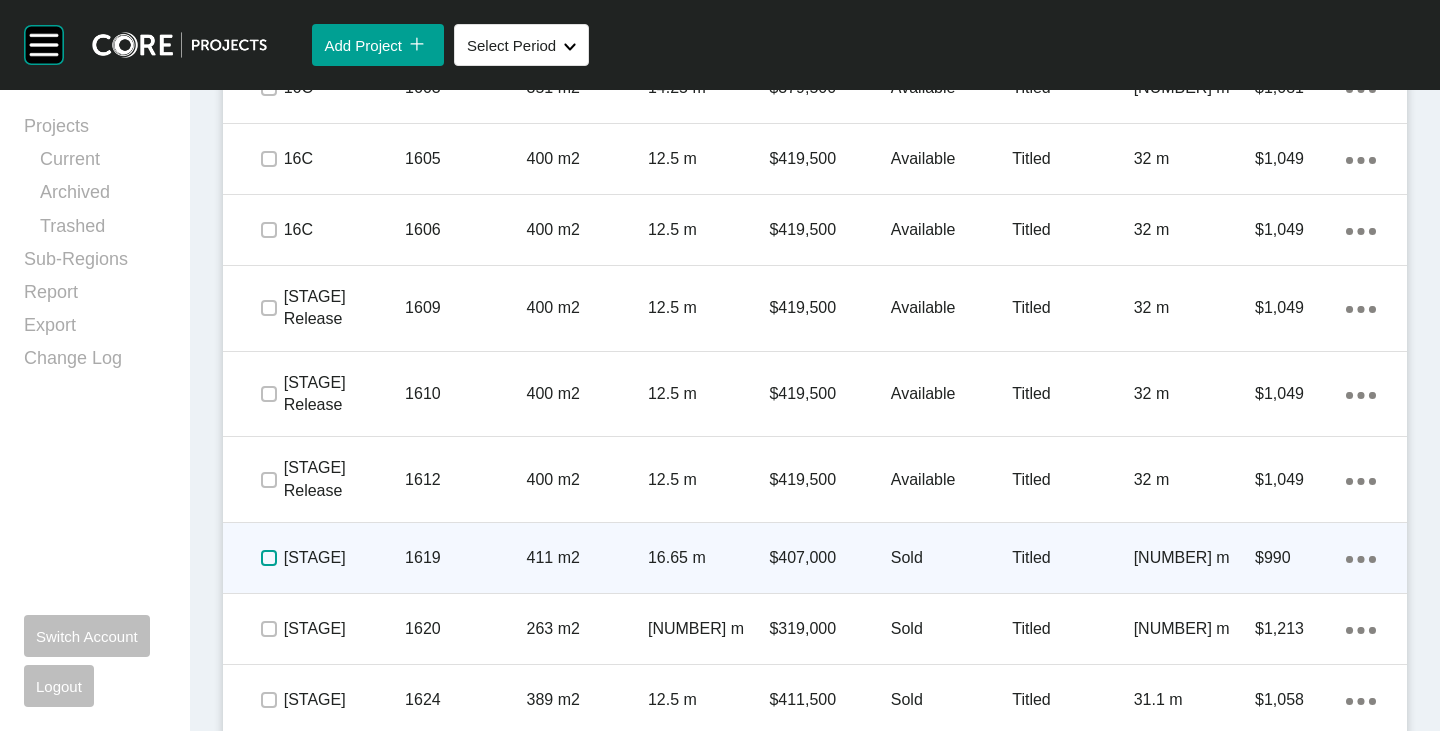 click at bounding box center (269, 558) 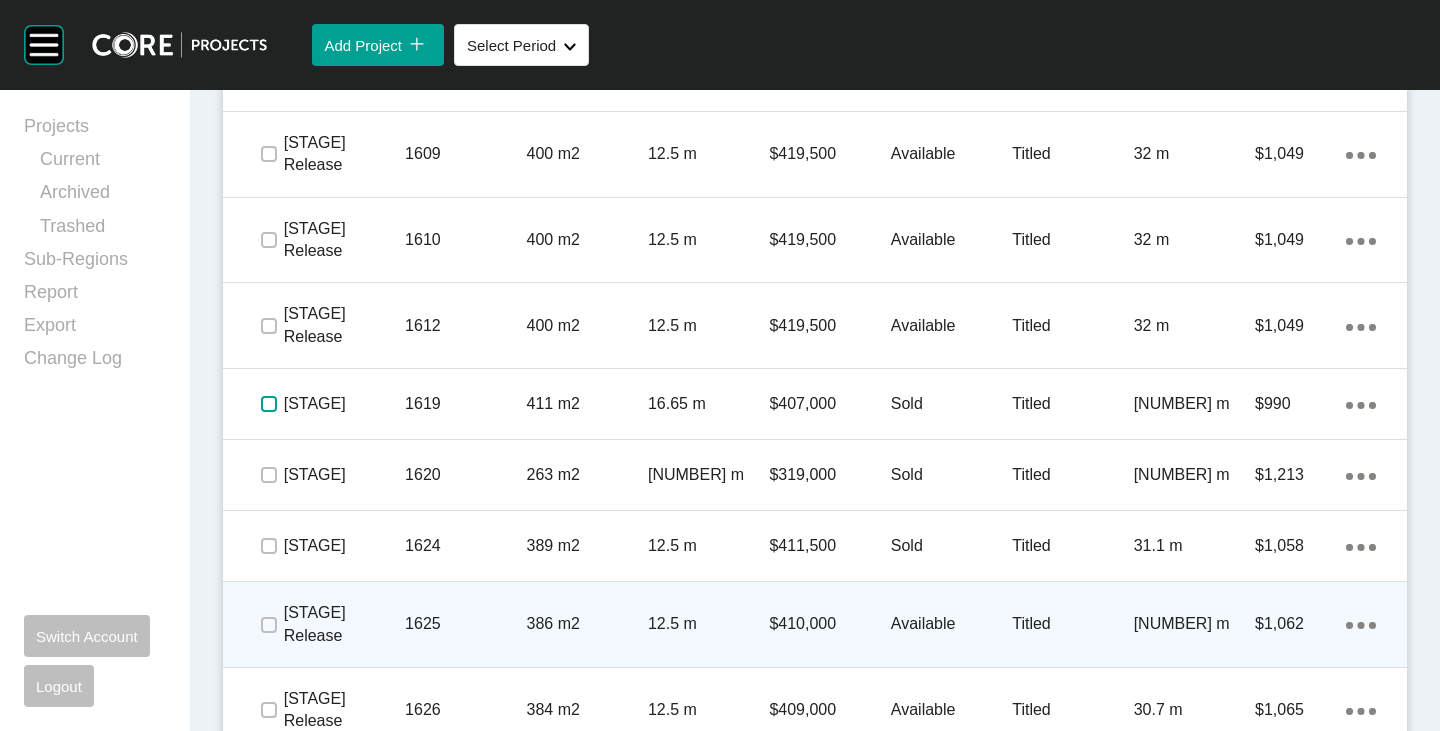 scroll, scrollTop: 1700, scrollLeft: 0, axis: vertical 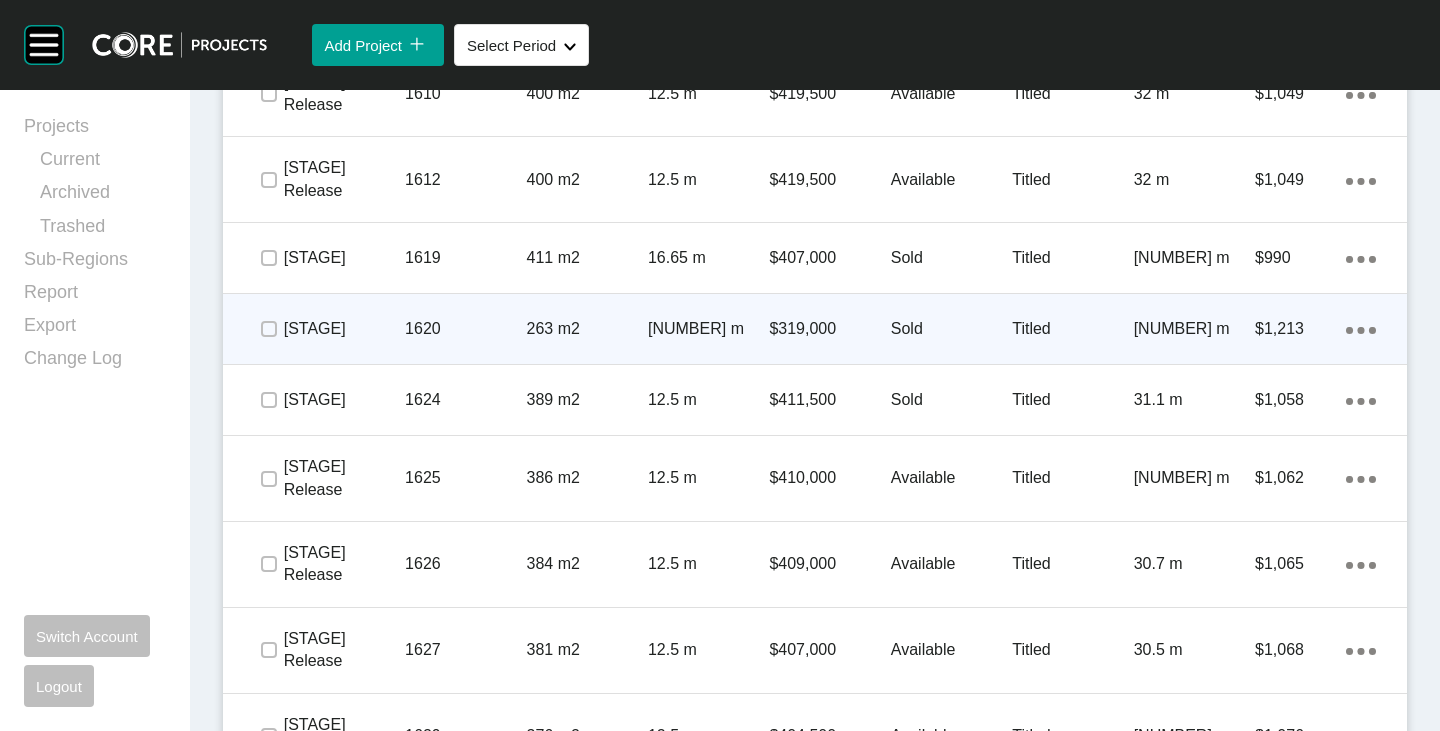 click at bounding box center [268, 329] 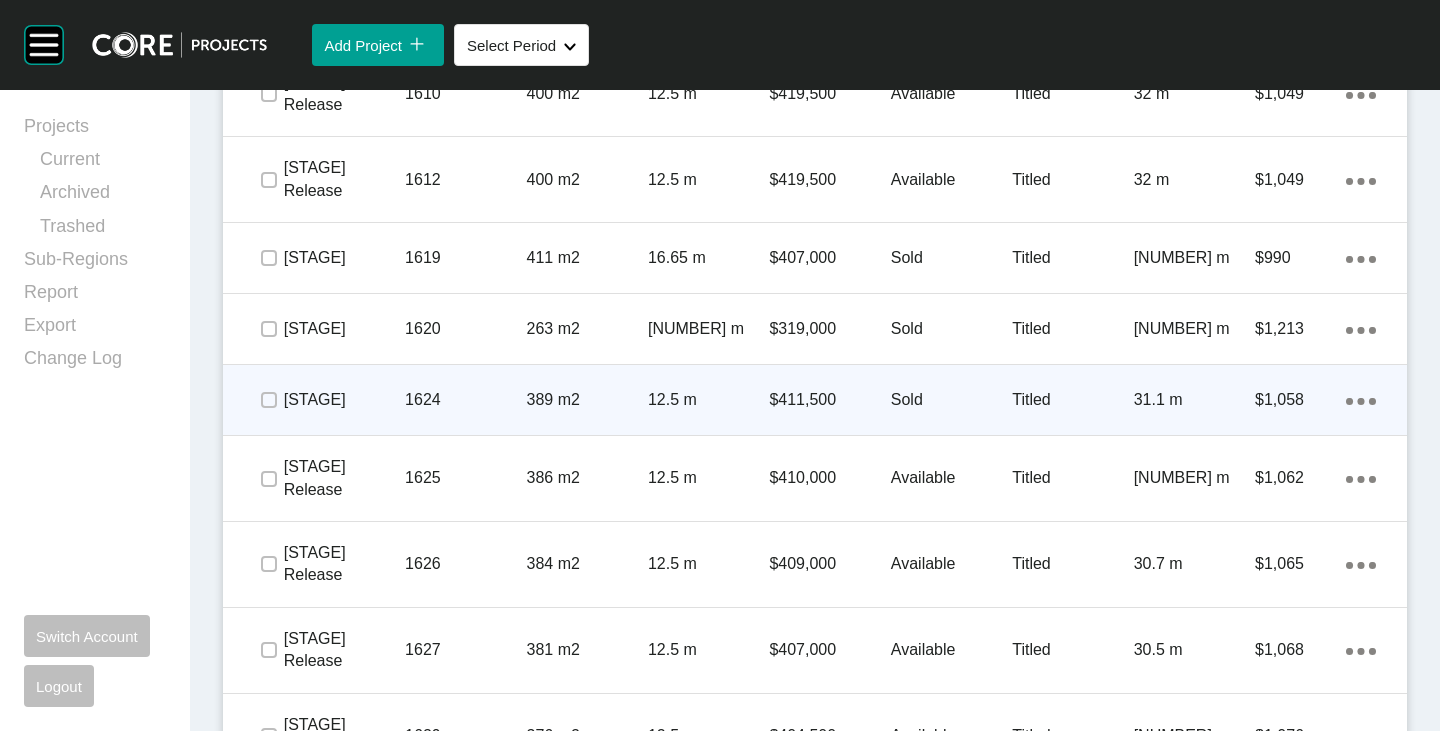 click at bounding box center [268, 400] 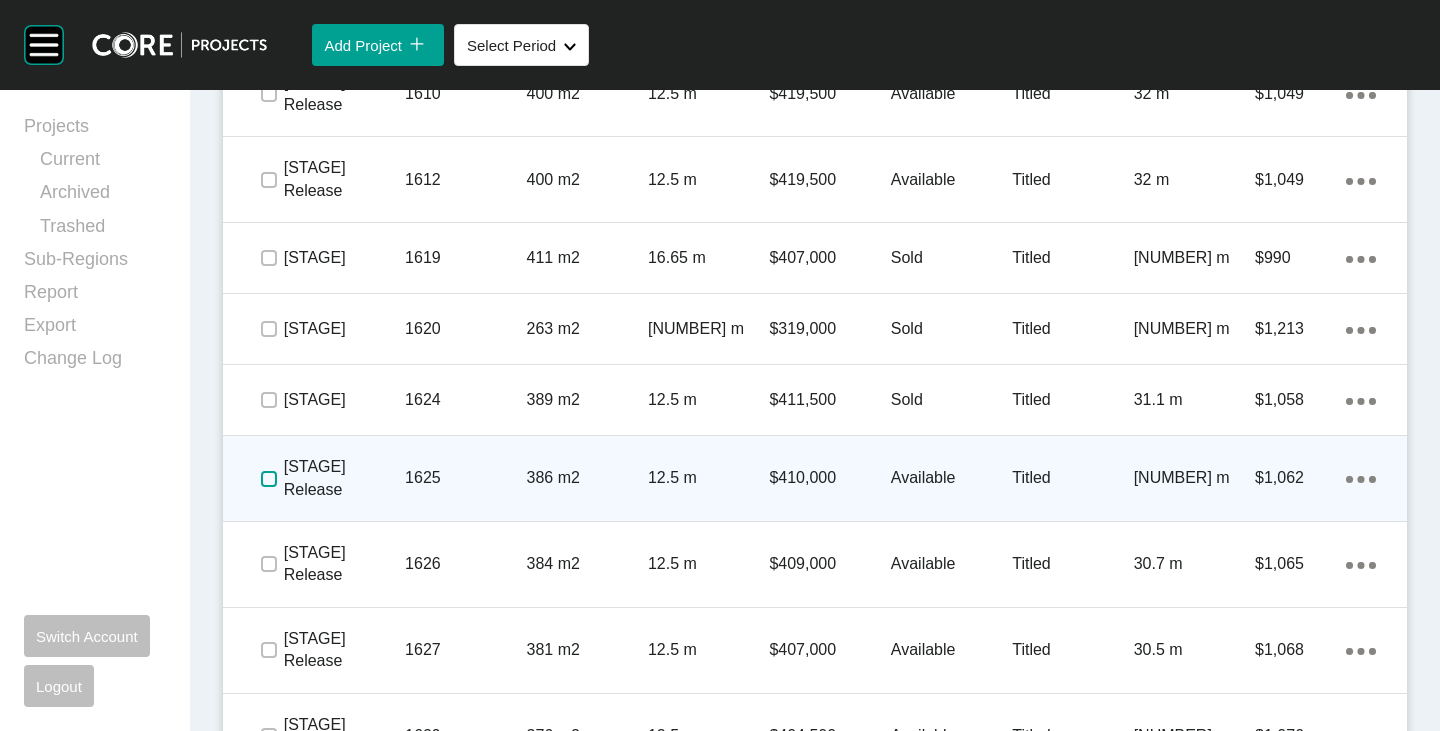 drag, startPoint x: 262, startPoint y: 470, endPoint x: 259, endPoint y: 549, distance: 79.05694 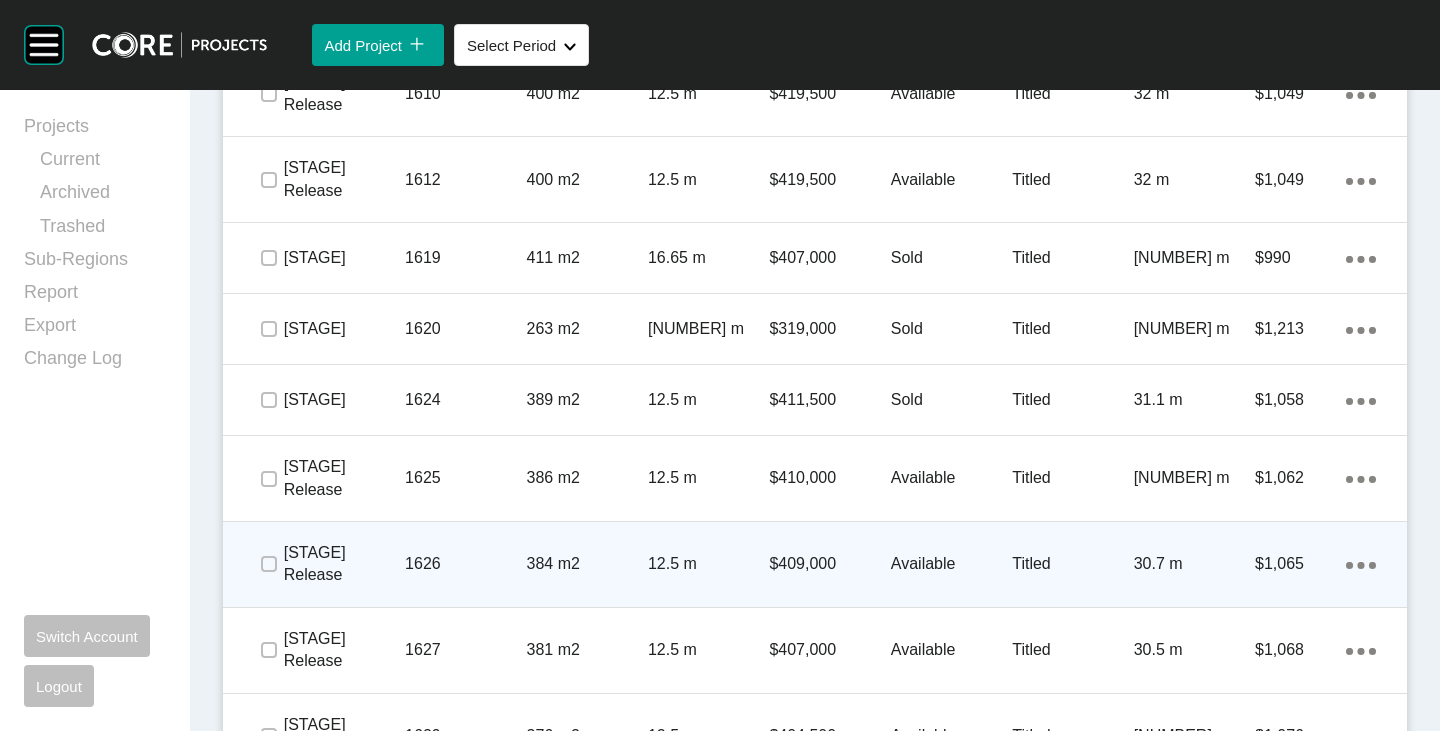 click at bounding box center (268, 564) 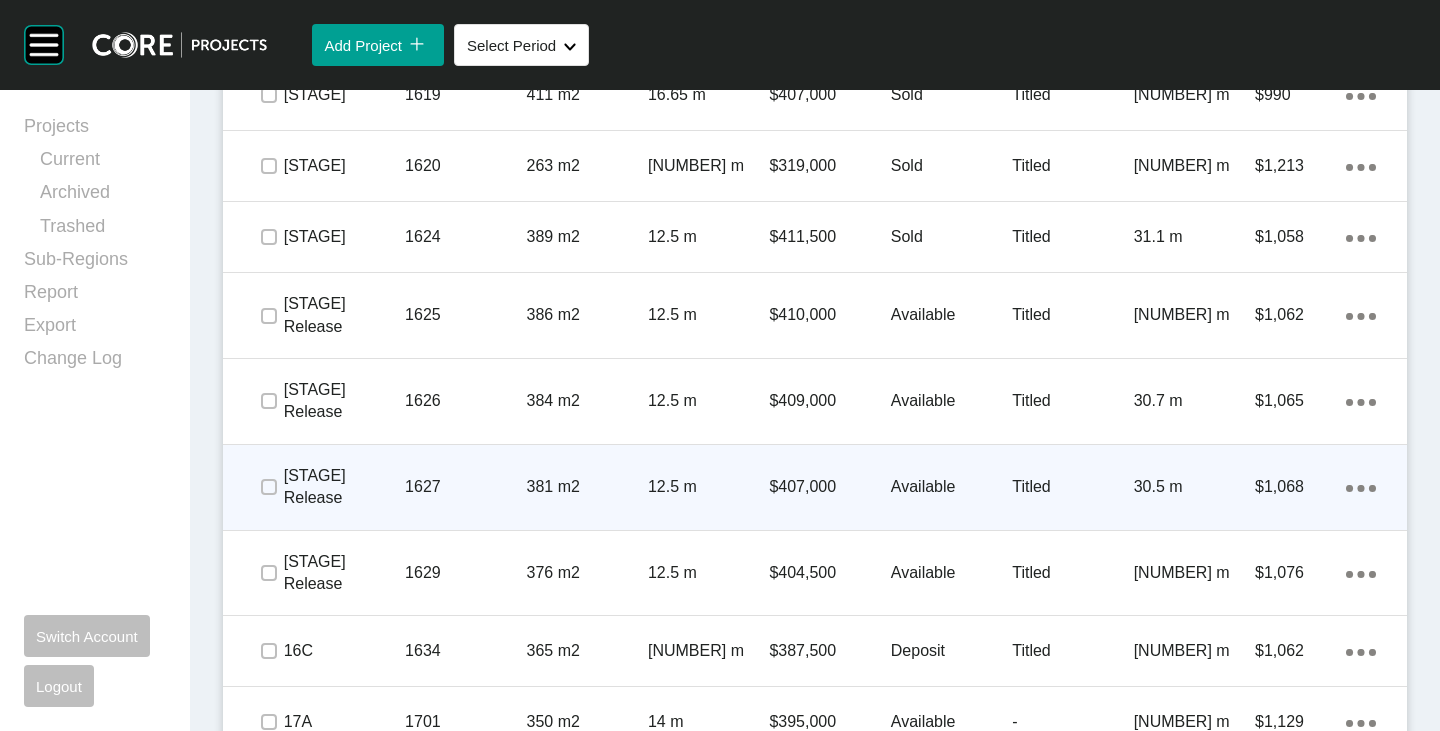 scroll, scrollTop: 1900, scrollLeft: 0, axis: vertical 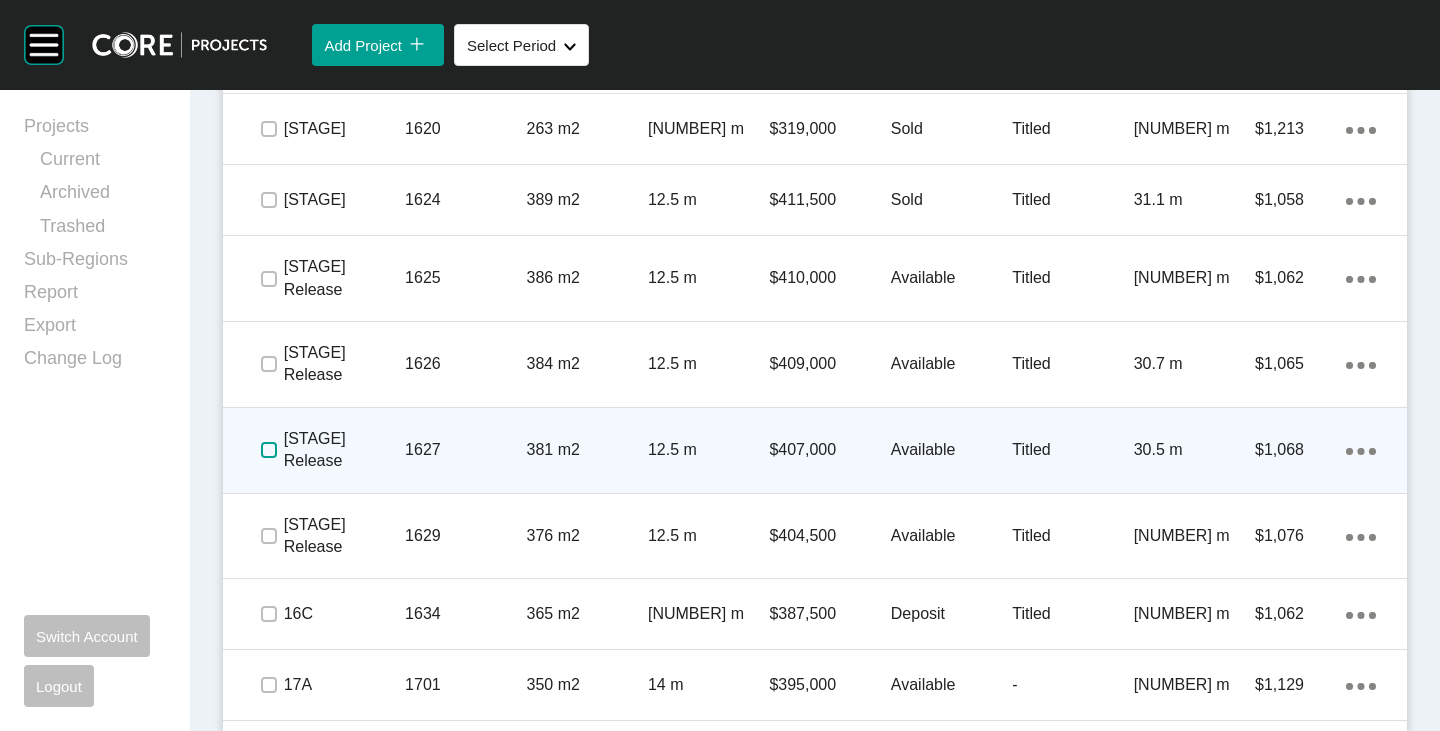 drag, startPoint x: 265, startPoint y: 442, endPoint x: 264, endPoint y: 471, distance: 29.017237 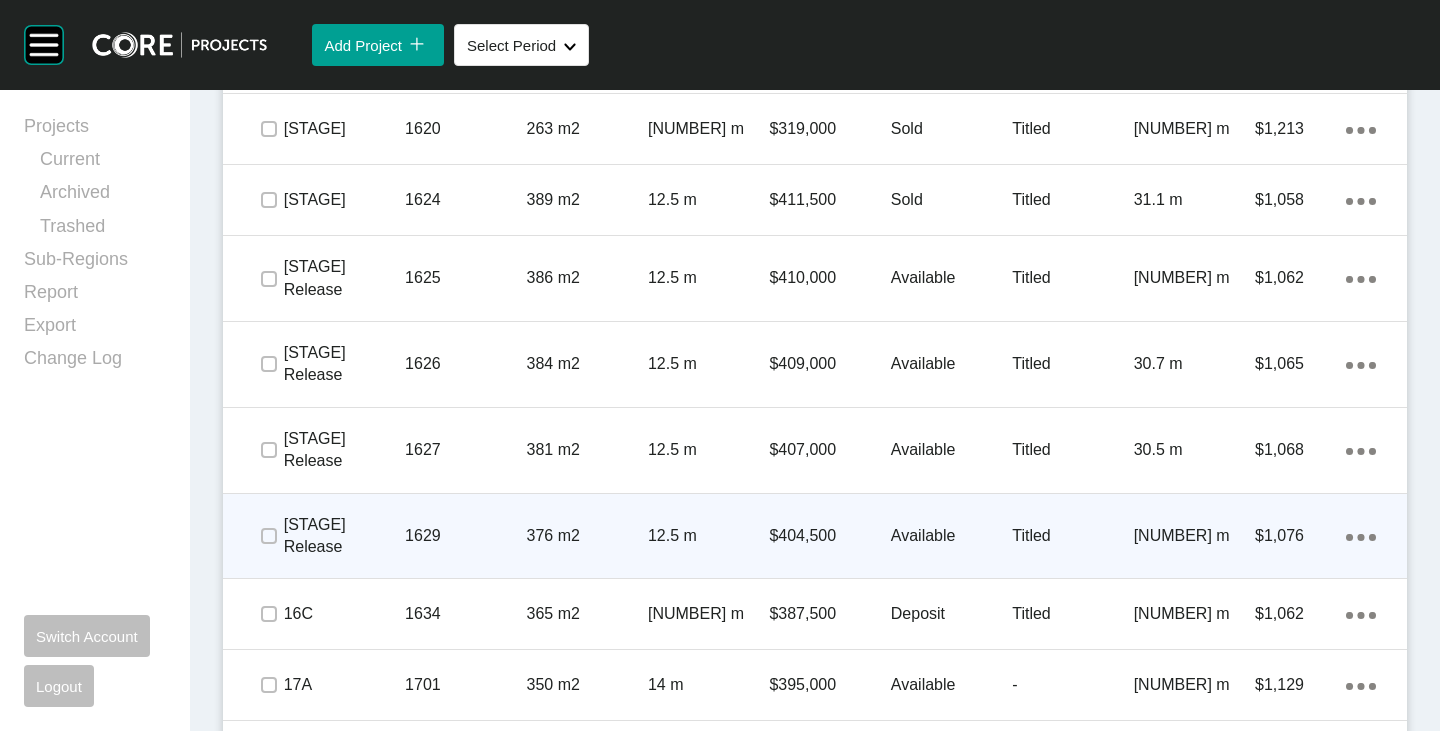 click at bounding box center [268, 536] 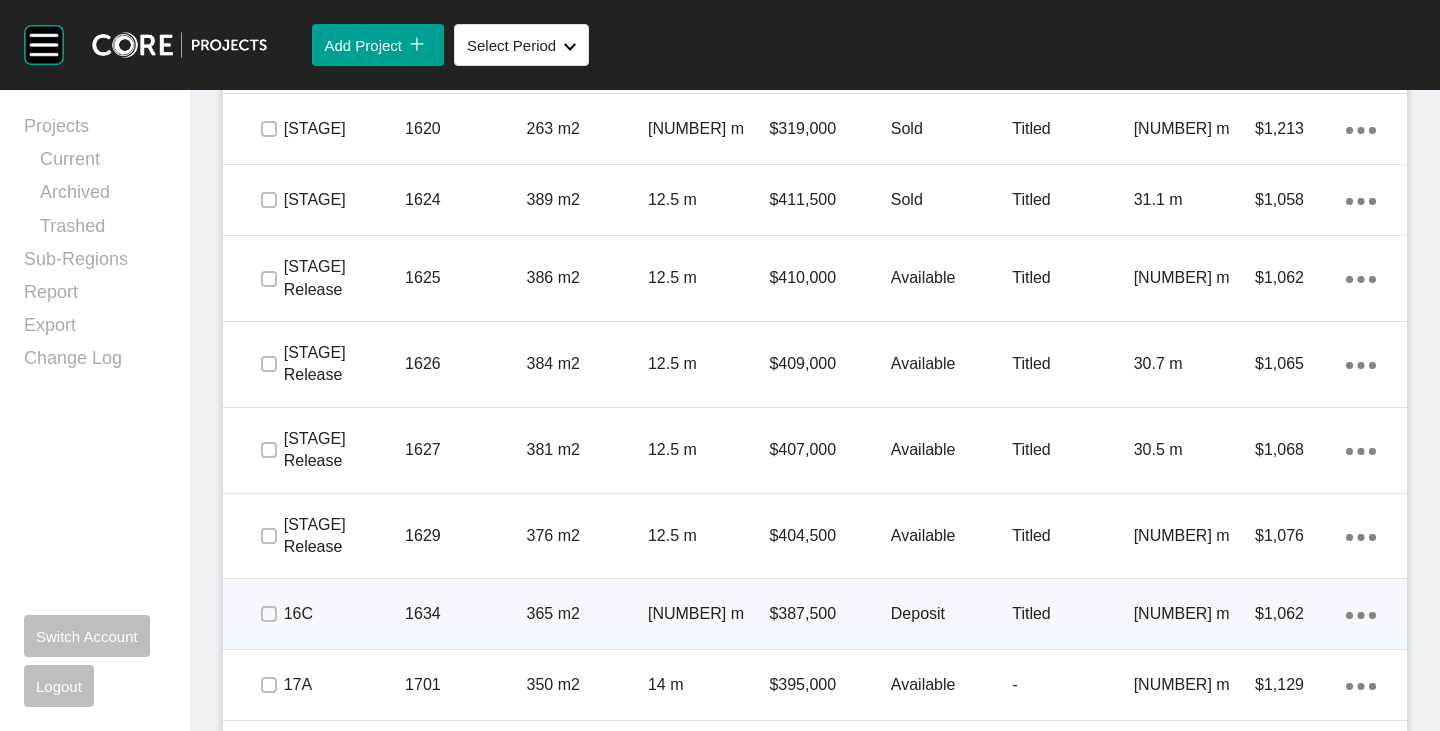 click at bounding box center (268, 614) 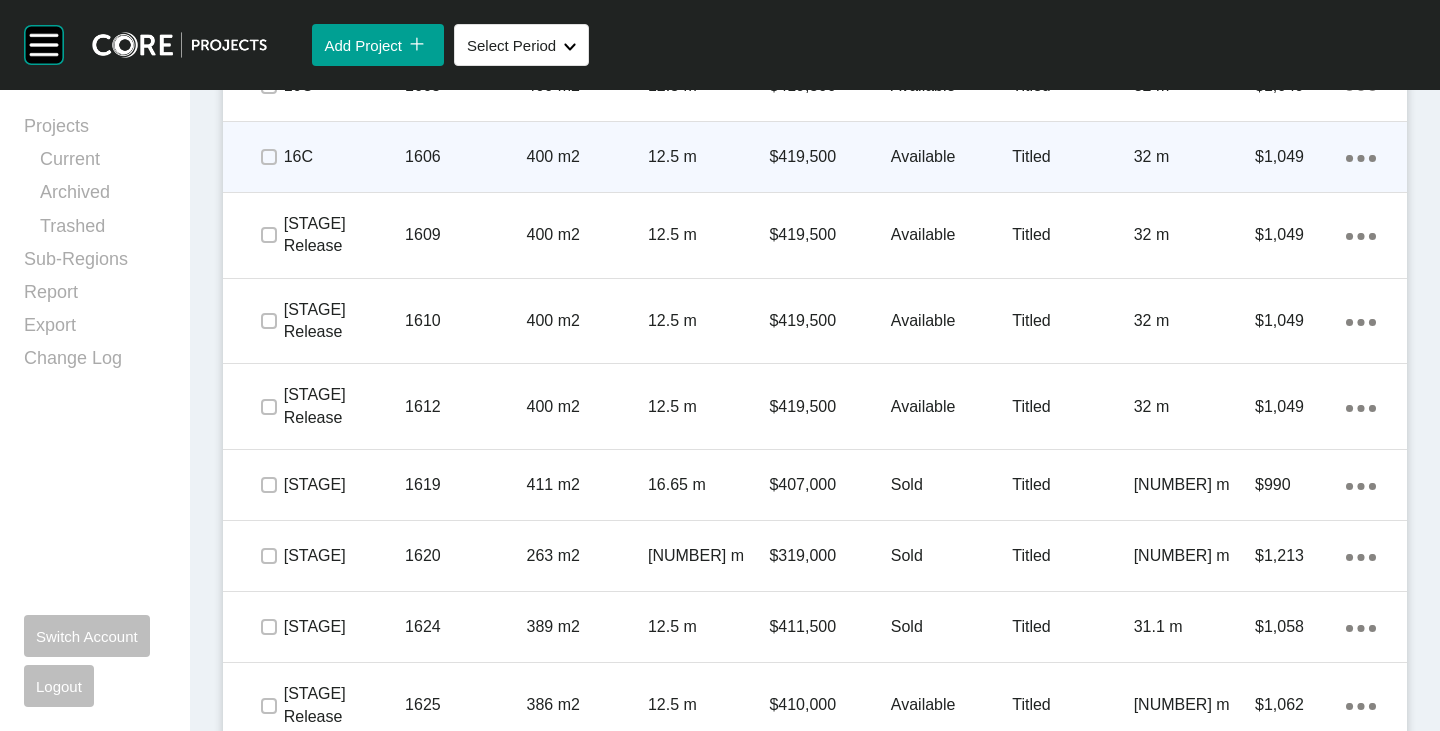 scroll, scrollTop: 1200, scrollLeft: 0, axis: vertical 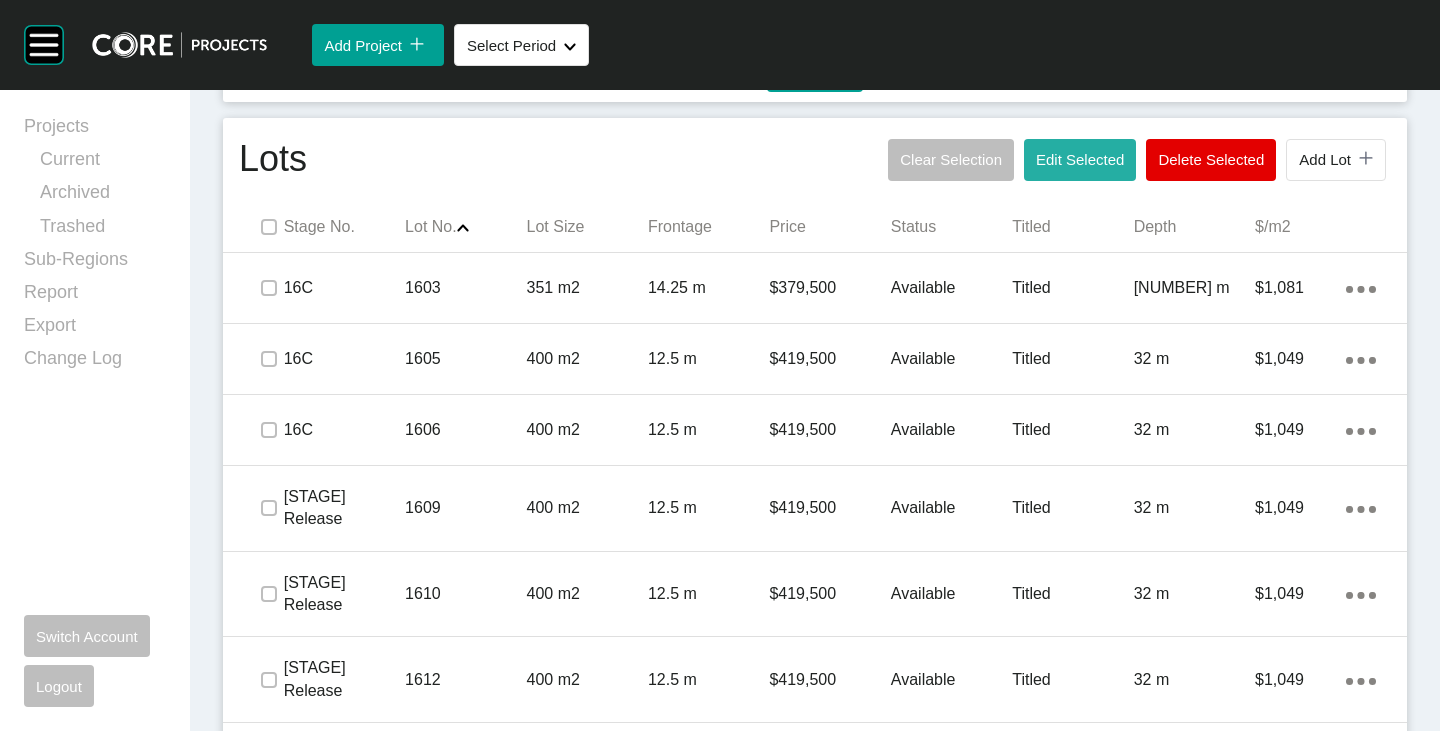 click on "Edit Selected" at bounding box center (1080, 160) 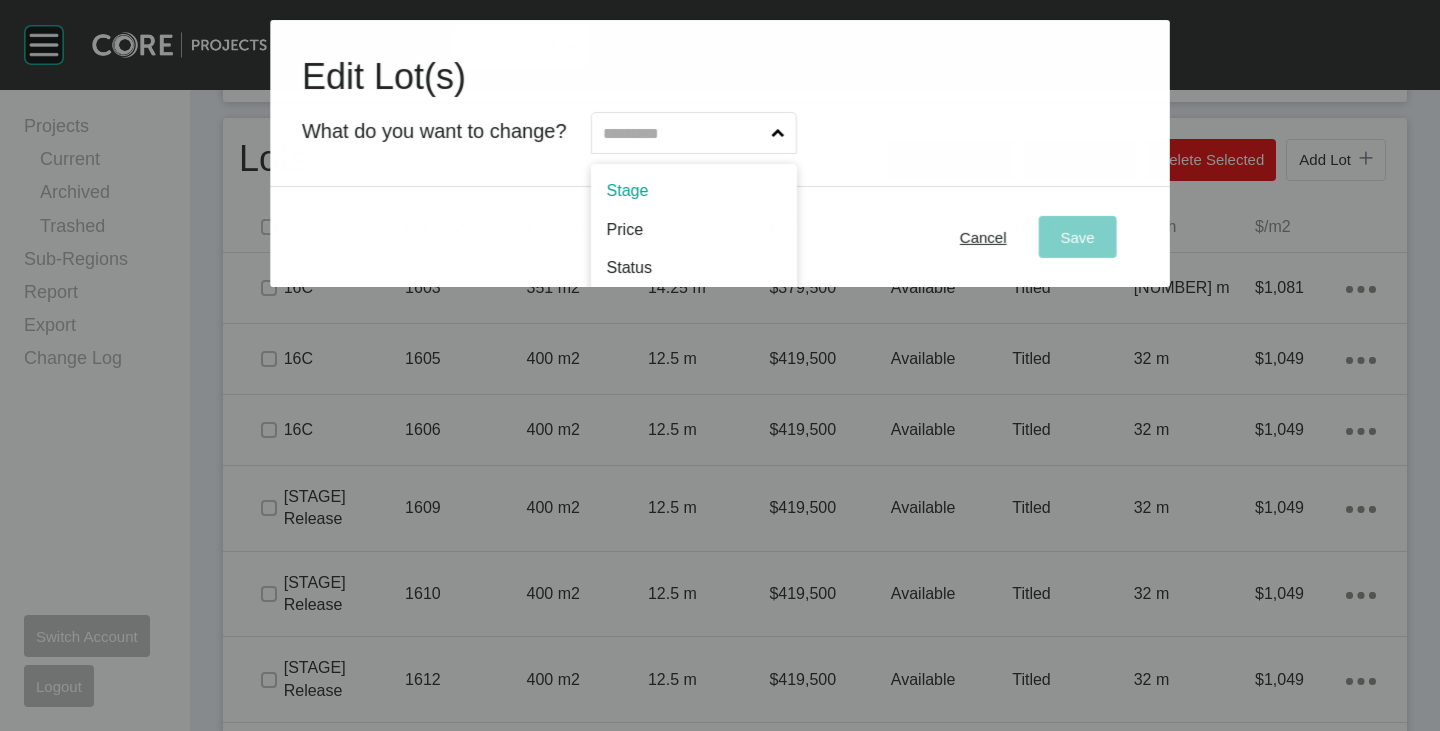 click at bounding box center [684, 133] 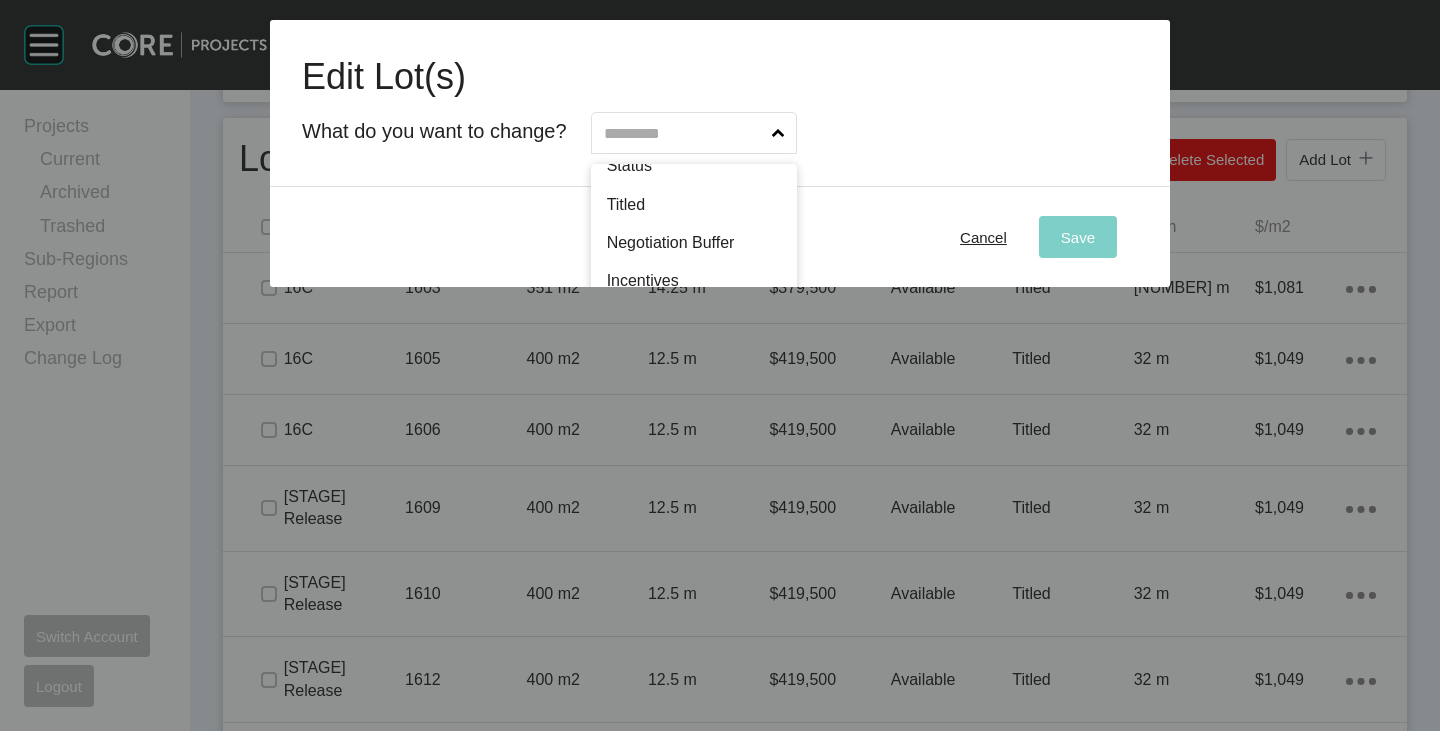 scroll, scrollTop: 85, scrollLeft: 0, axis: vertical 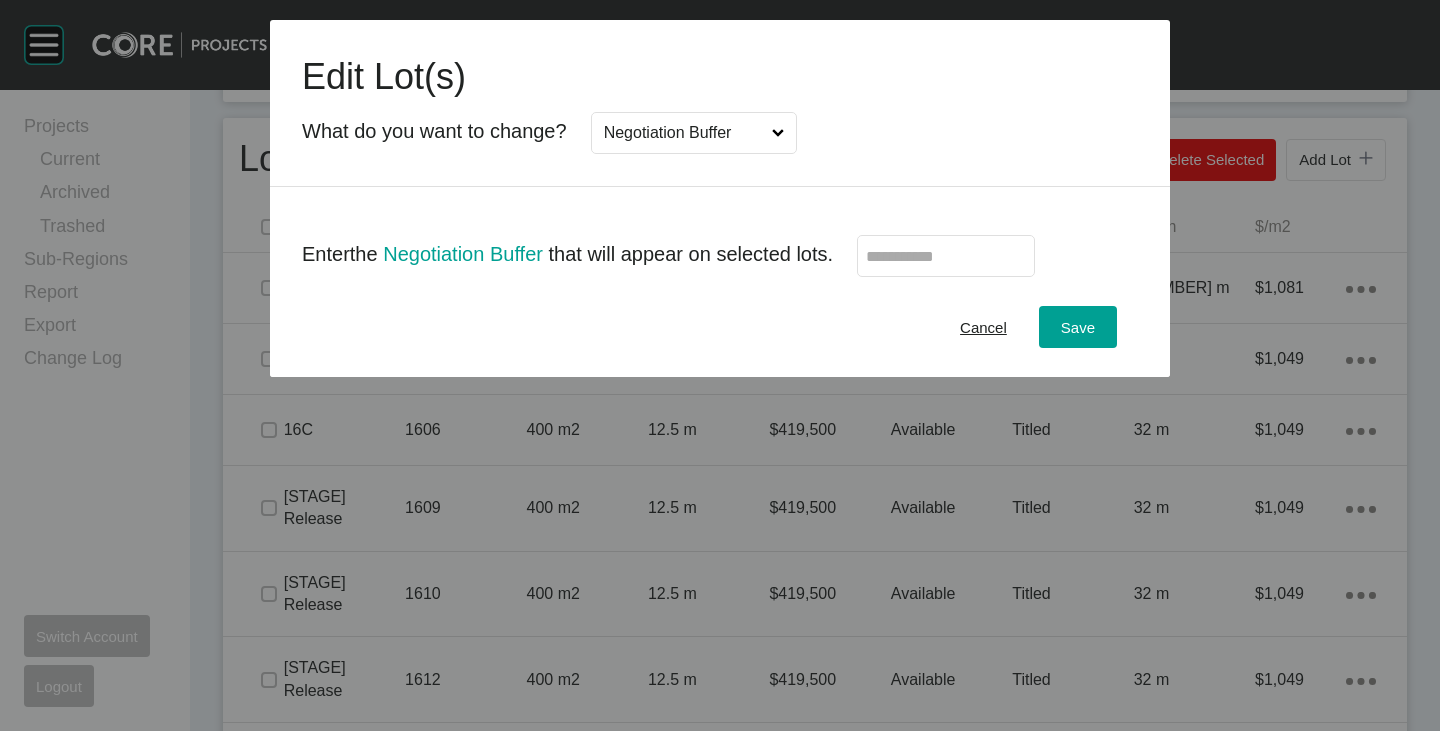 click at bounding box center (946, 256) 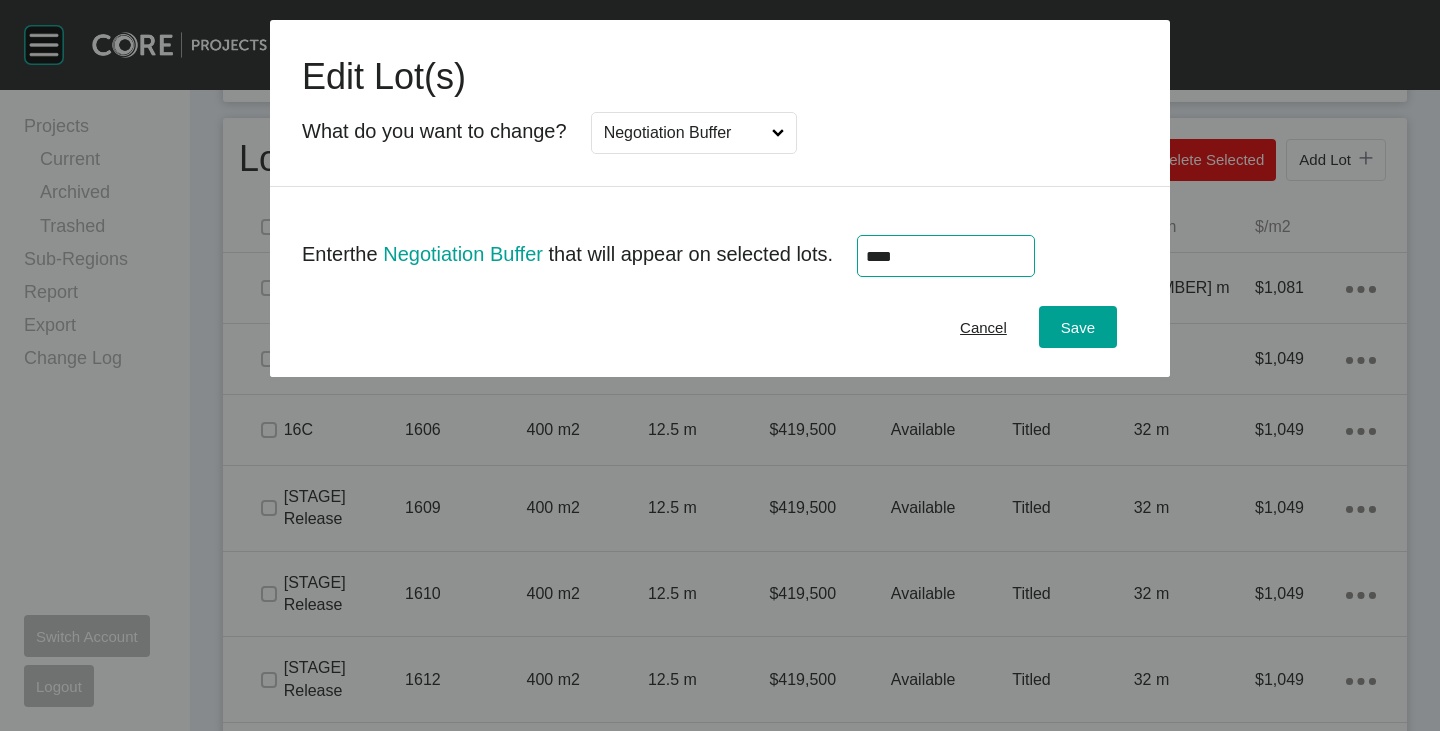 type on "*****" 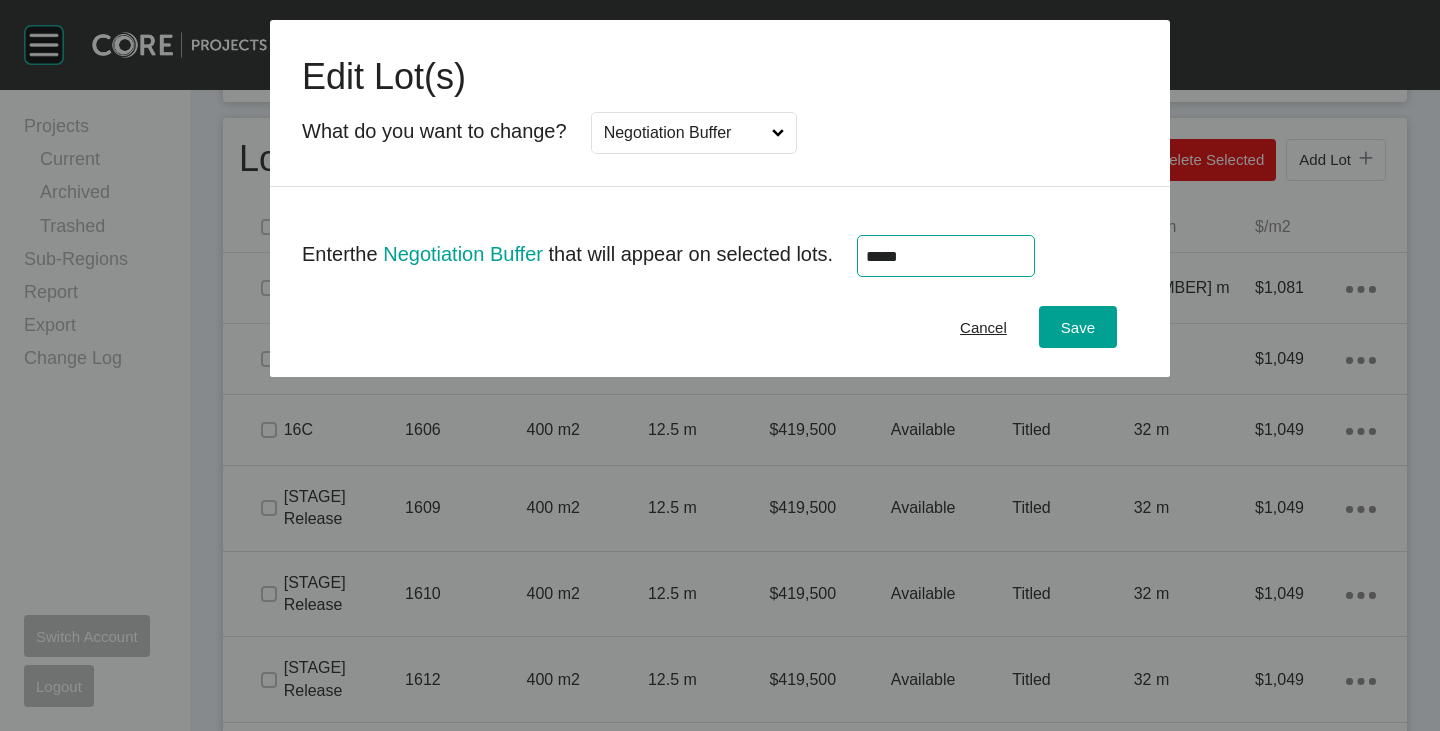 click on "Cancel Save" at bounding box center [720, 327] 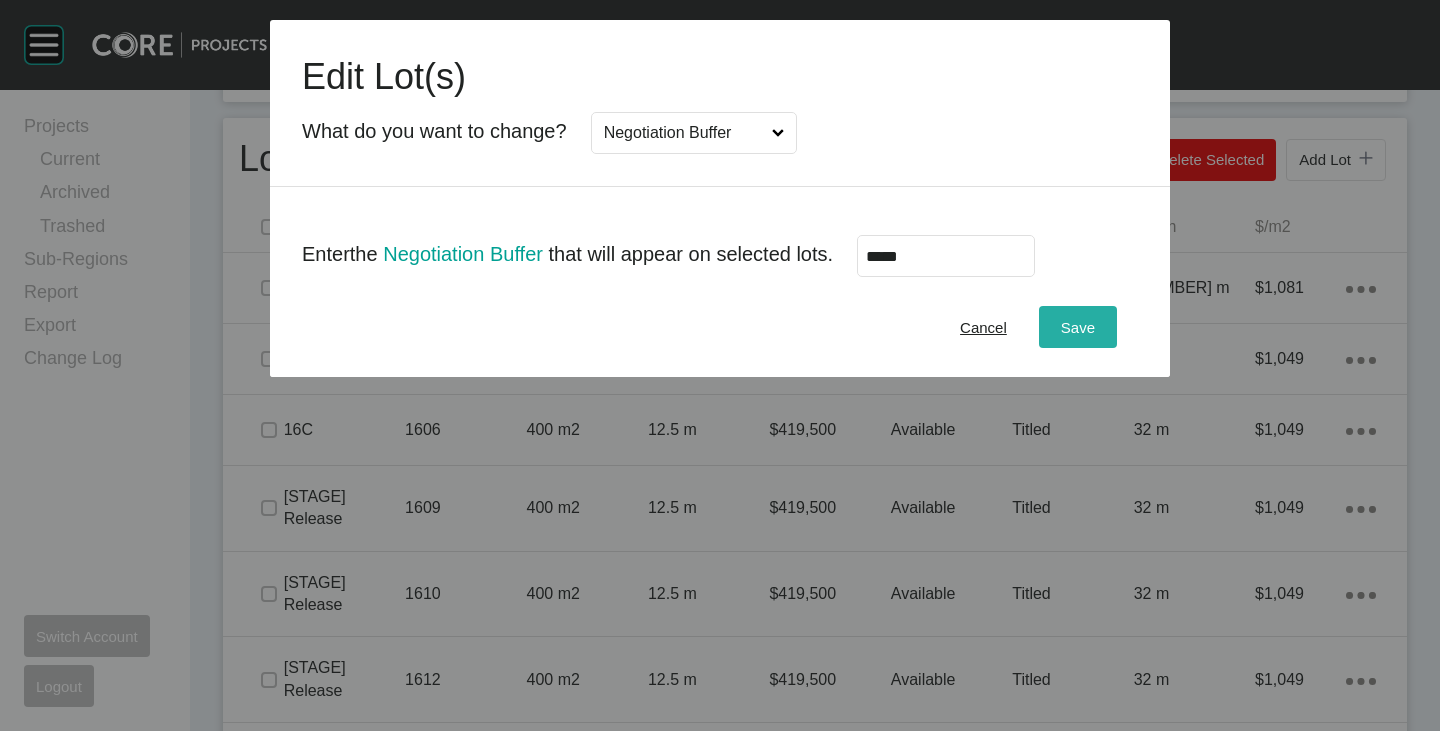 click on "Save" at bounding box center (1078, 327) 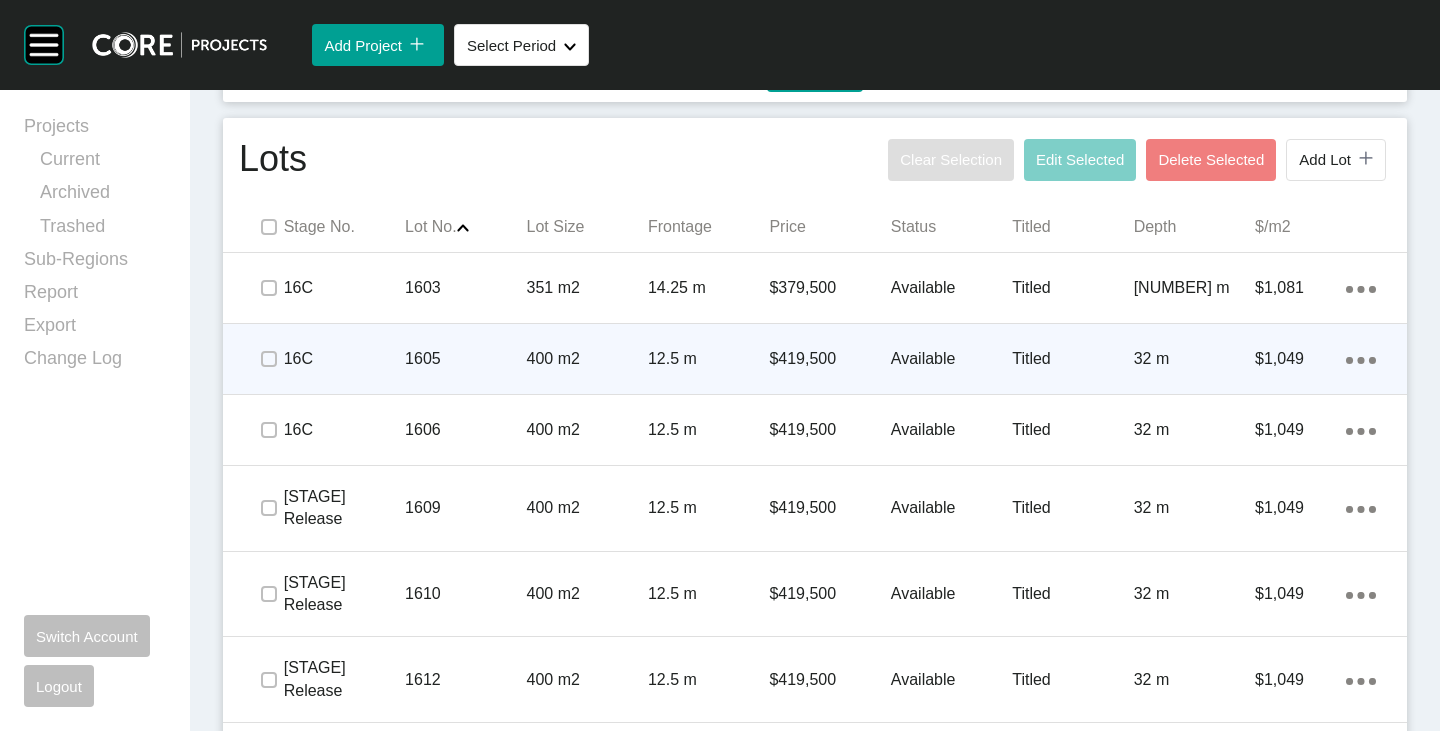 click on "$419,500" at bounding box center [829, 359] 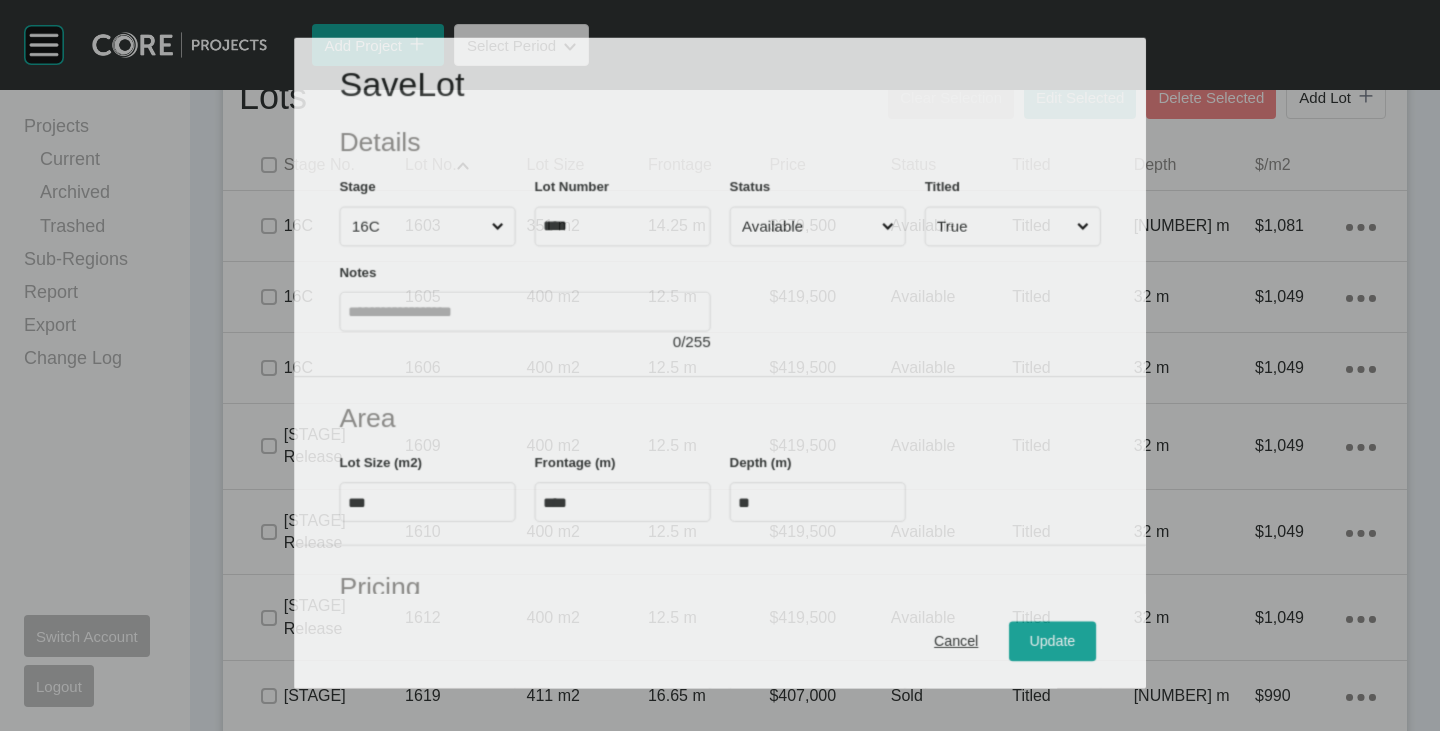 scroll, scrollTop: 300, scrollLeft: 0, axis: vertical 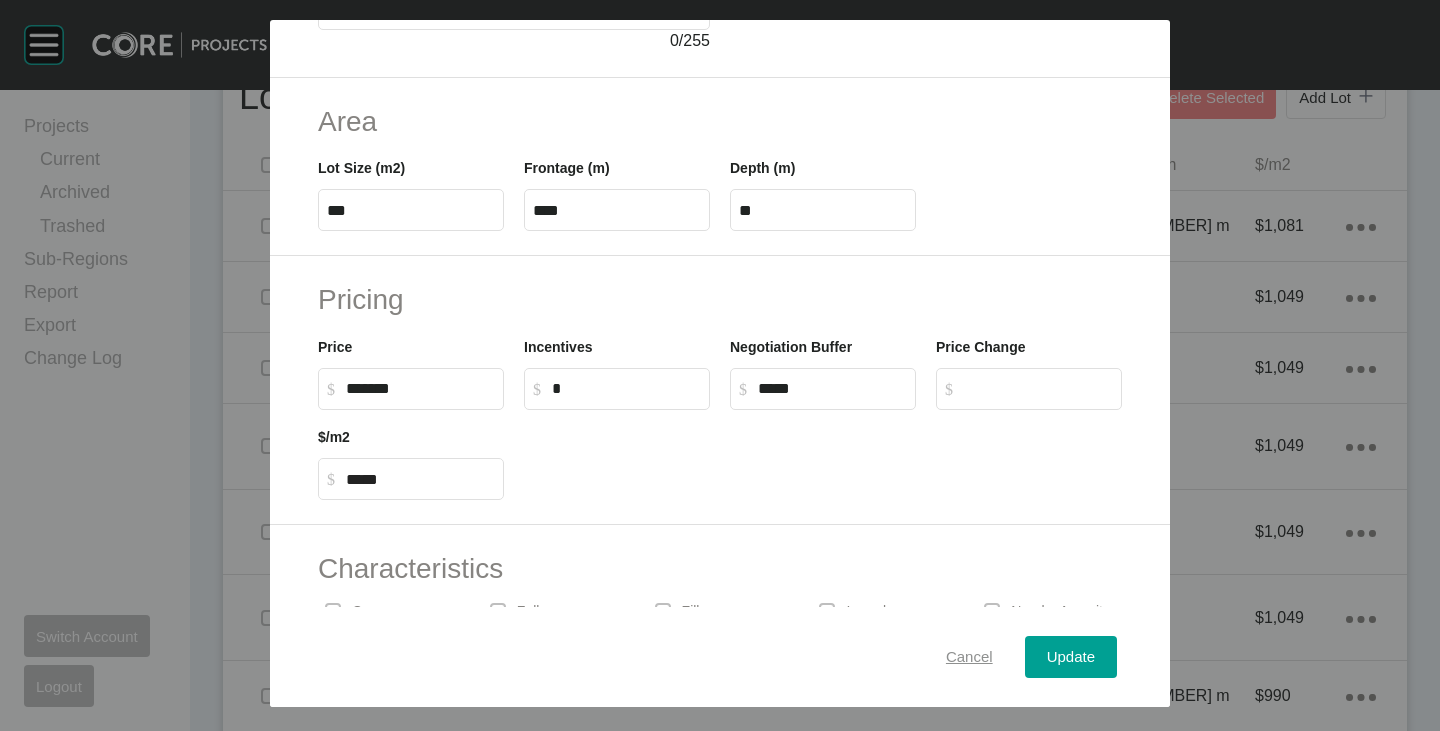 click on "Cancel" at bounding box center [969, 657] 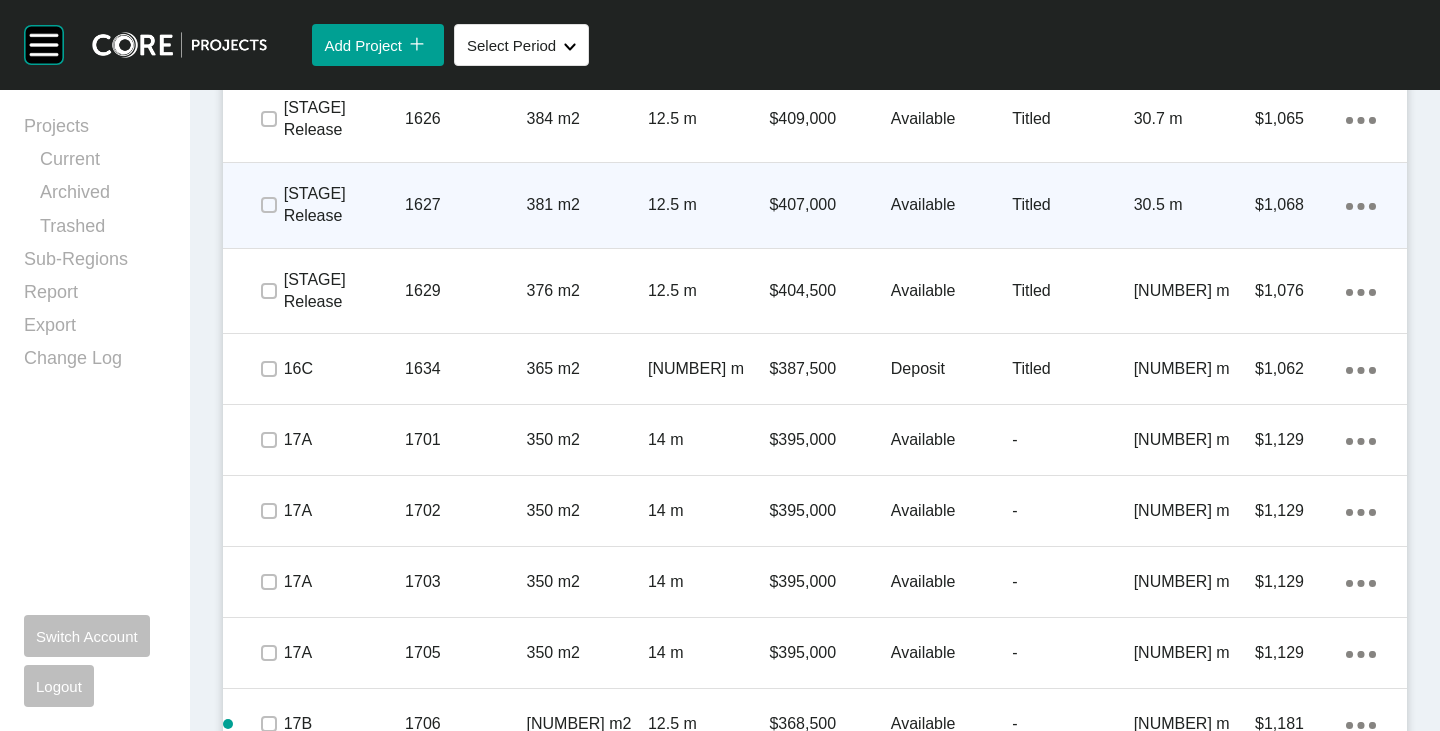 scroll, scrollTop: 2200, scrollLeft: 0, axis: vertical 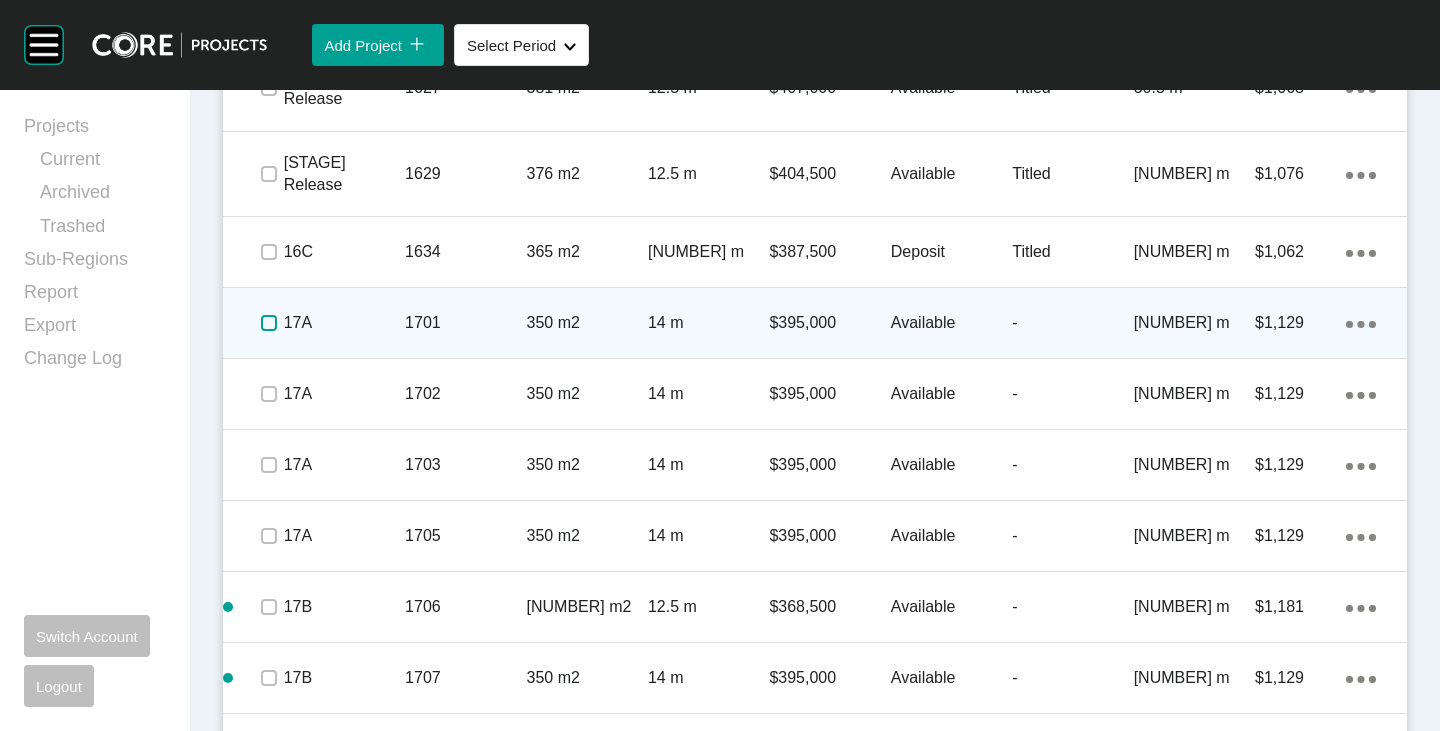 click at bounding box center (269, 323) 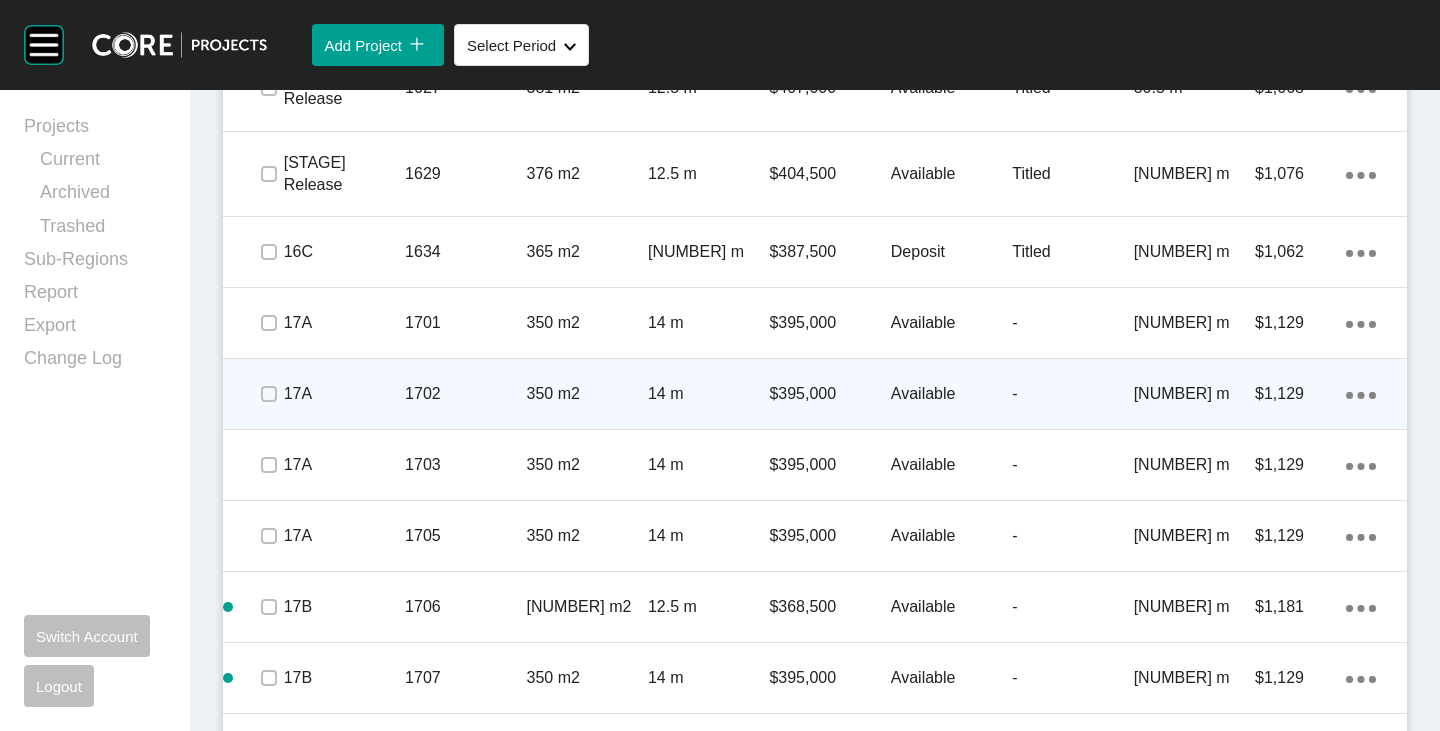 click at bounding box center (268, 394) 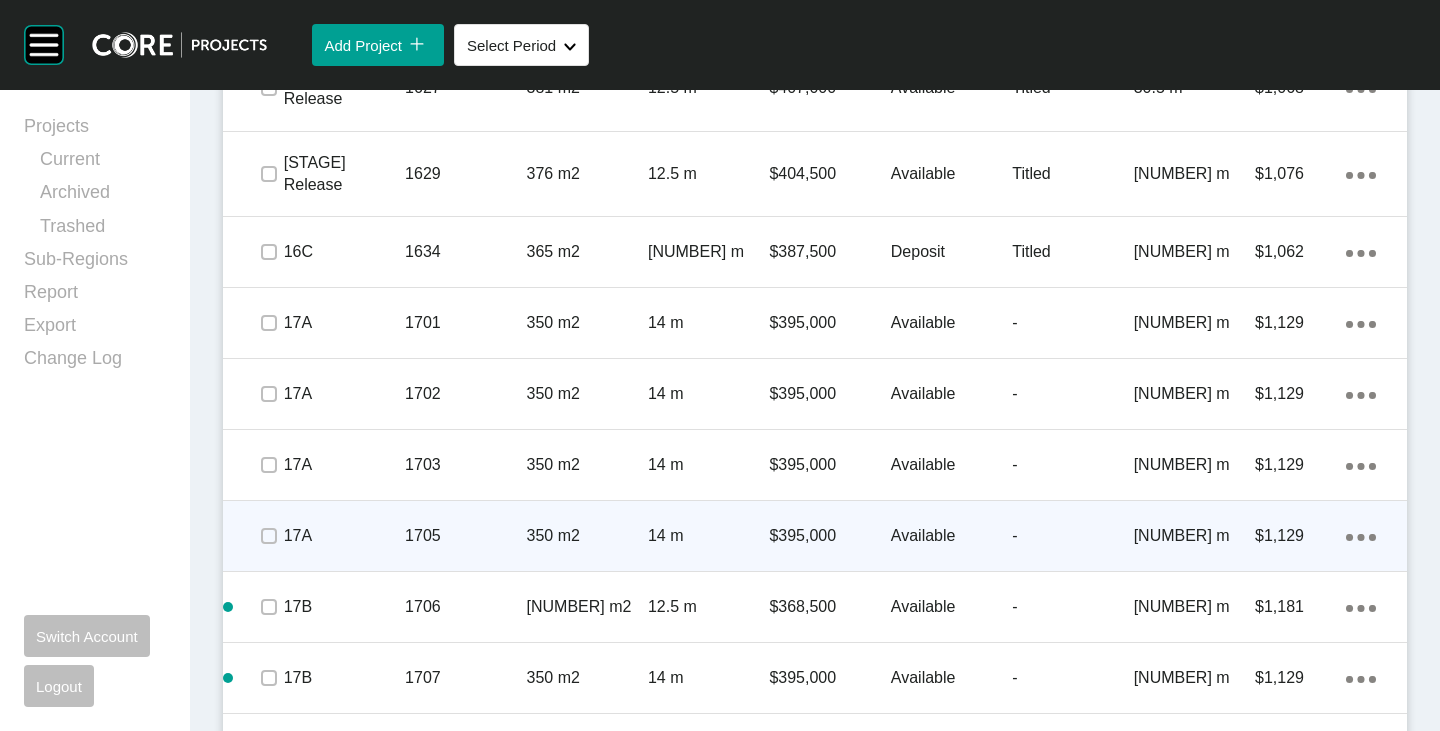 drag, startPoint x: 271, startPoint y: 451, endPoint x: 267, endPoint y: 510, distance: 59.135437 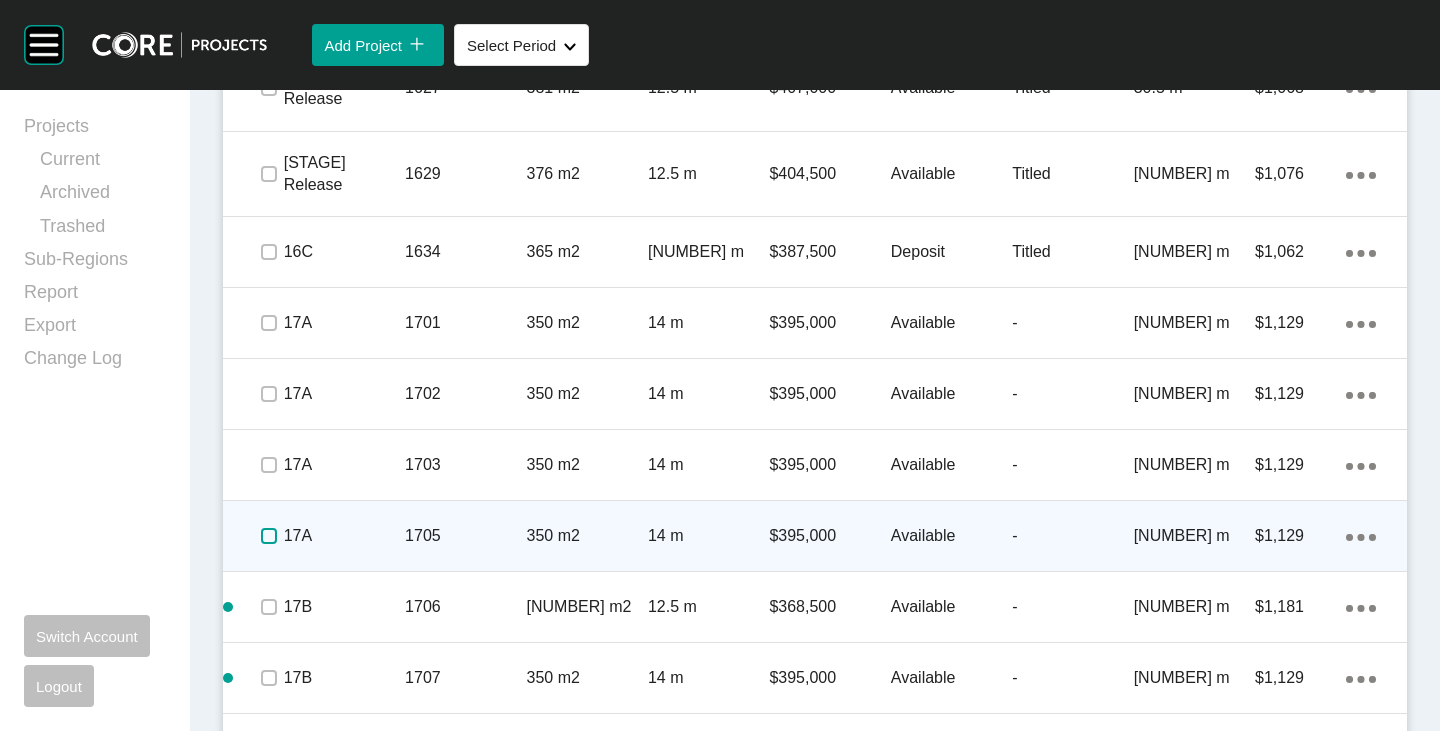 click at bounding box center [269, 536] 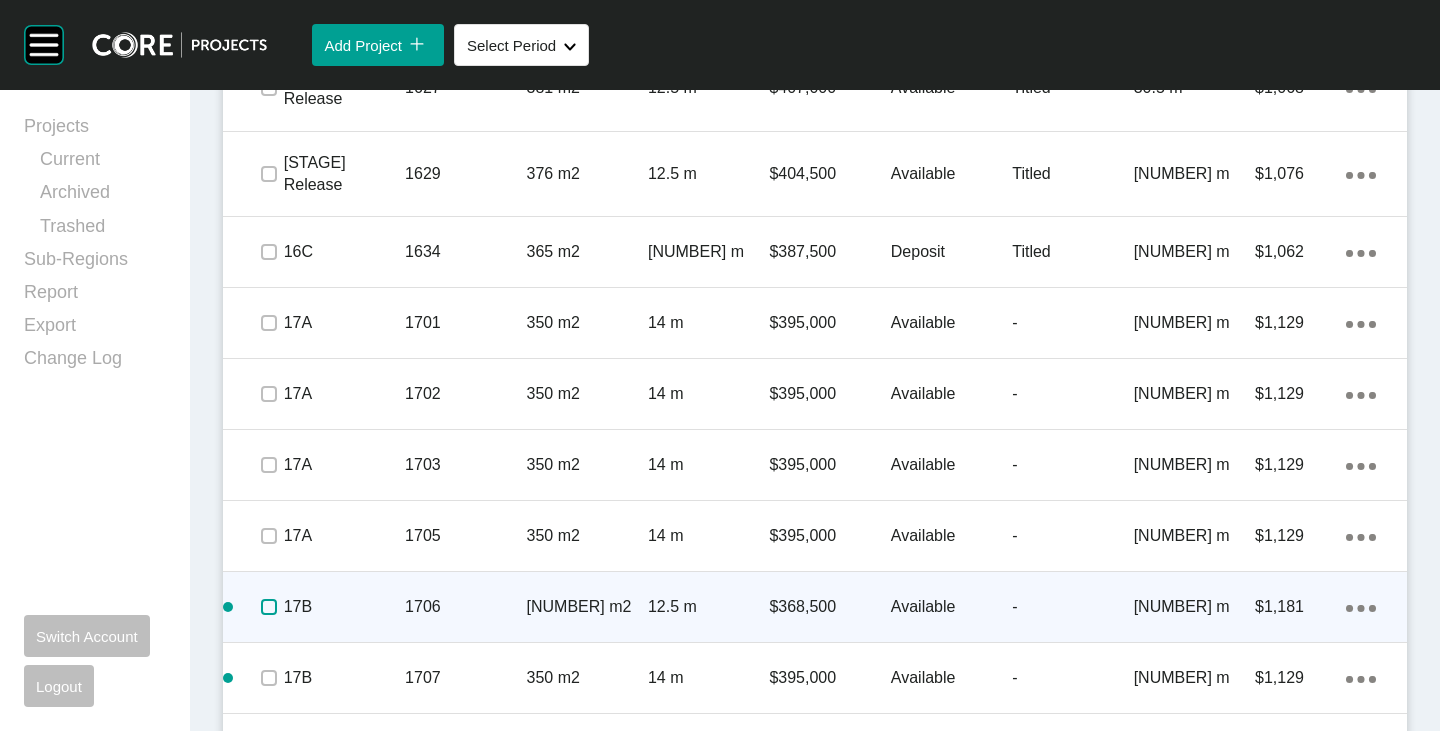 click at bounding box center [269, 607] 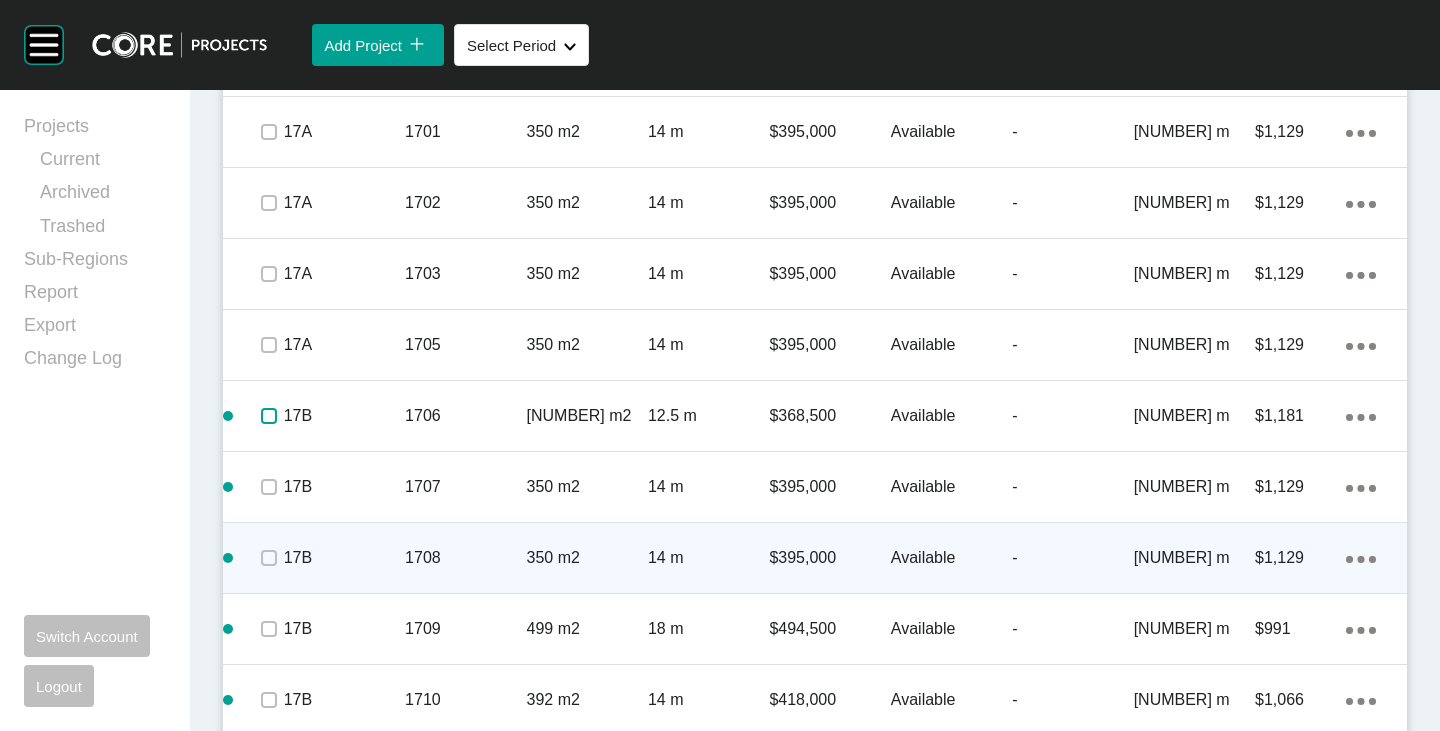scroll, scrollTop: 2400, scrollLeft: 0, axis: vertical 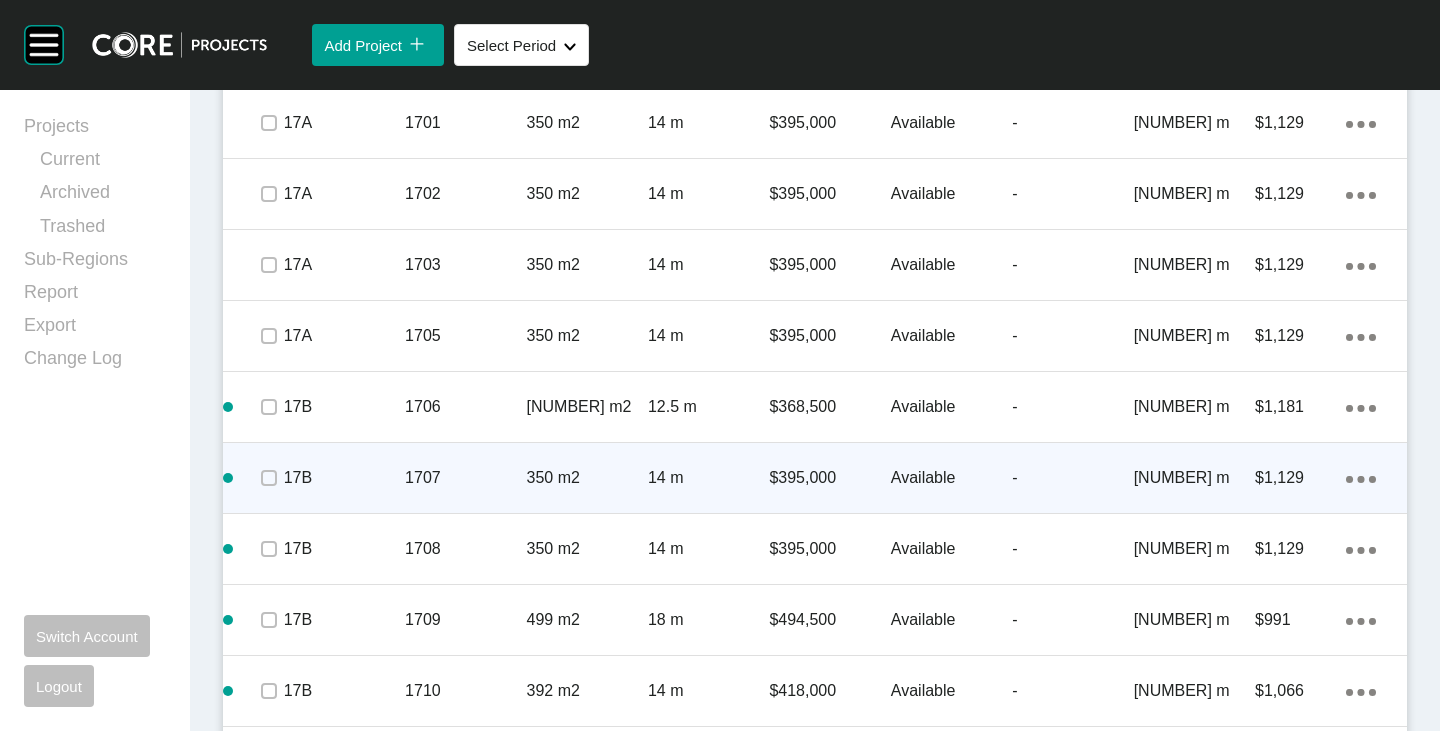 click at bounding box center [268, 478] 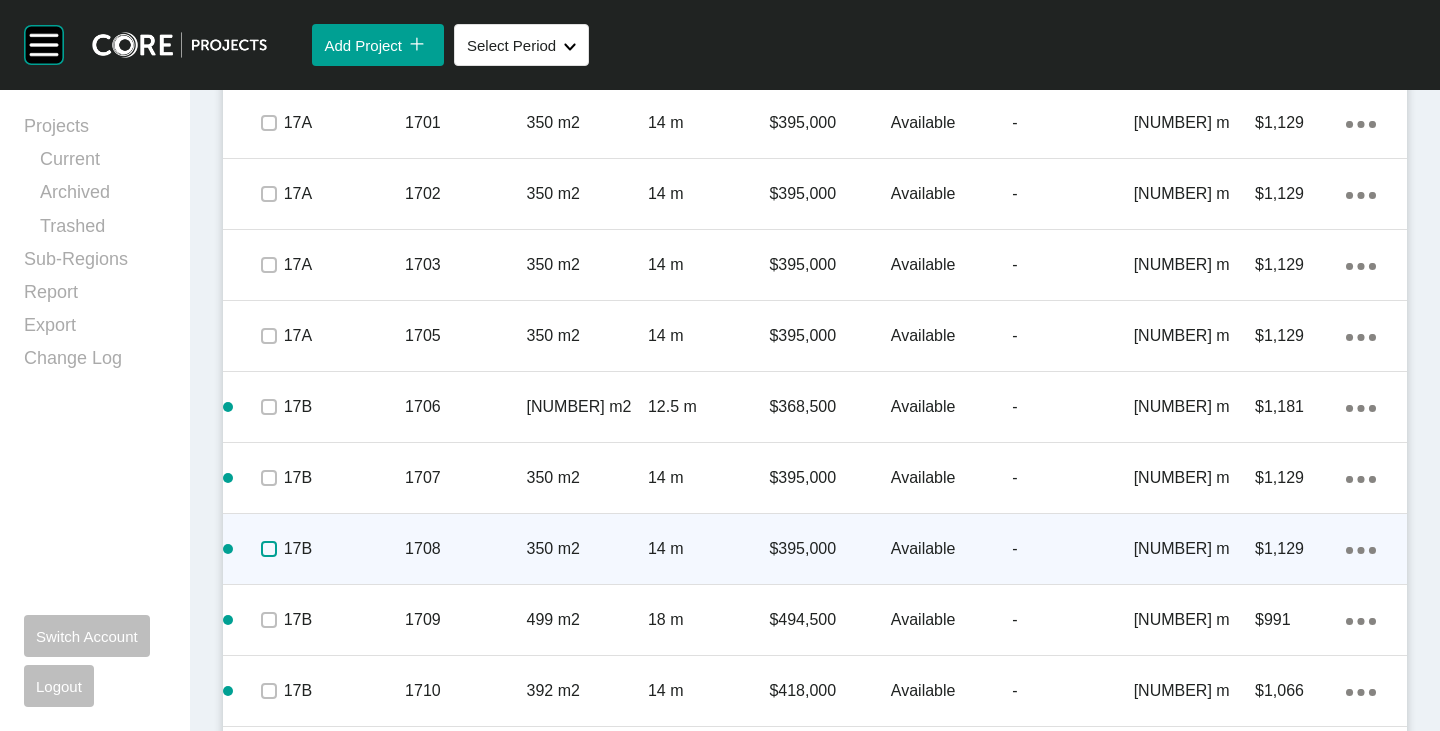 click at bounding box center [269, 549] 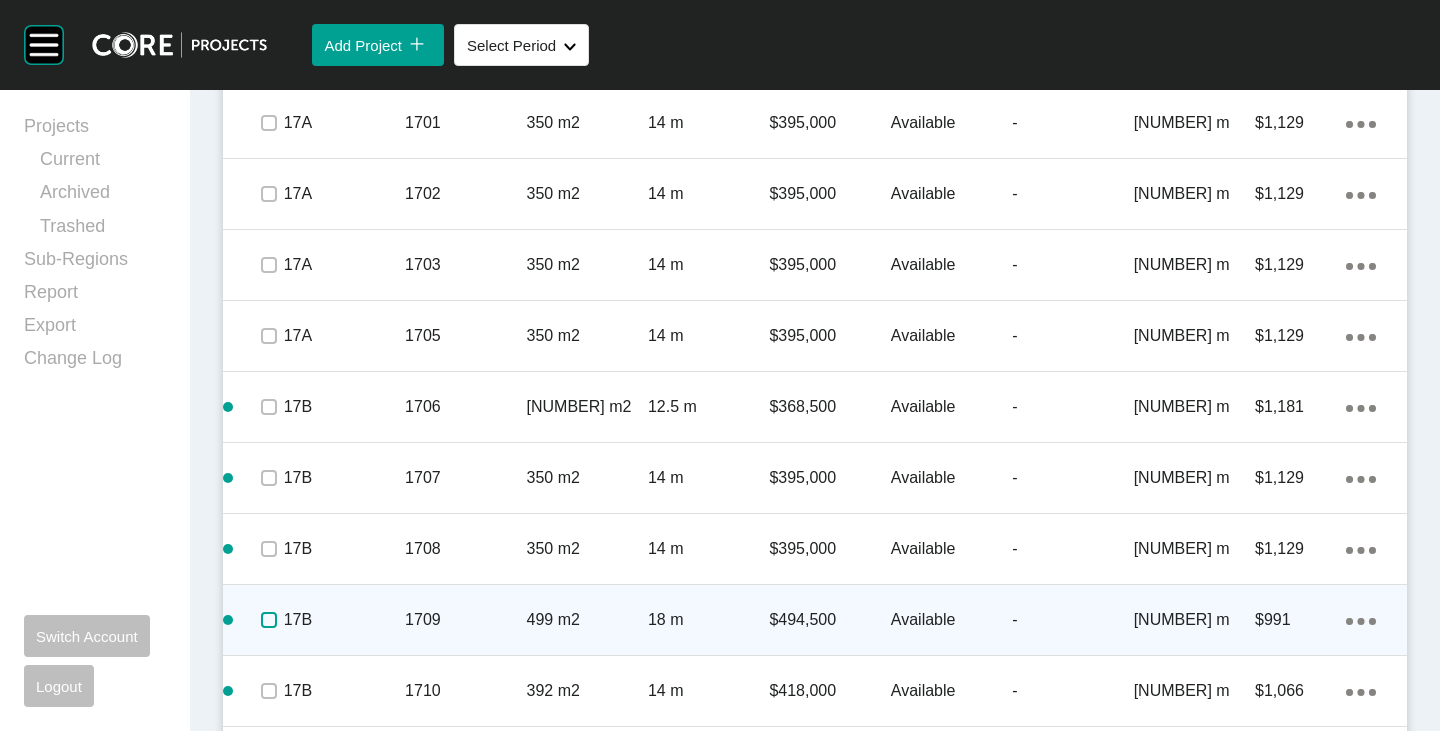 click at bounding box center [269, 620] 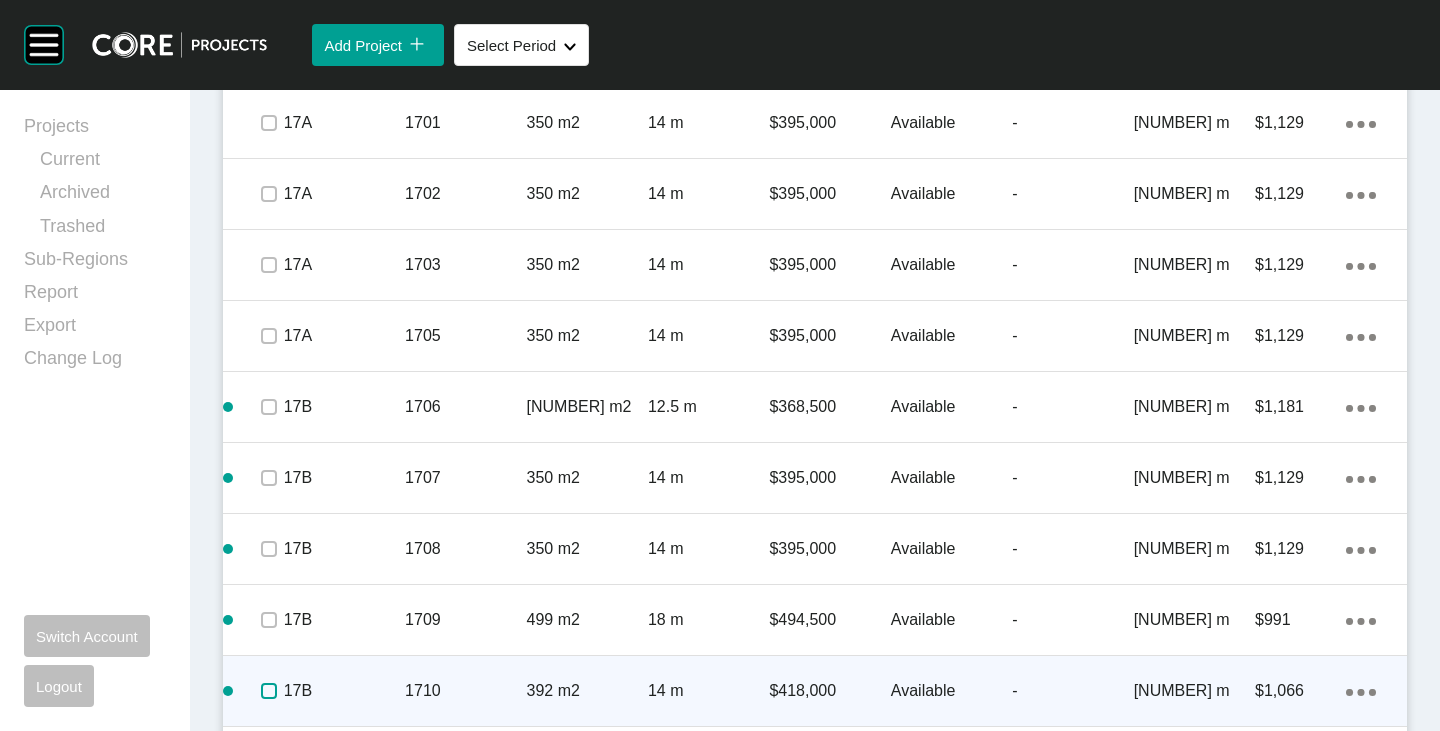 drag, startPoint x: 266, startPoint y: 685, endPoint x: 273, endPoint y: 648, distance: 37.65634 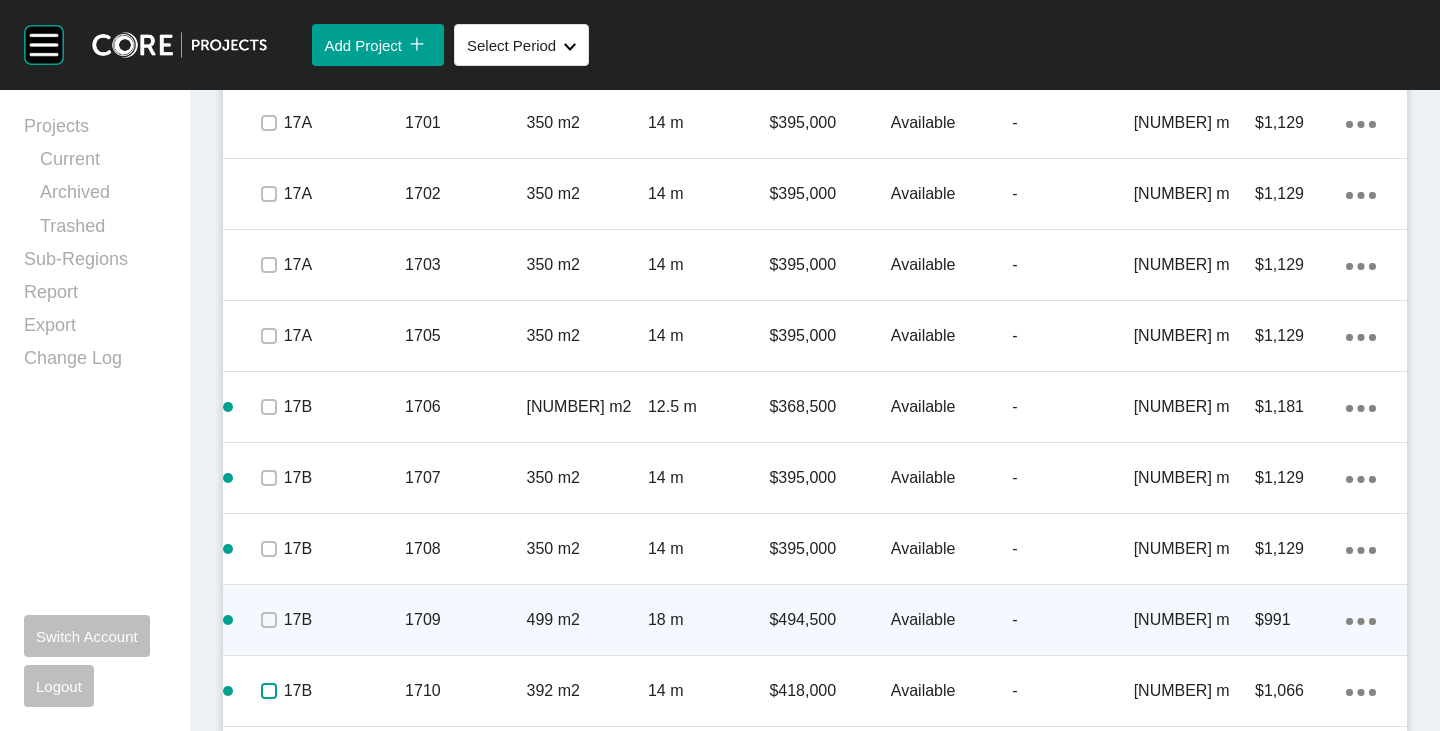 click at bounding box center [269, 691] 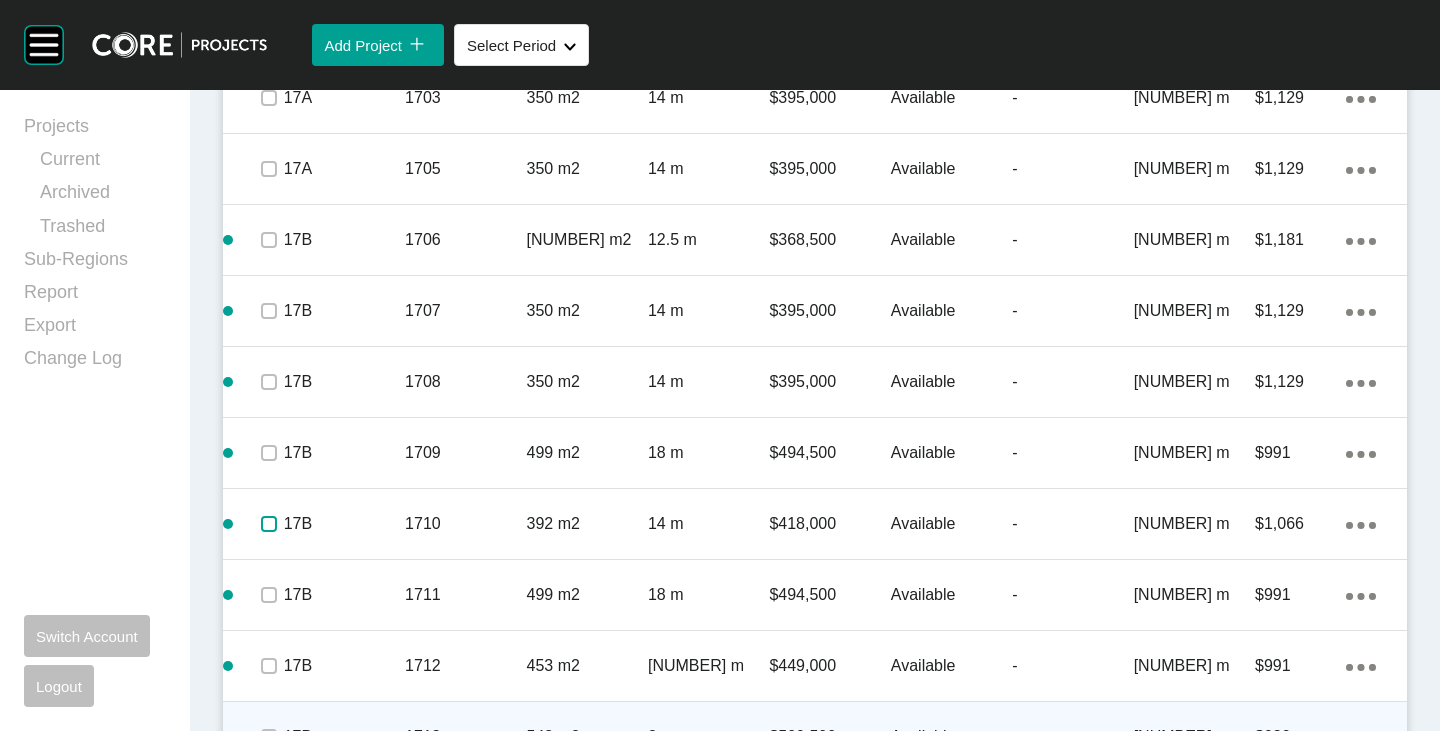 scroll, scrollTop: 2700, scrollLeft: 0, axis: vertical 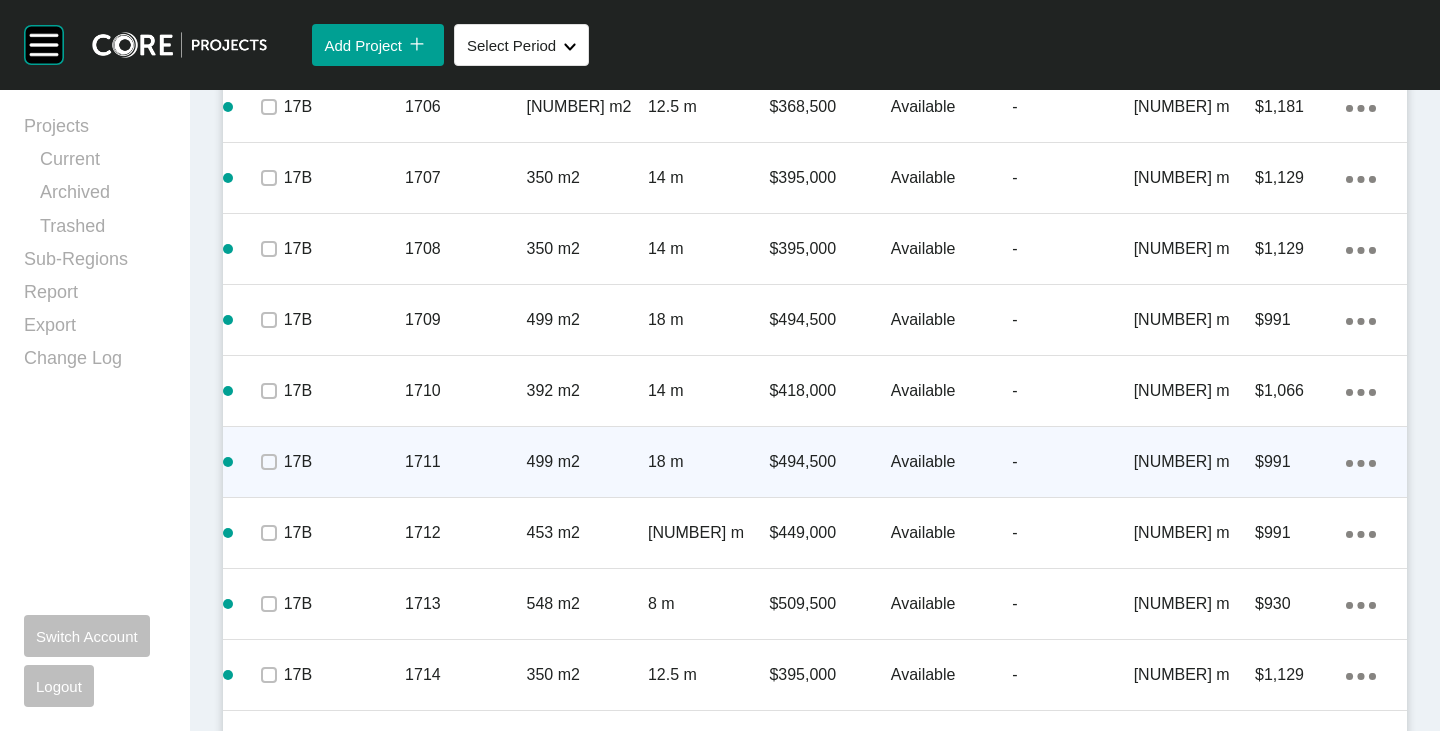 click at bounding box center (268, 462) 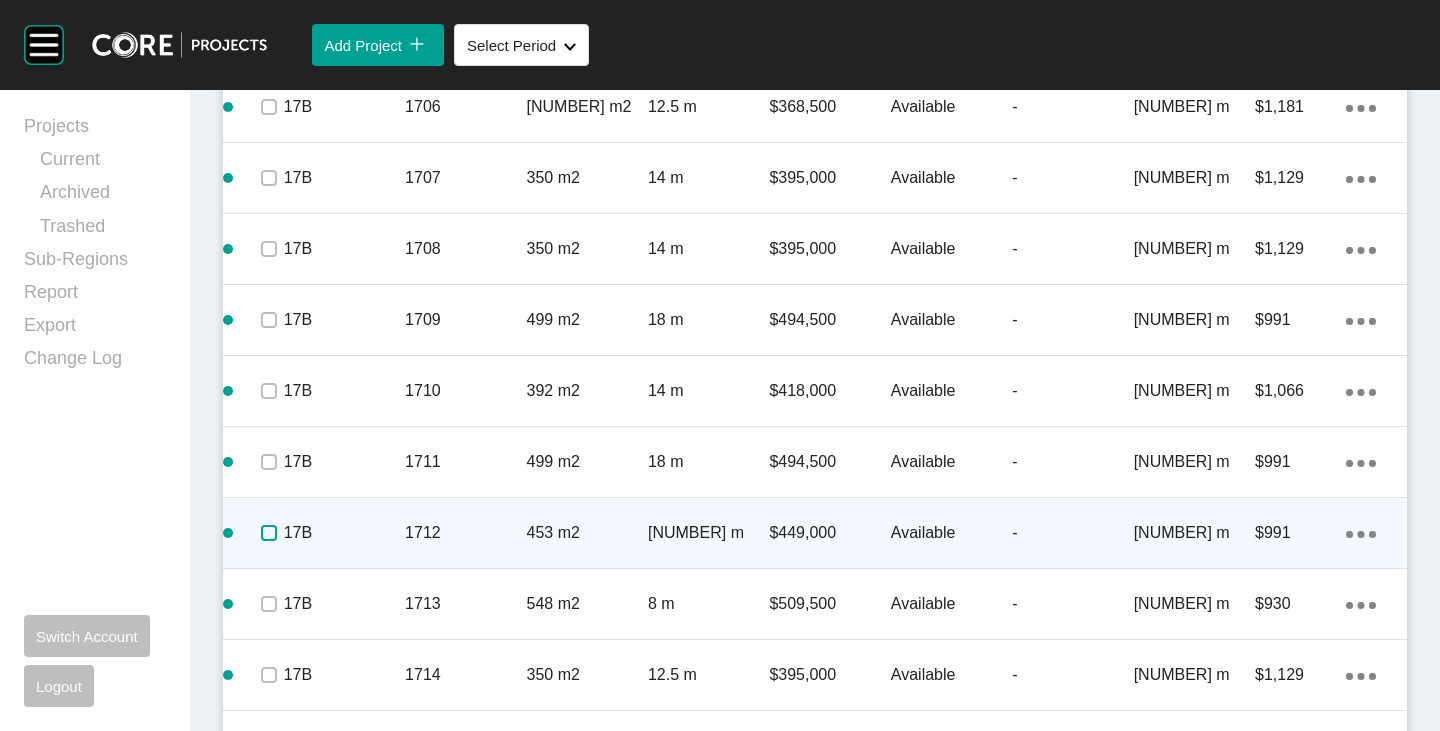 click at bounding box center (269, 533) 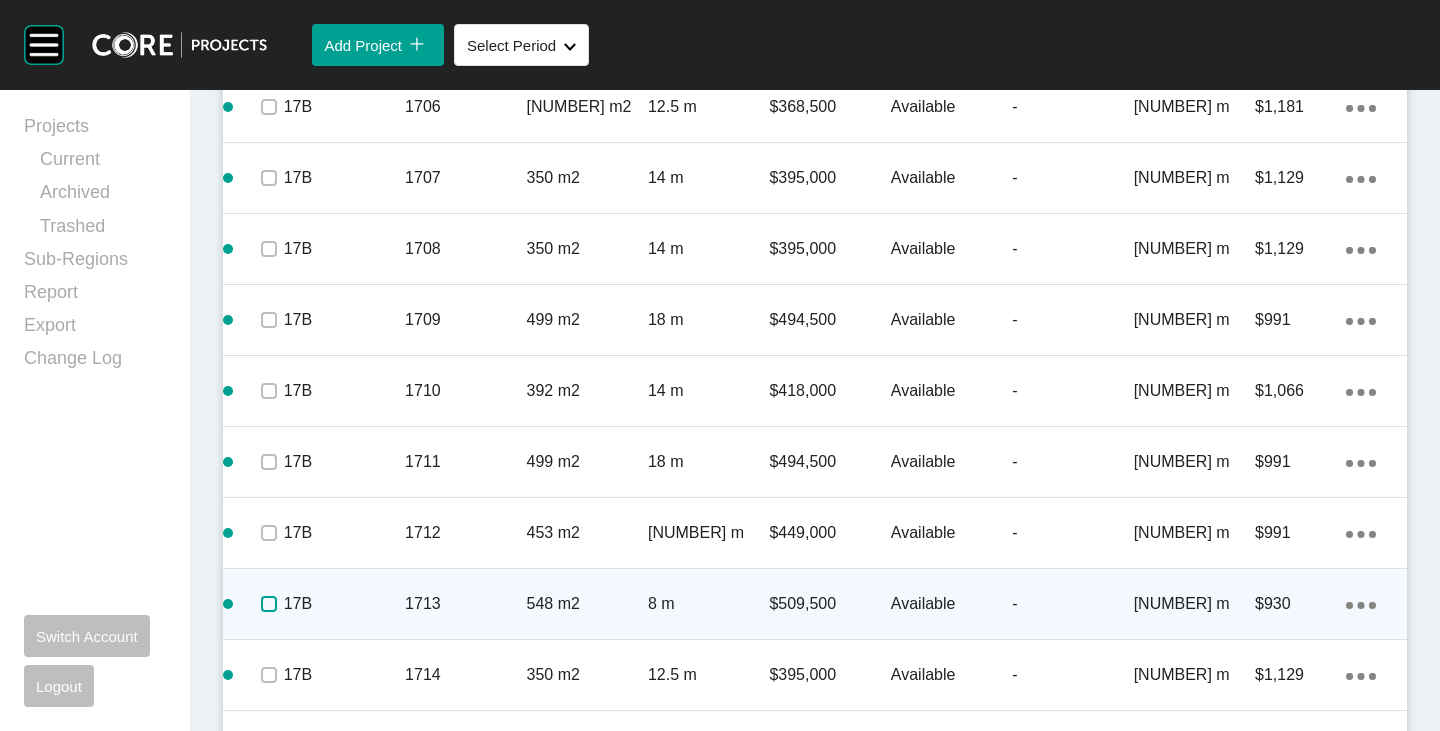 drag, startPoint x: 259, startPoint y: 595, endPoint x: 266, endPoint y: 614, distance: 20.248457 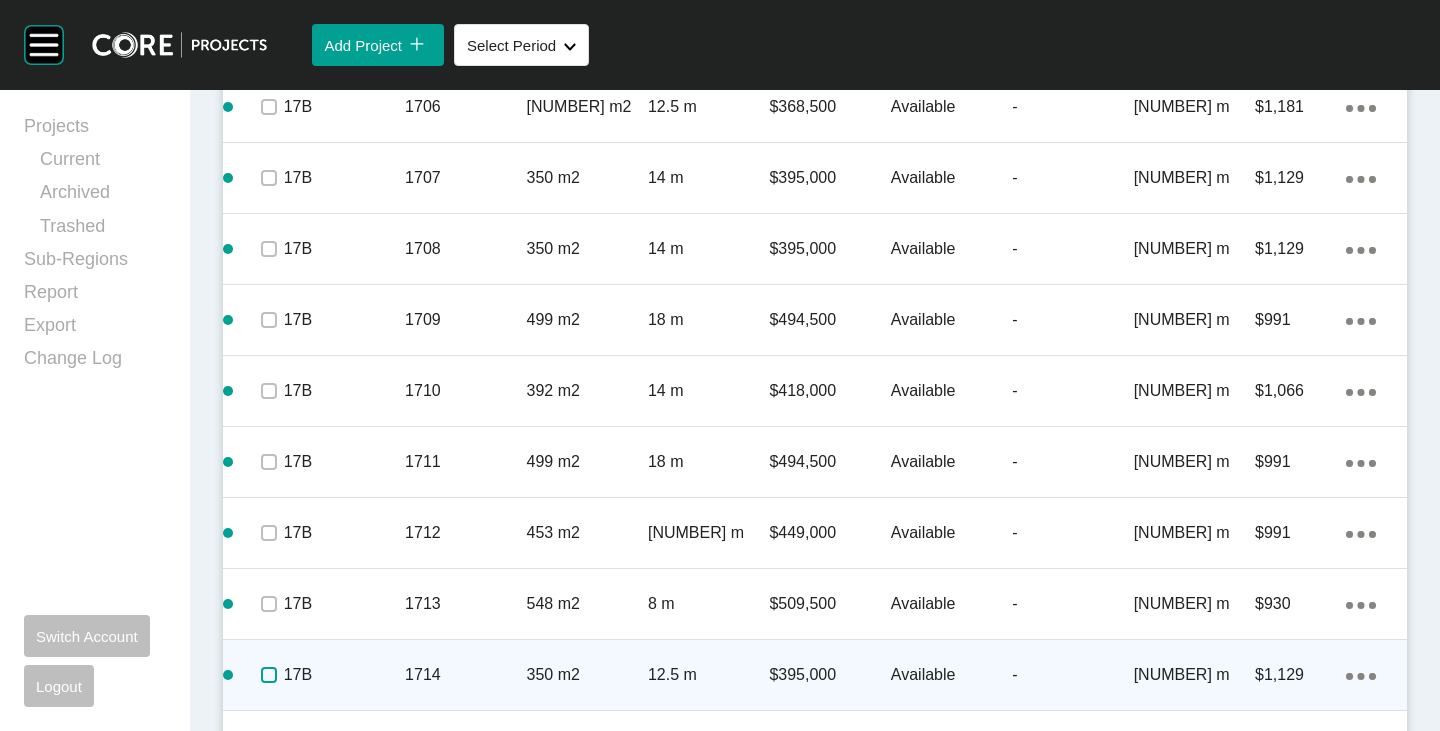 click at bounding box center [269, 675] 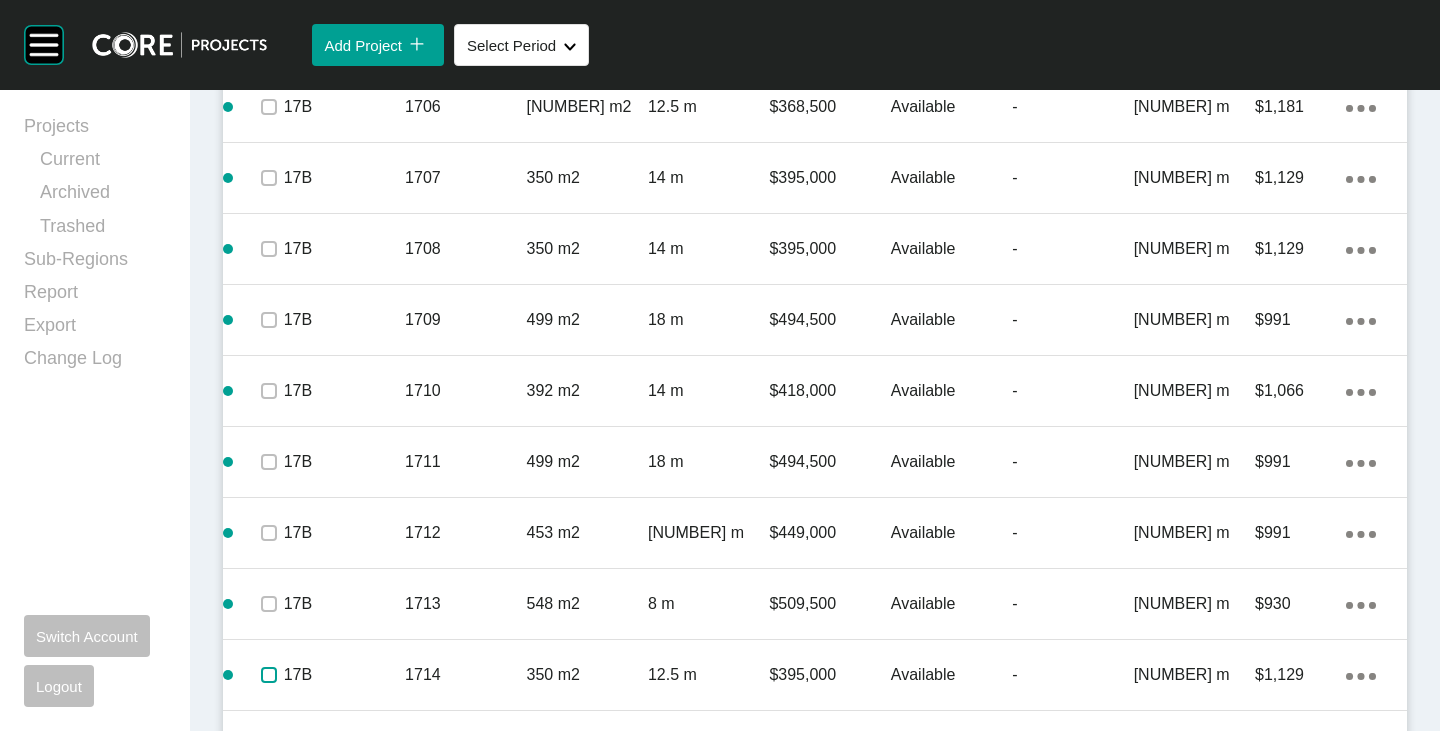 scroll, scrollTop: 3000, scrollLeft: 0, axis: vertical 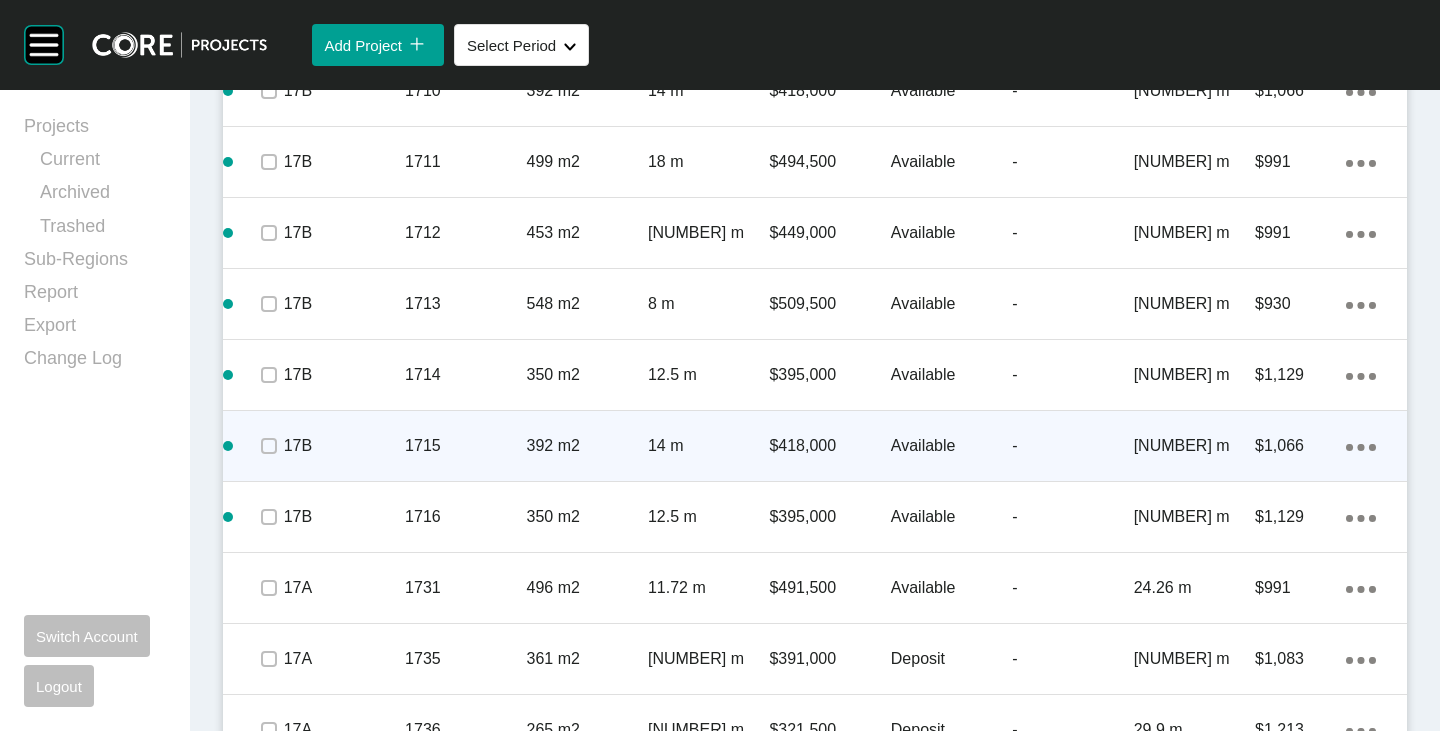 click at bounding box center [268, 446] 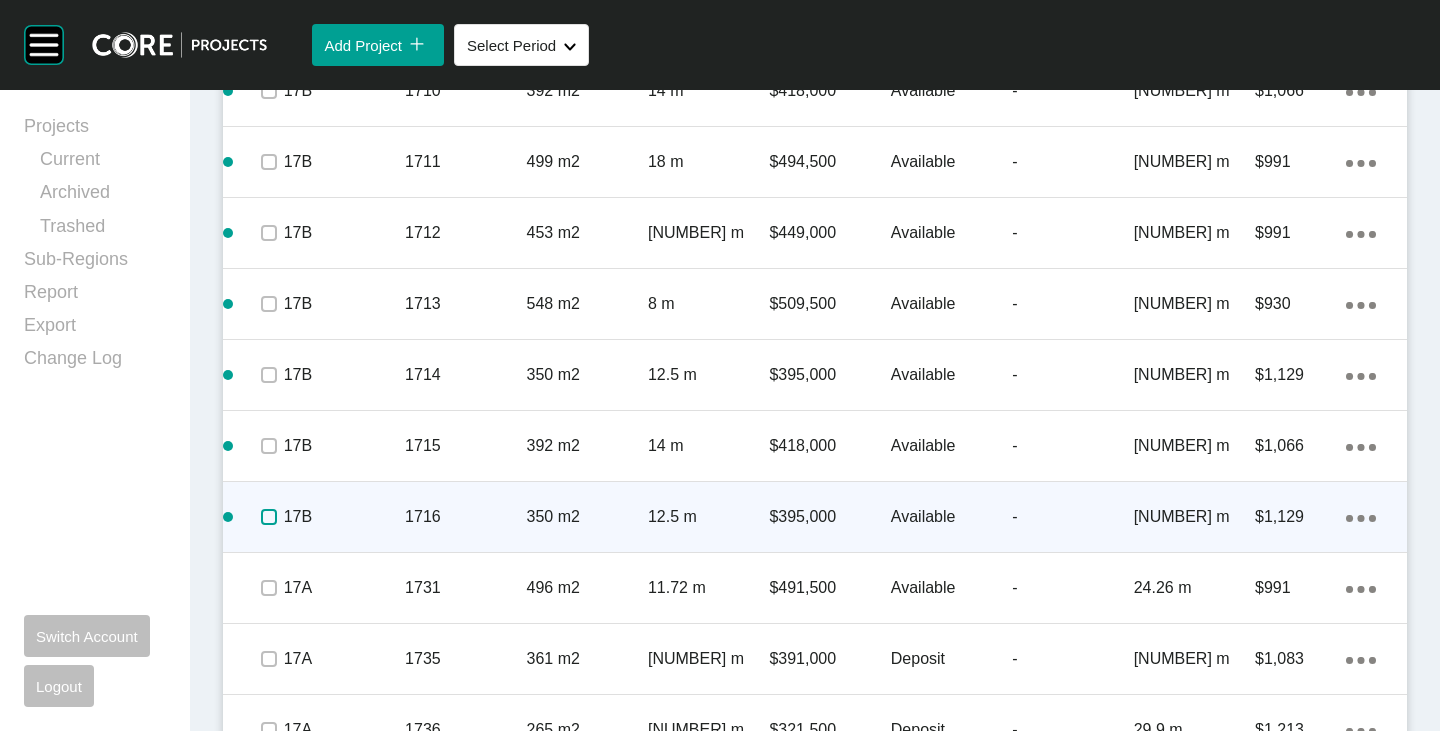 click at bounding box center [269, 517] 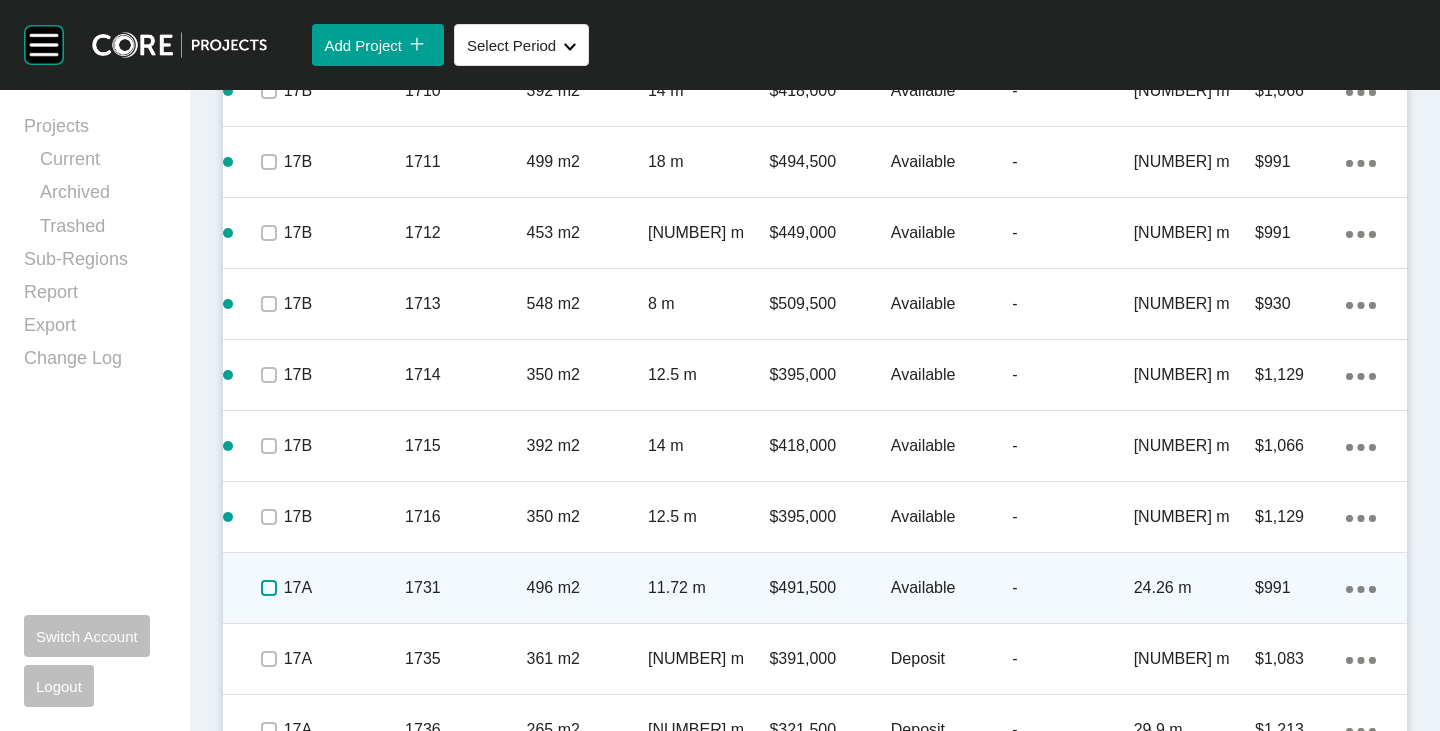 click at bounding box center (269, 588) 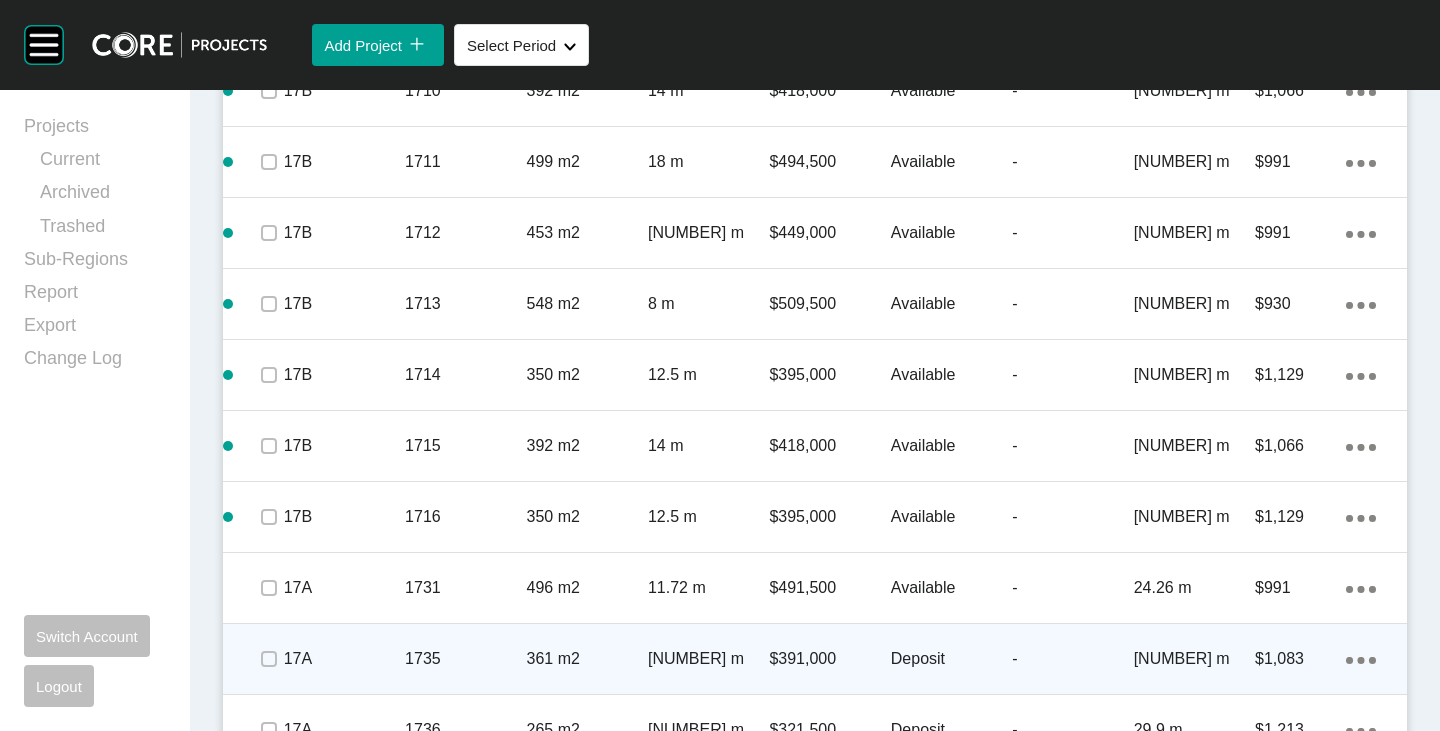 click at bounding box center (268, 659) 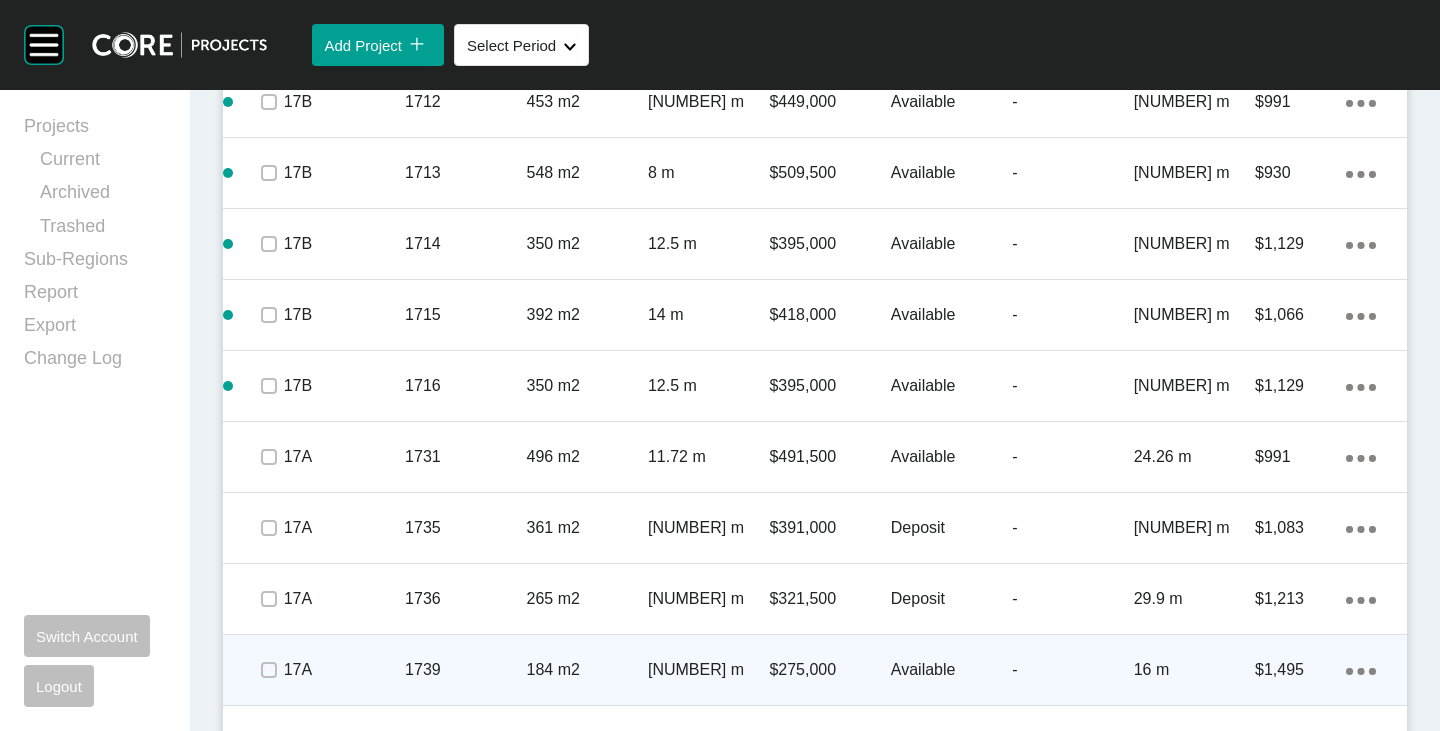 scroll, scrollTop: 3200, scrollLeft: 0, axis: vertical 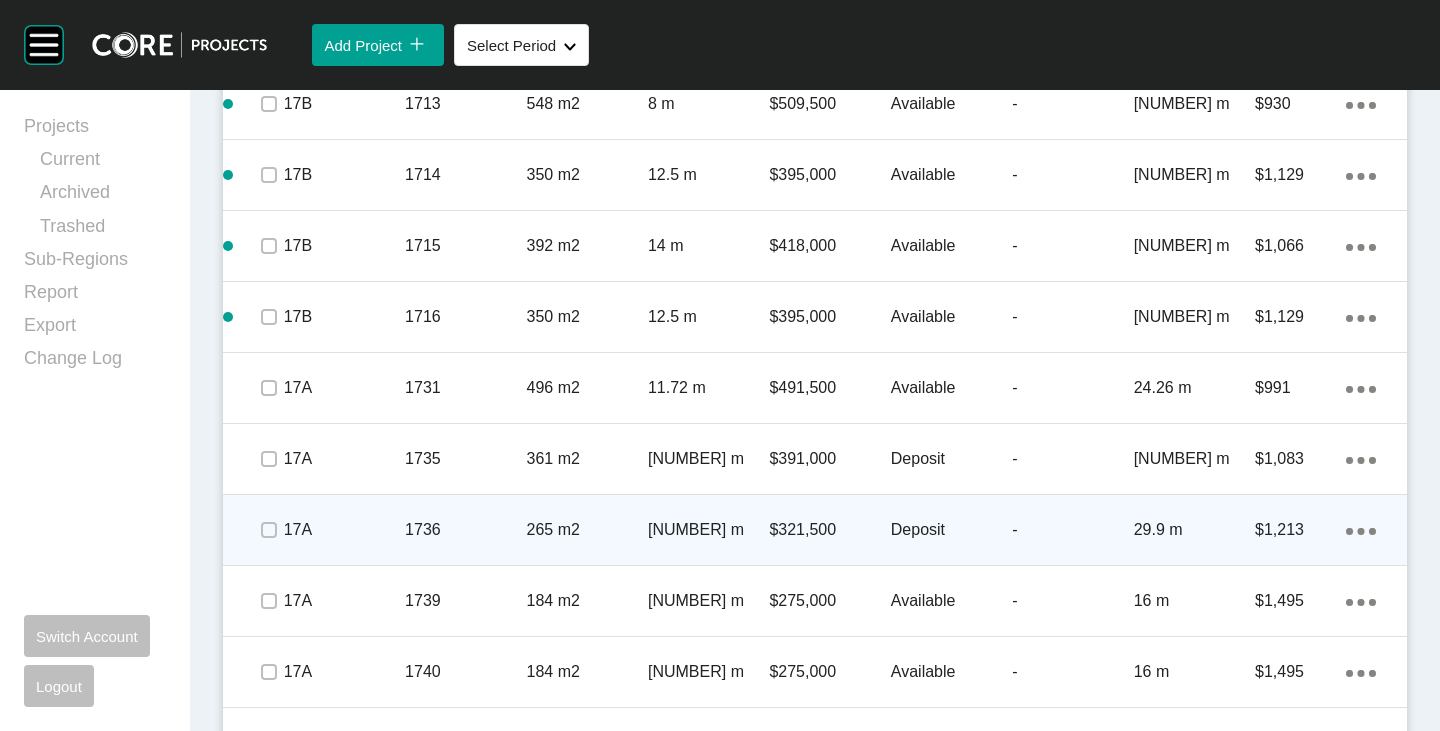 click at bounding box center (268, 530) 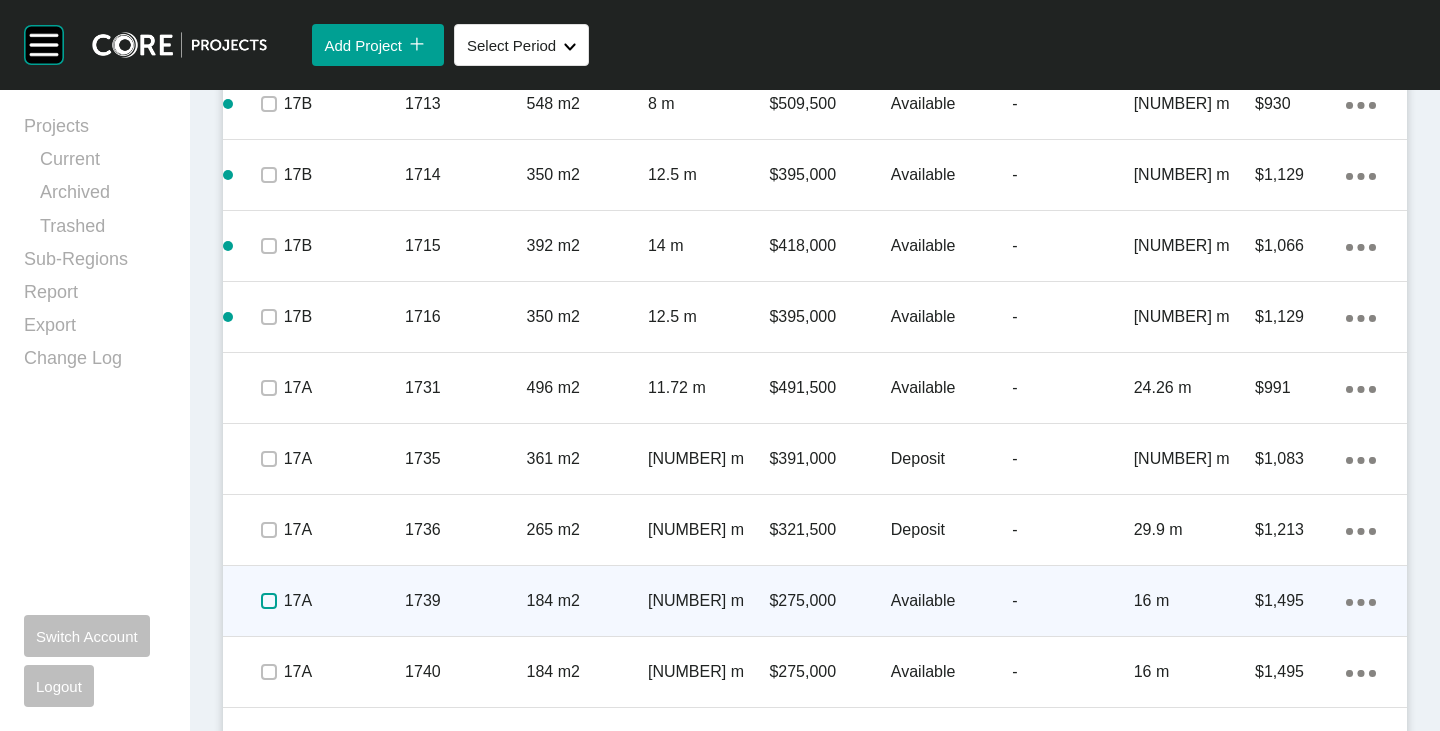 click at bounding box center [269, 601] 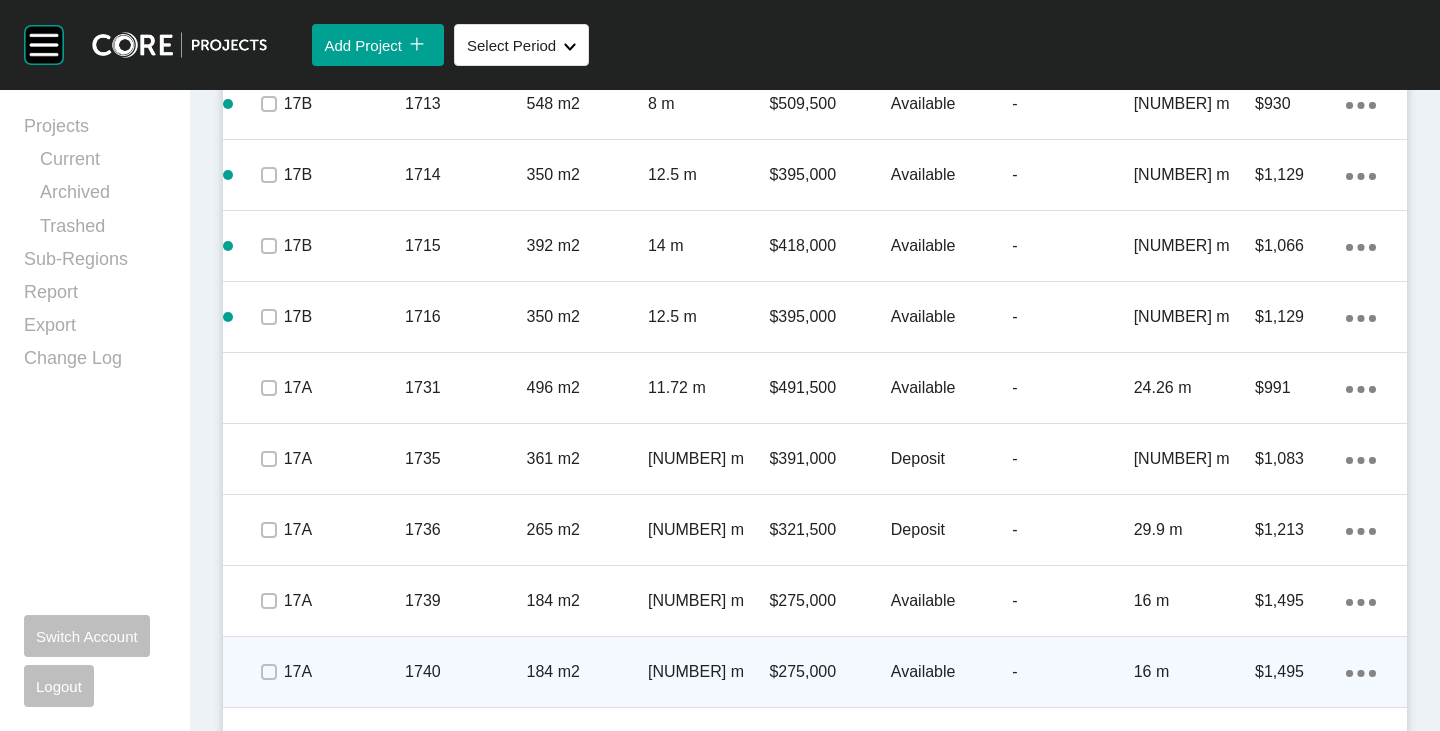 click at bounding box center (268, 672) 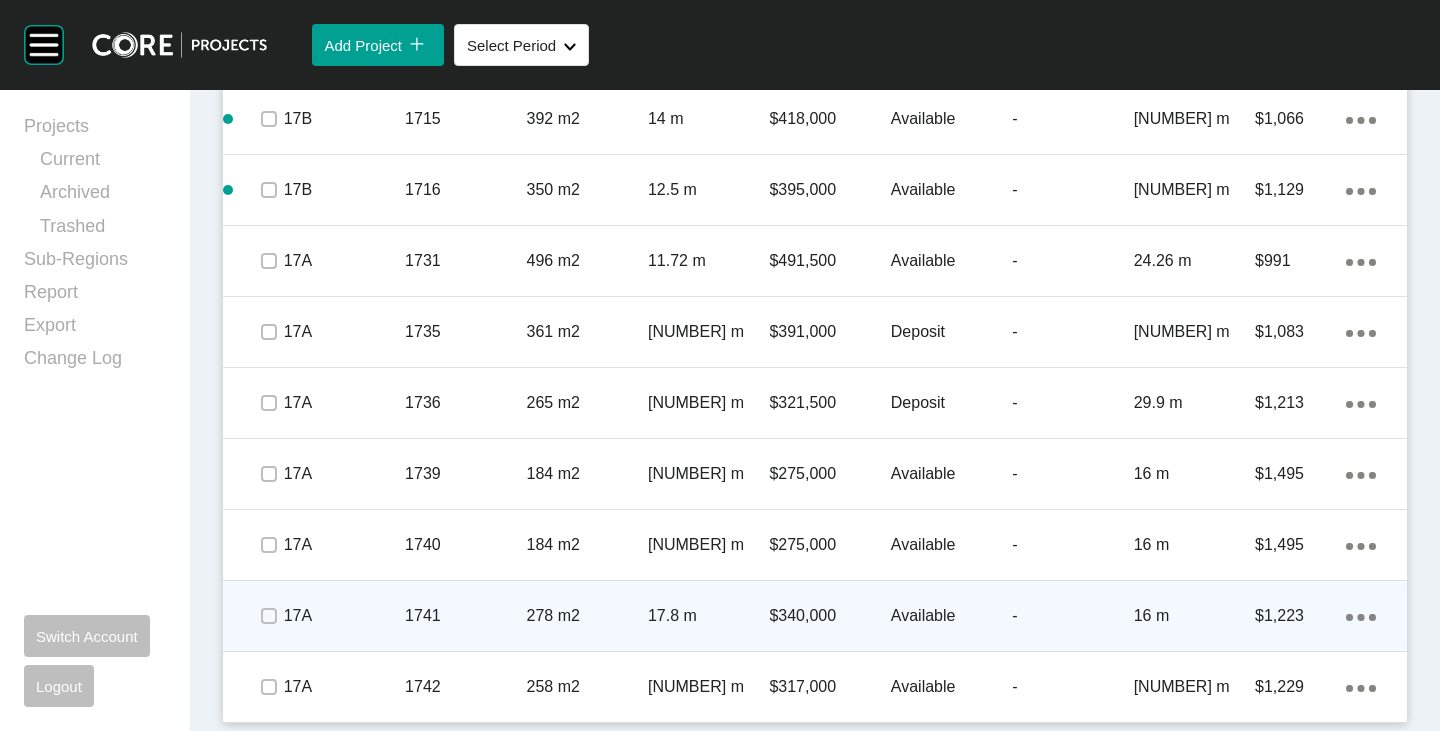 click at bounding box center (268, 616) 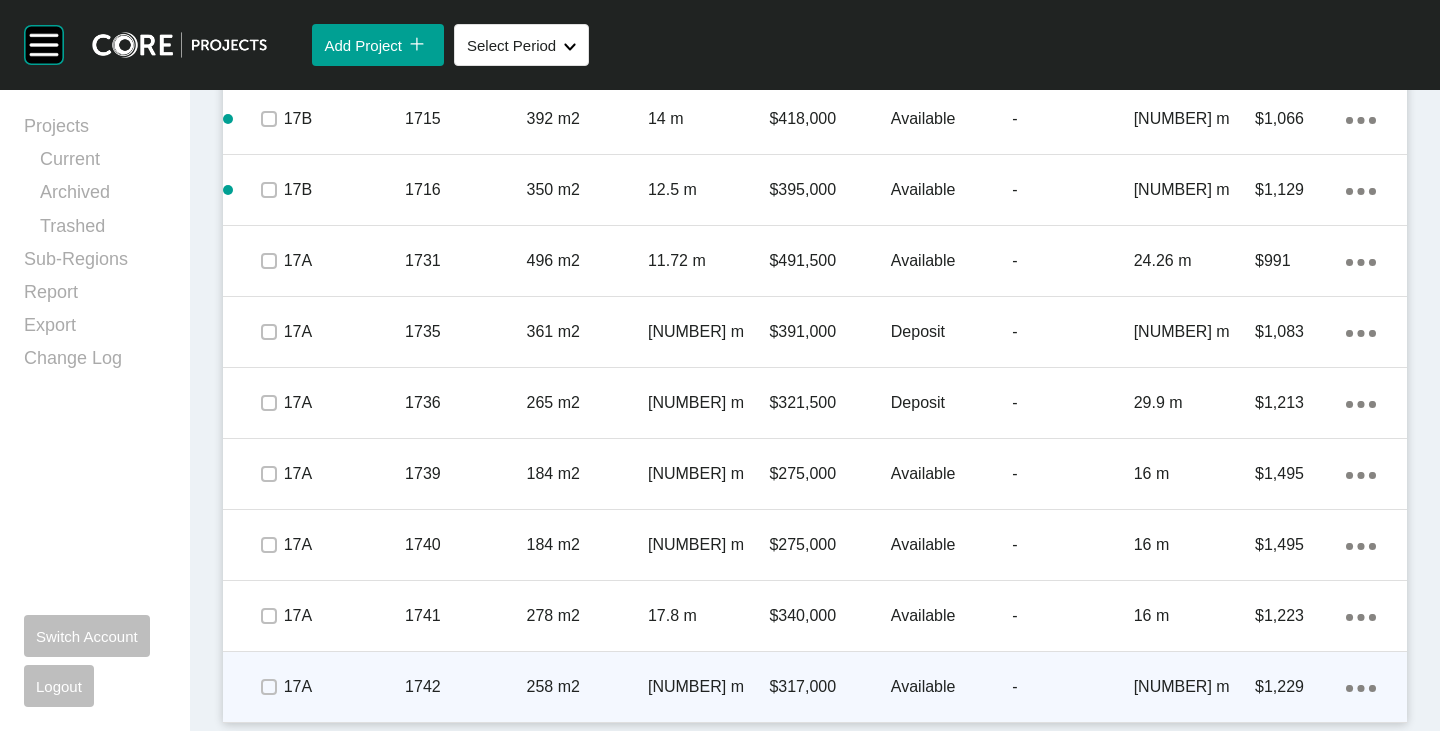 click at bounding box center [268, 687] 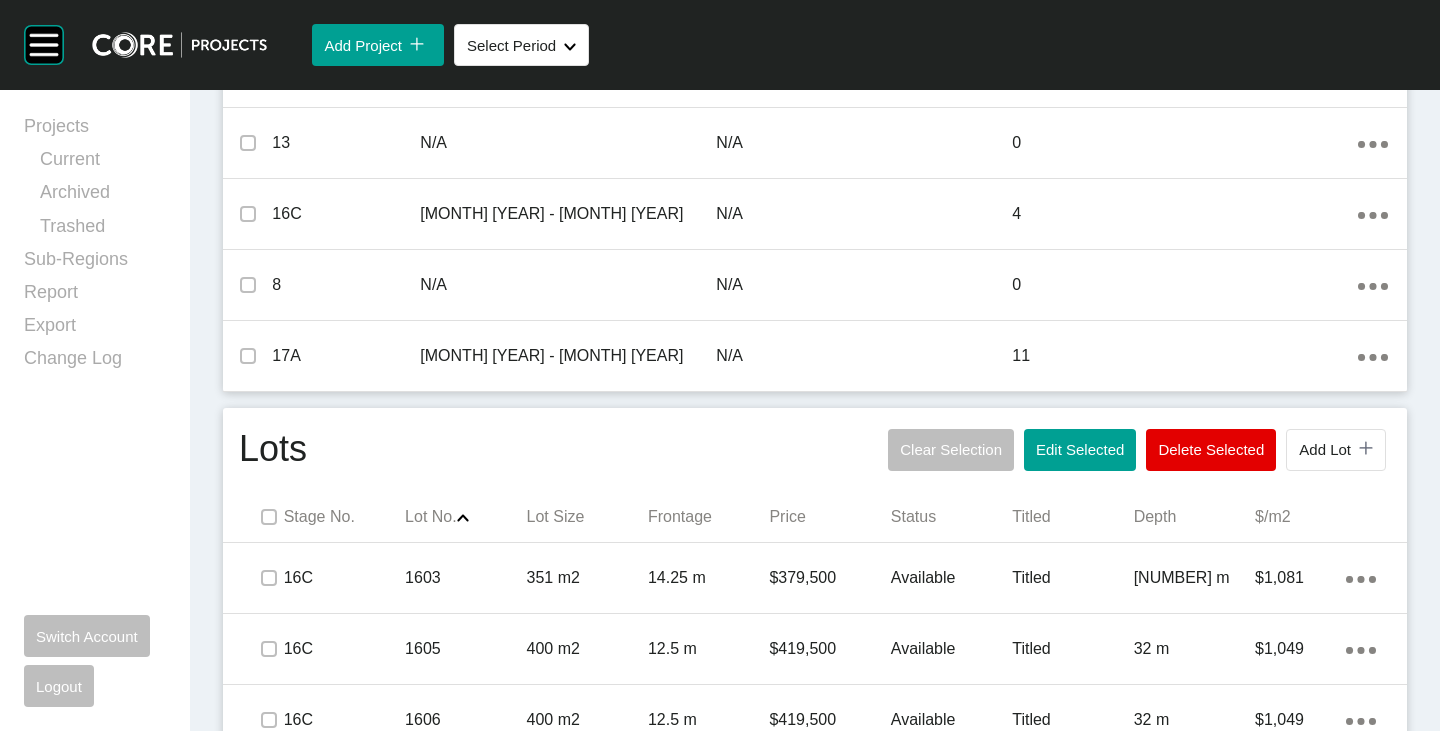 scroll, scrollTop: 827, scrollLeft: 0, axis: vertical 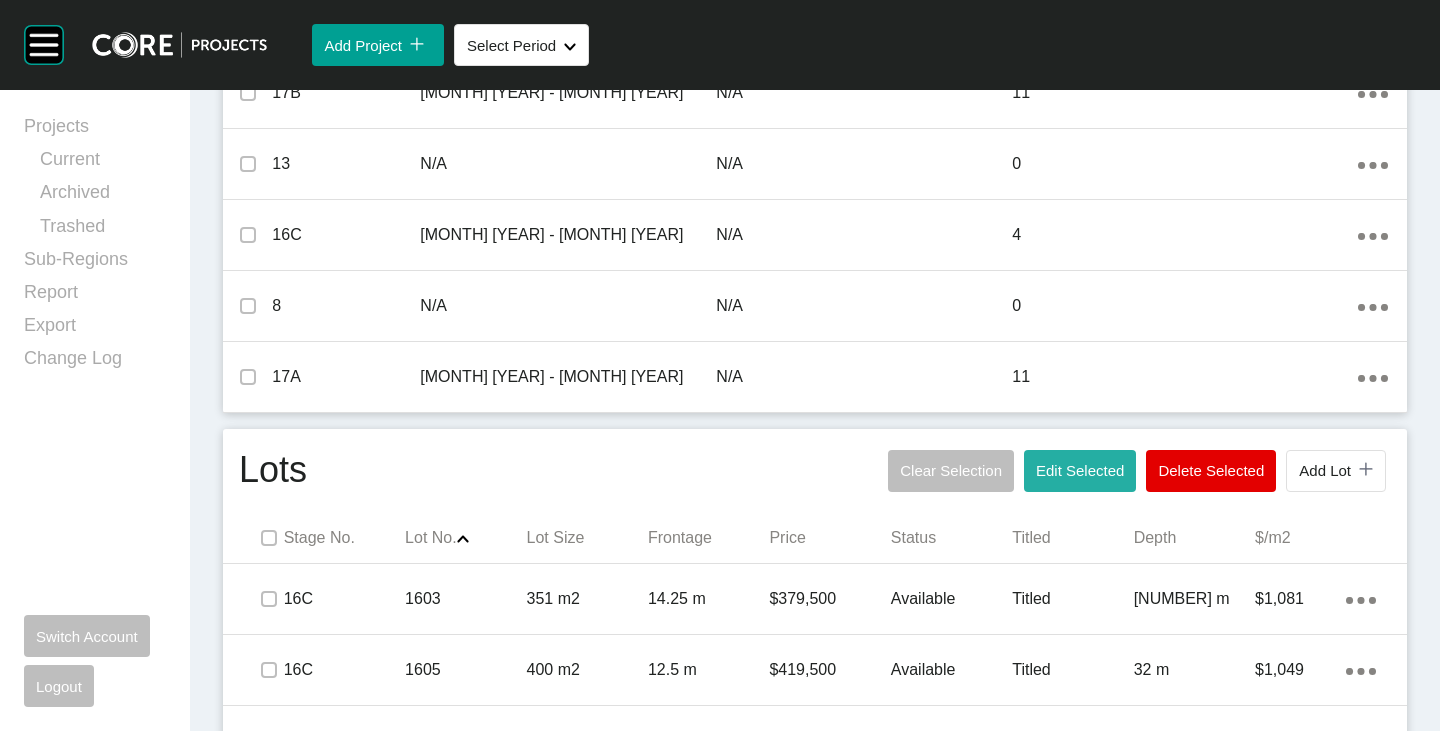 click on "Edit Selected" at bounding box center (1080, 471) 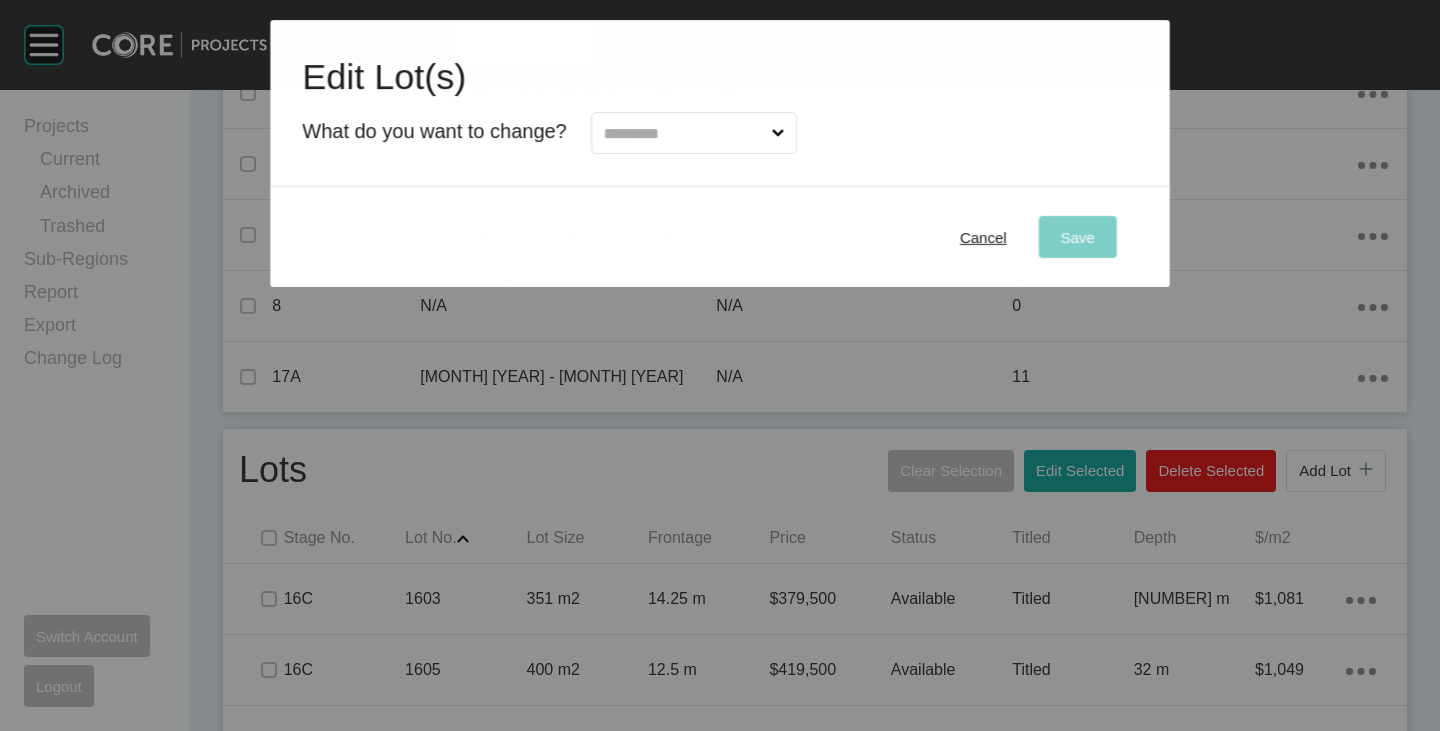 click at bounding box center [684, 133] 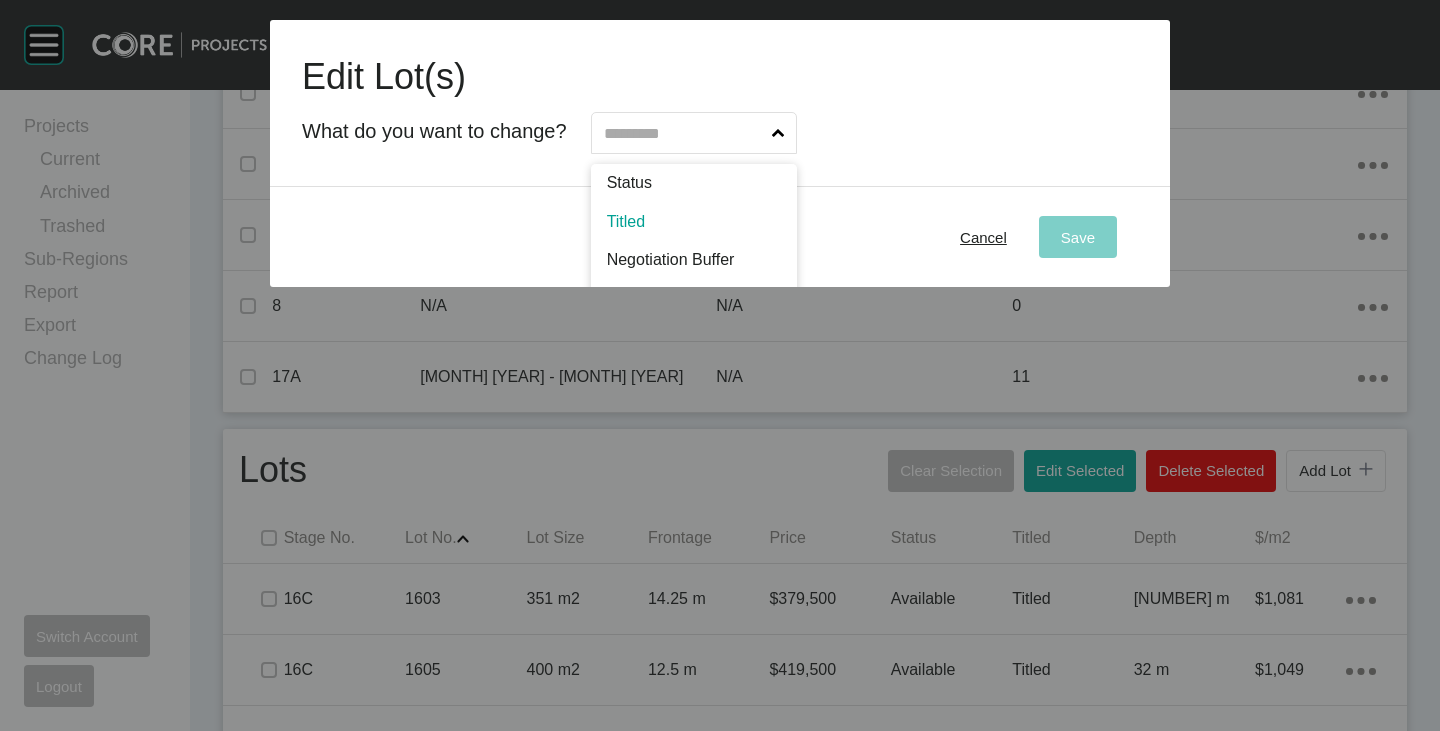 scroll, scrollTop: 102, scrollLeft: 0, axis: vertical 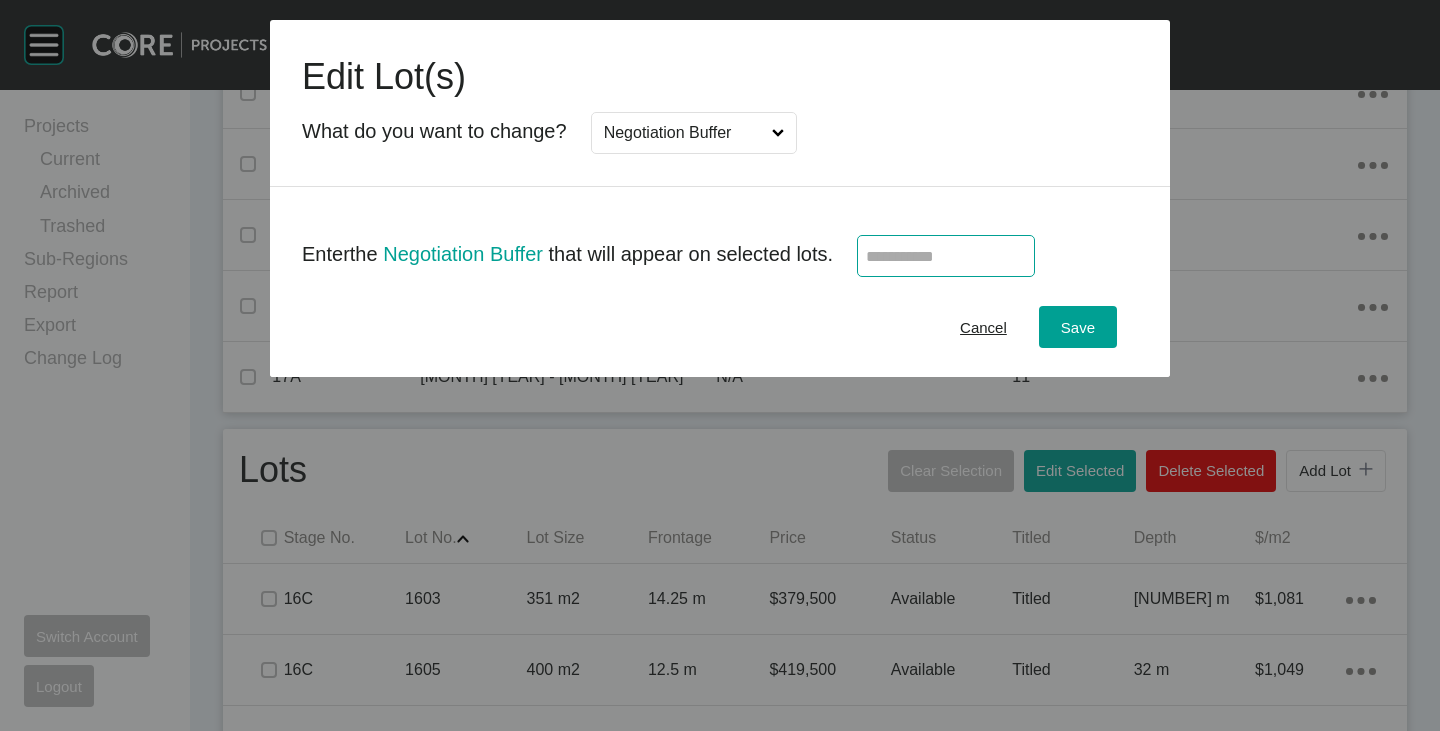 click at bounding box center (946, 256) 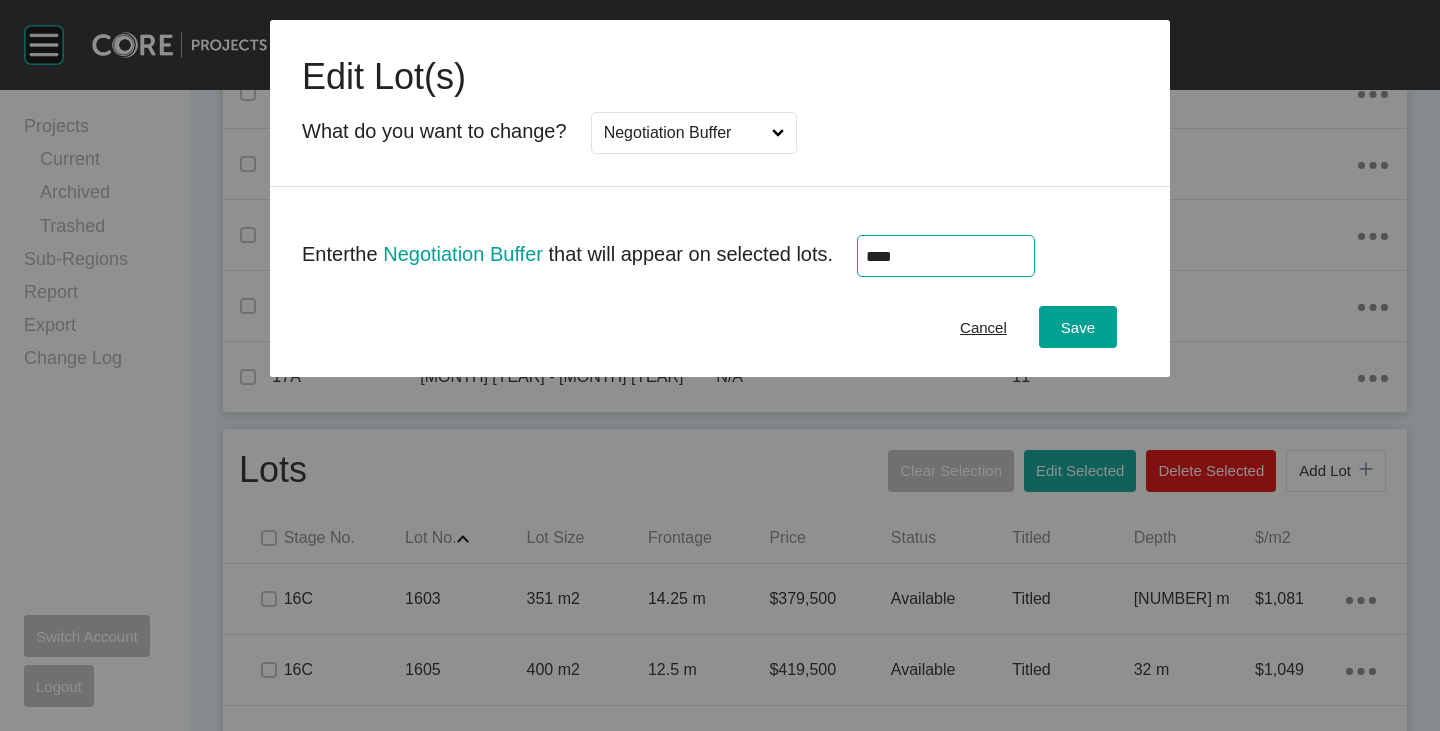 type on "*****" 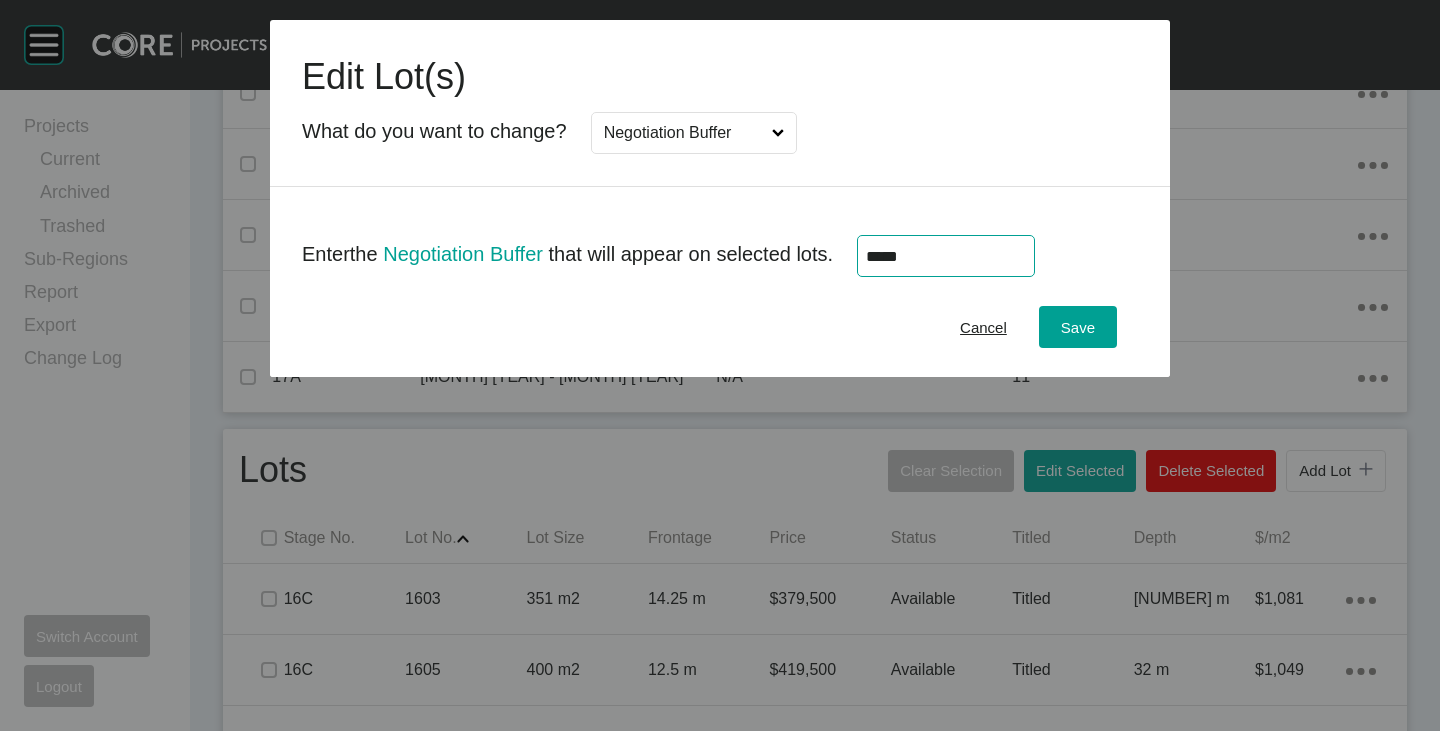 click on "Cancel Save" at bounding box center [720, 327] 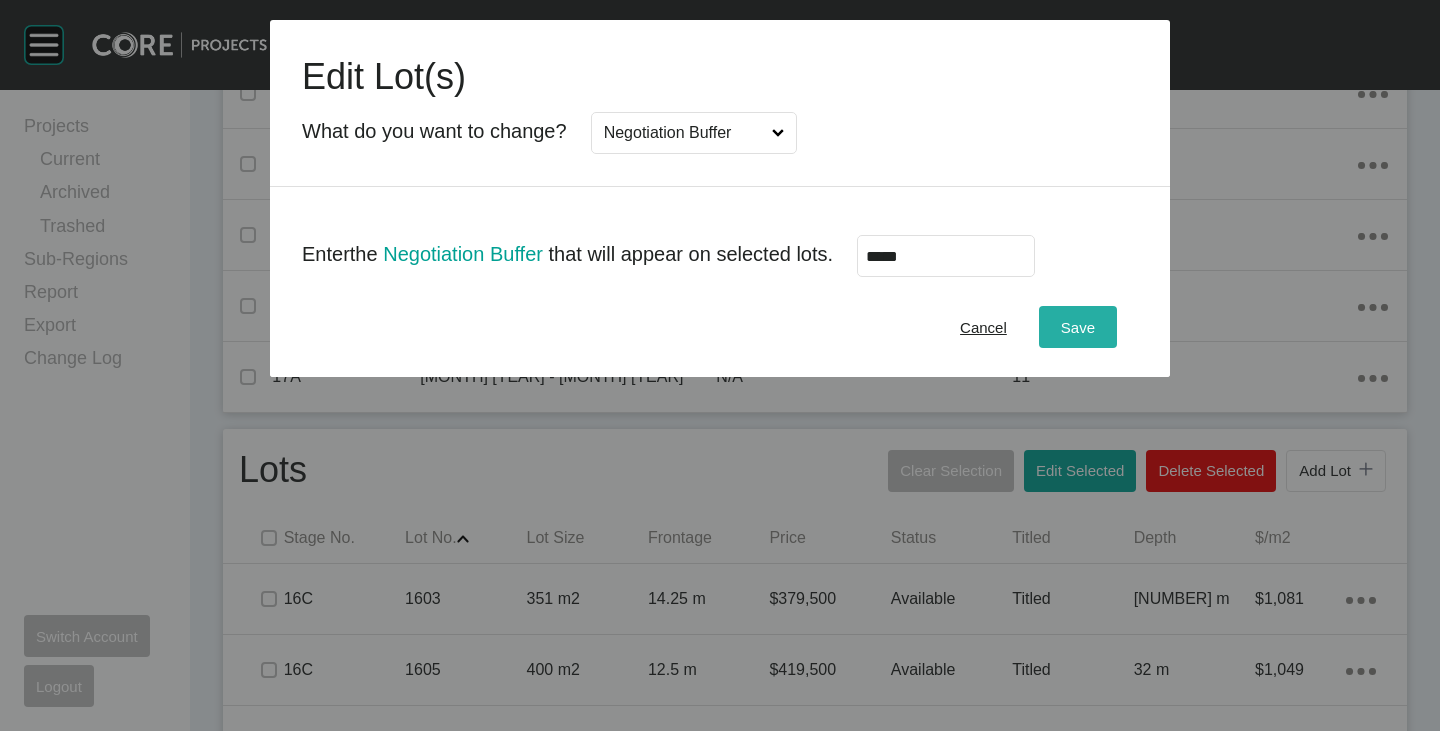 click on "Save" at bounding box center [1078, 327] 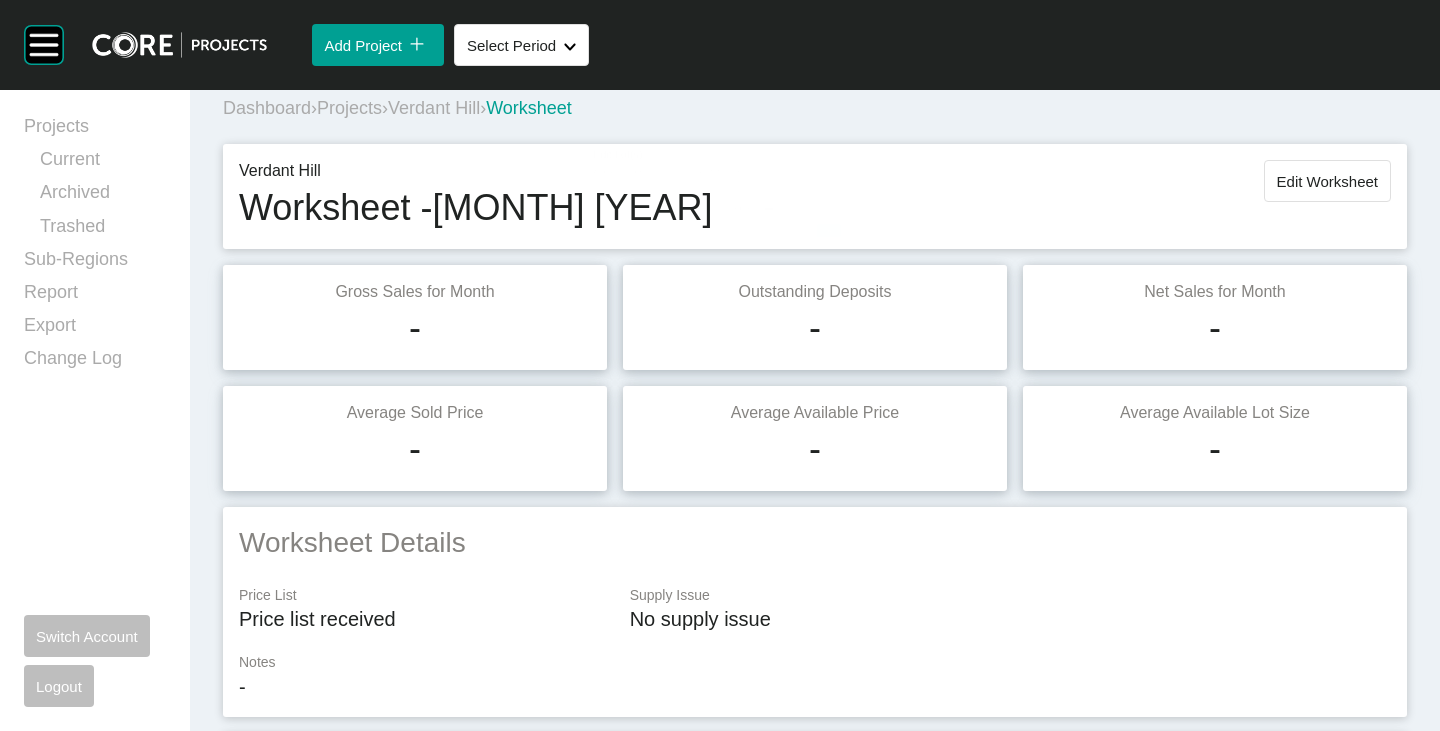 scroll, scrollTop: 0, scrollLeft: 0, axis: both 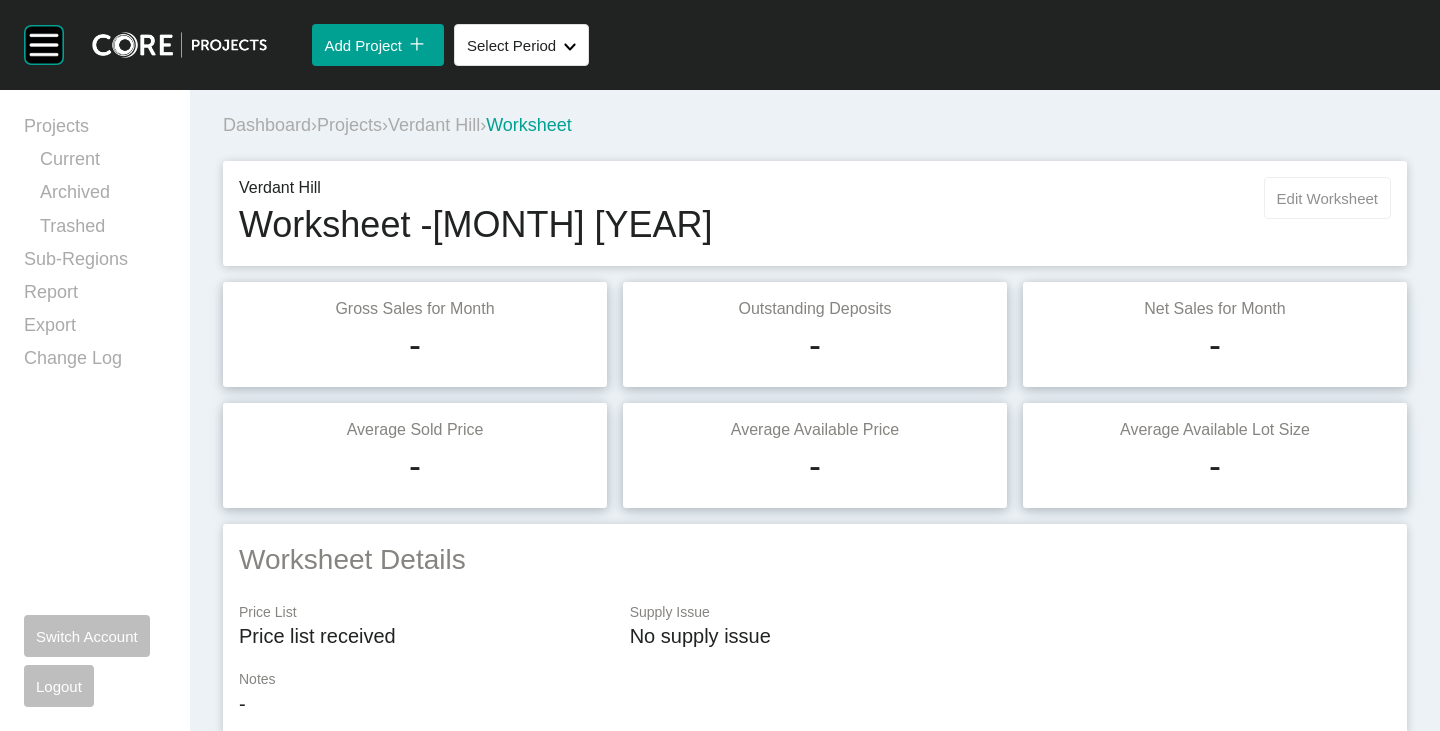 click on "Edit Worksheet" at bounding box center [1327, 198] 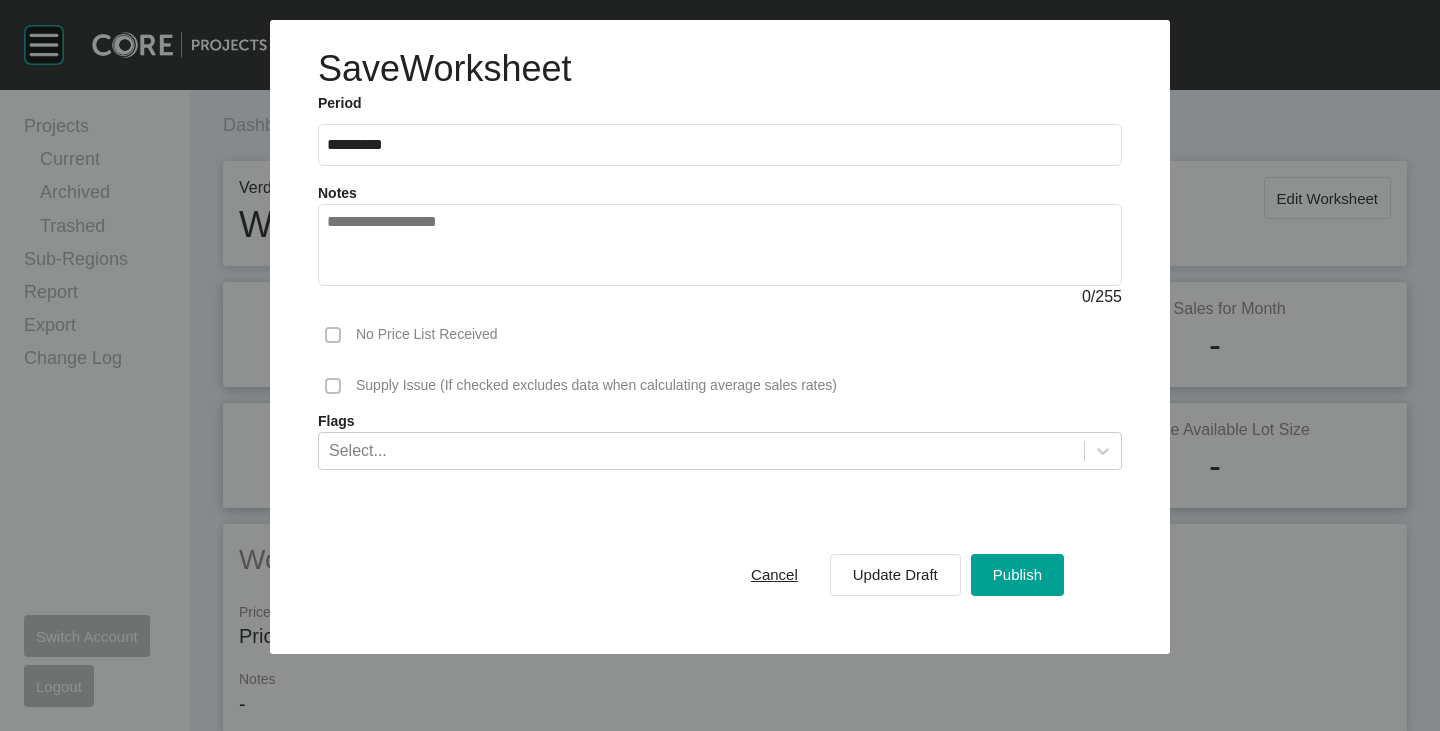 click at bounding box center [720, 245] 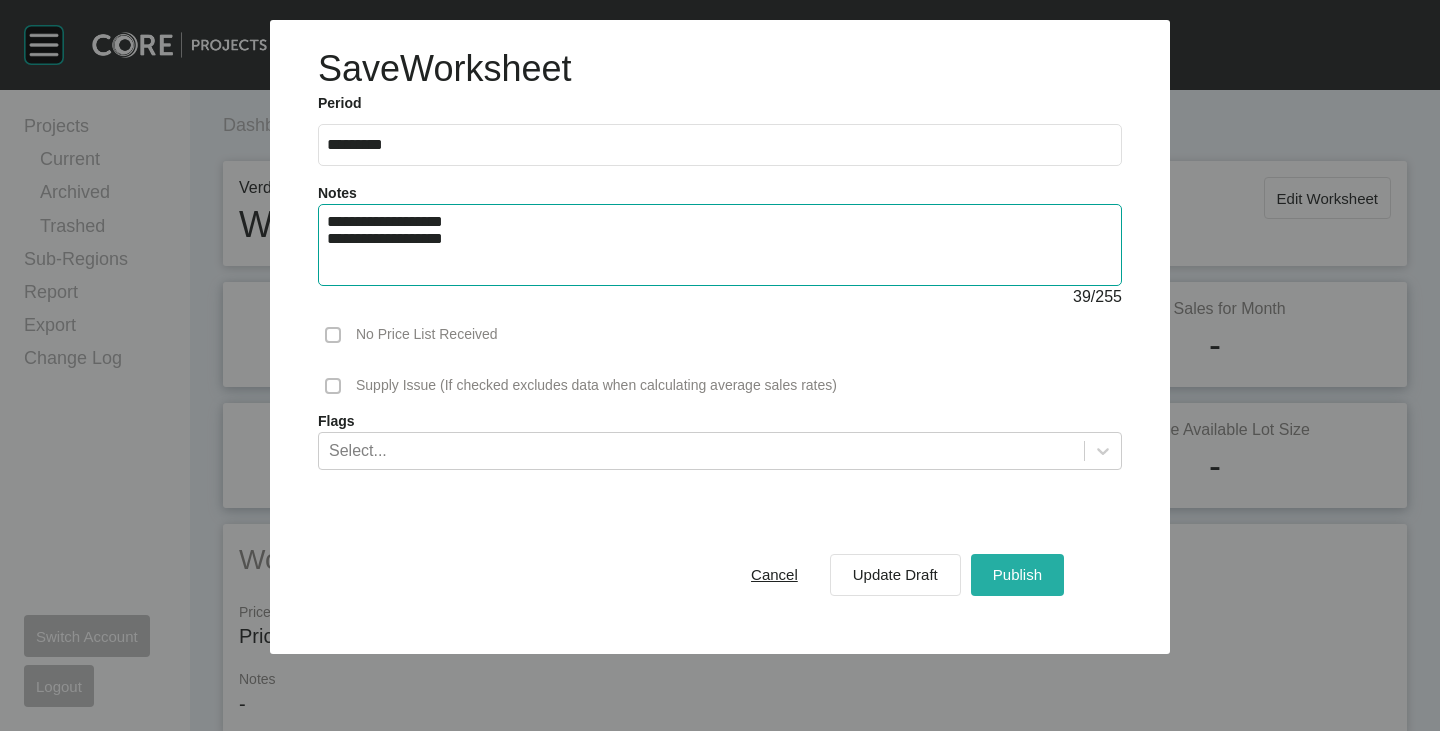 type on "**********" 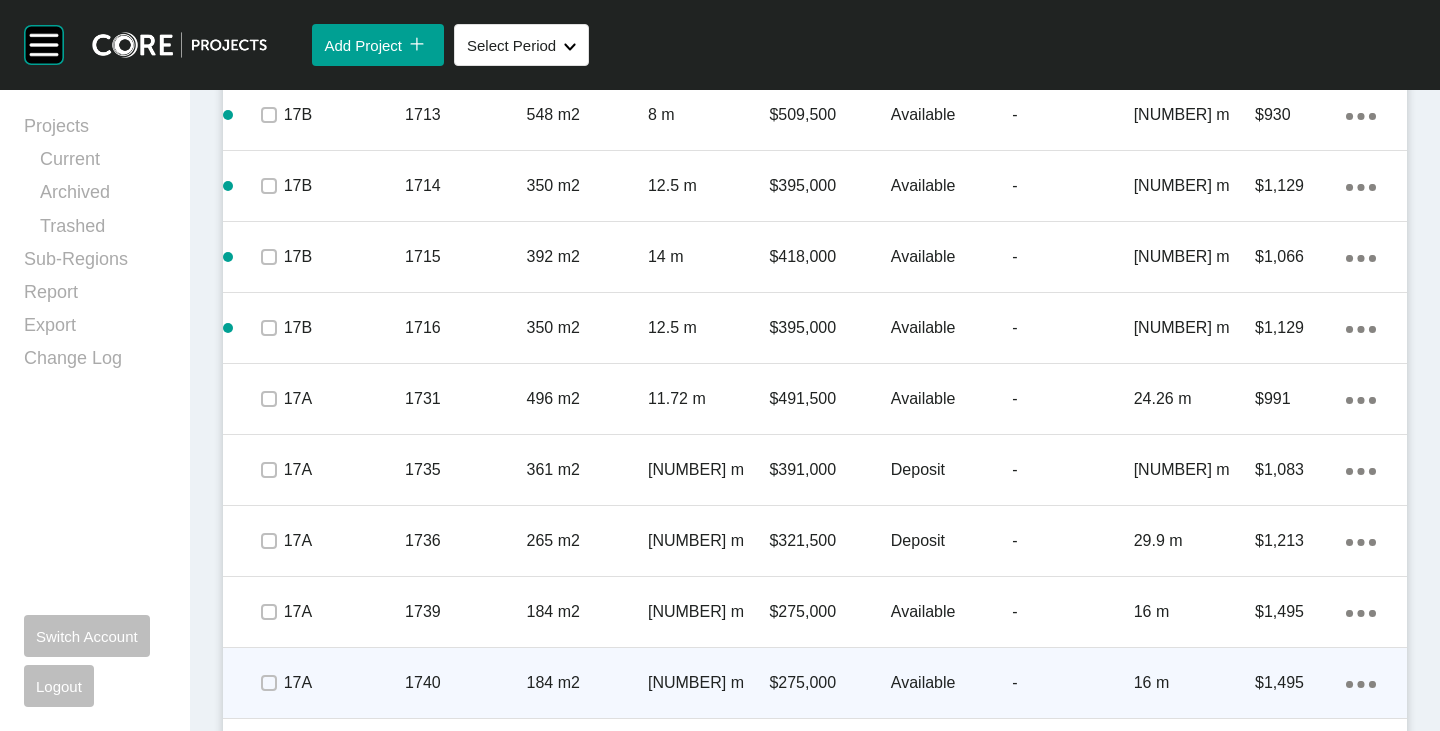 scroll, scrollTop: 3386, scrollLeft: 0, axis: vertical 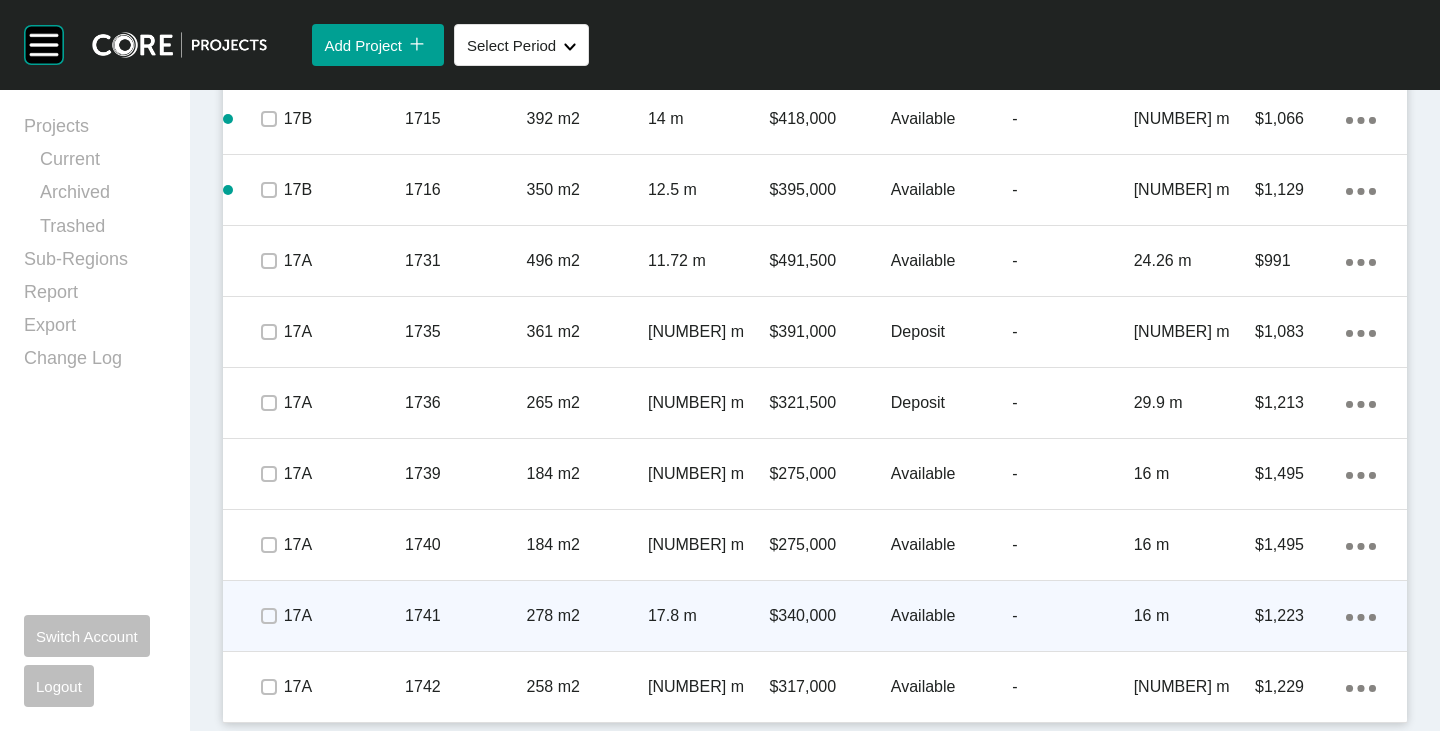 click on "$340,000" at bounding box center [829, 616] 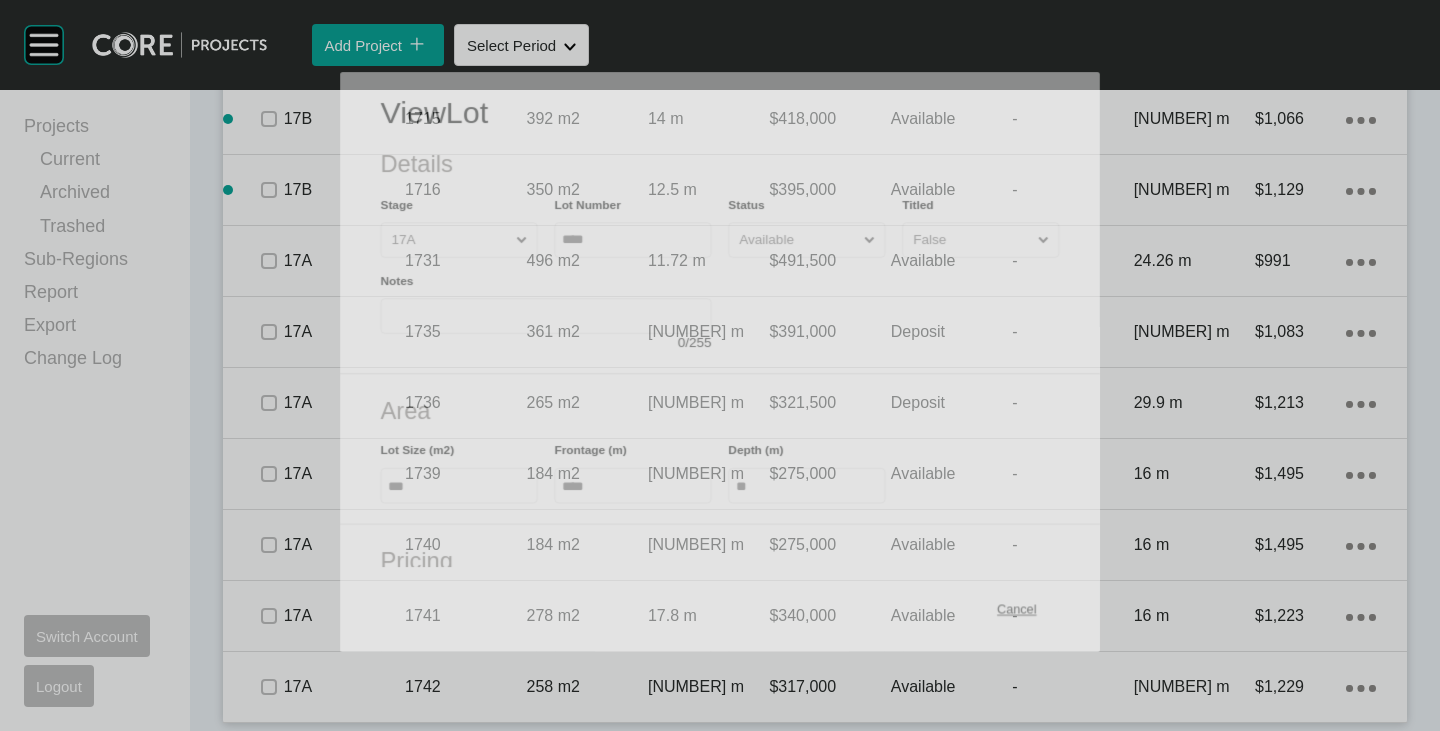 scroll, scrollTop: 3324, scrollLeft: 0, axis: vertical 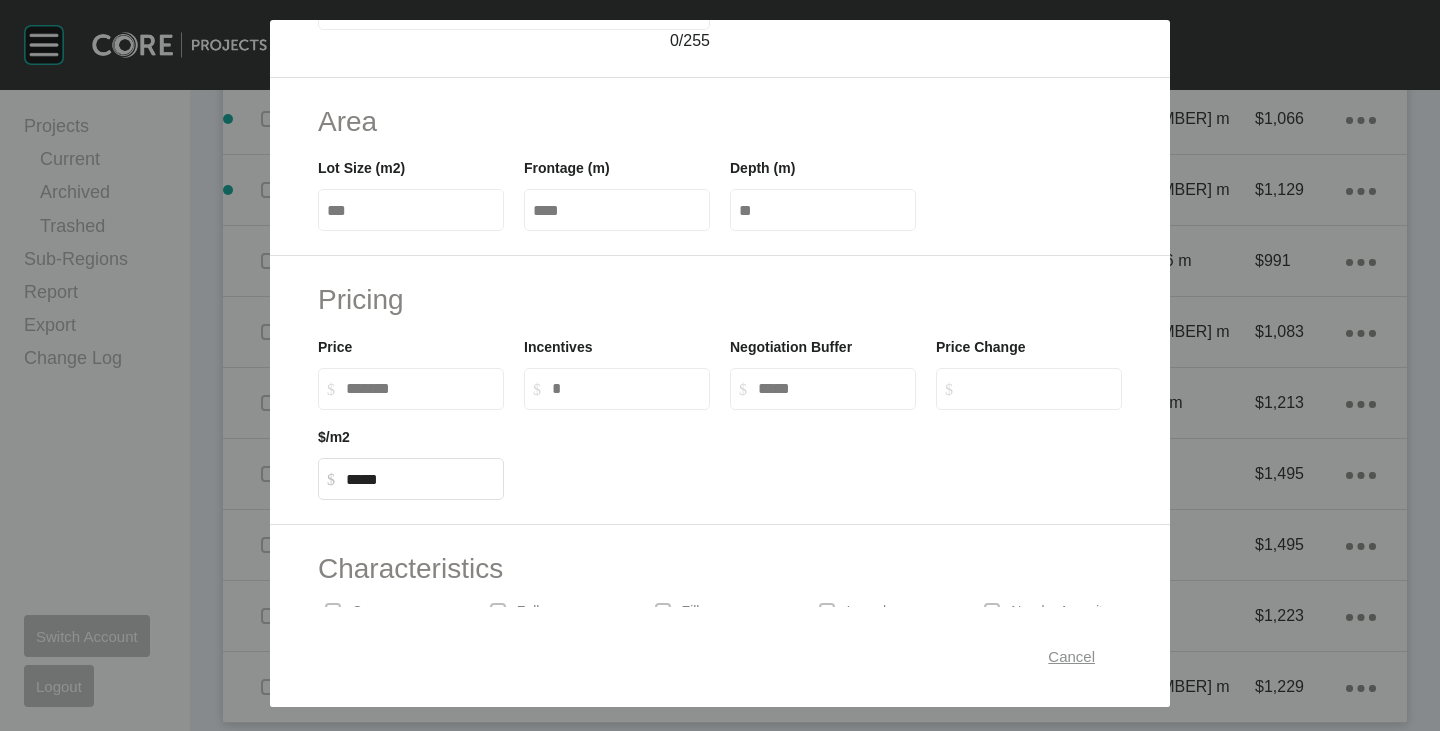 click on "Cancel" at bounding box center (1071, 657) 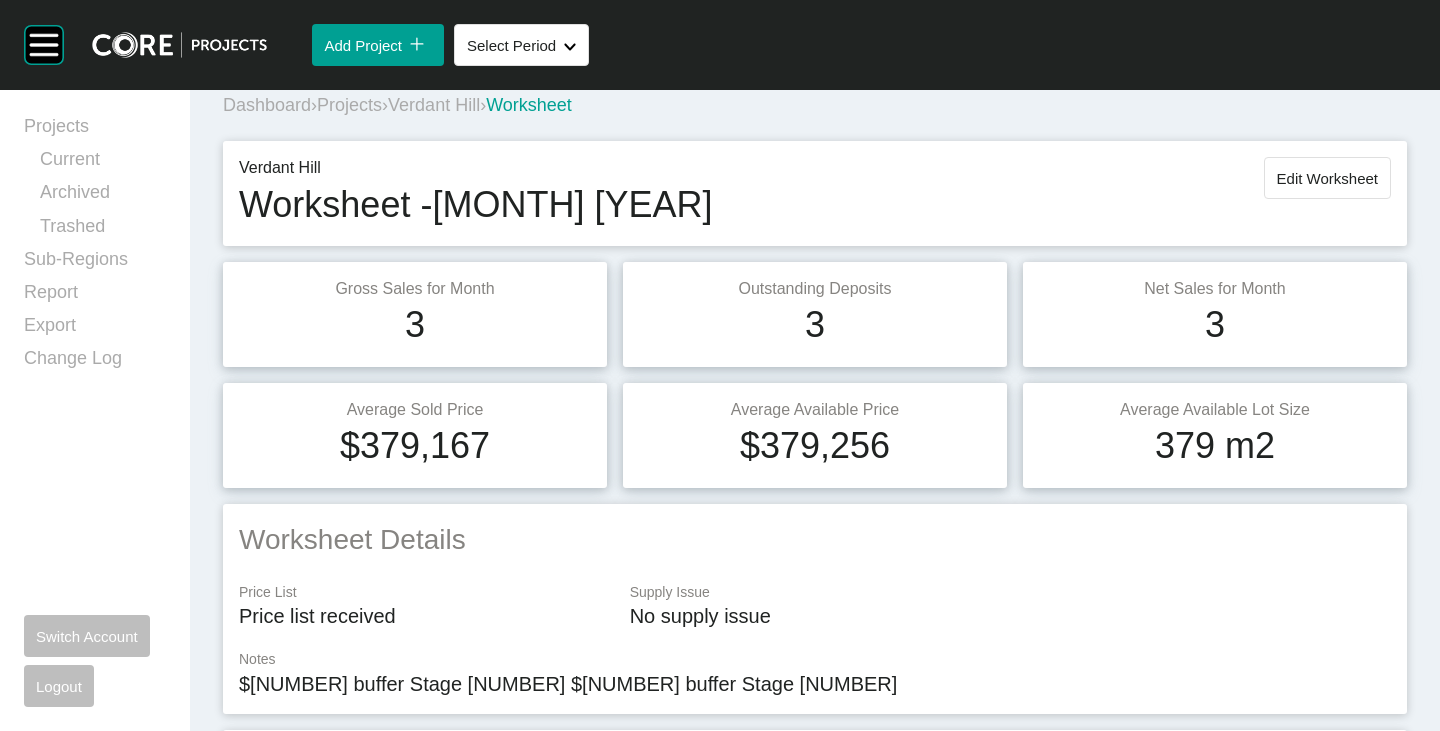 scroll, scrollTop: 0, scrollLeft: 0, axis: both 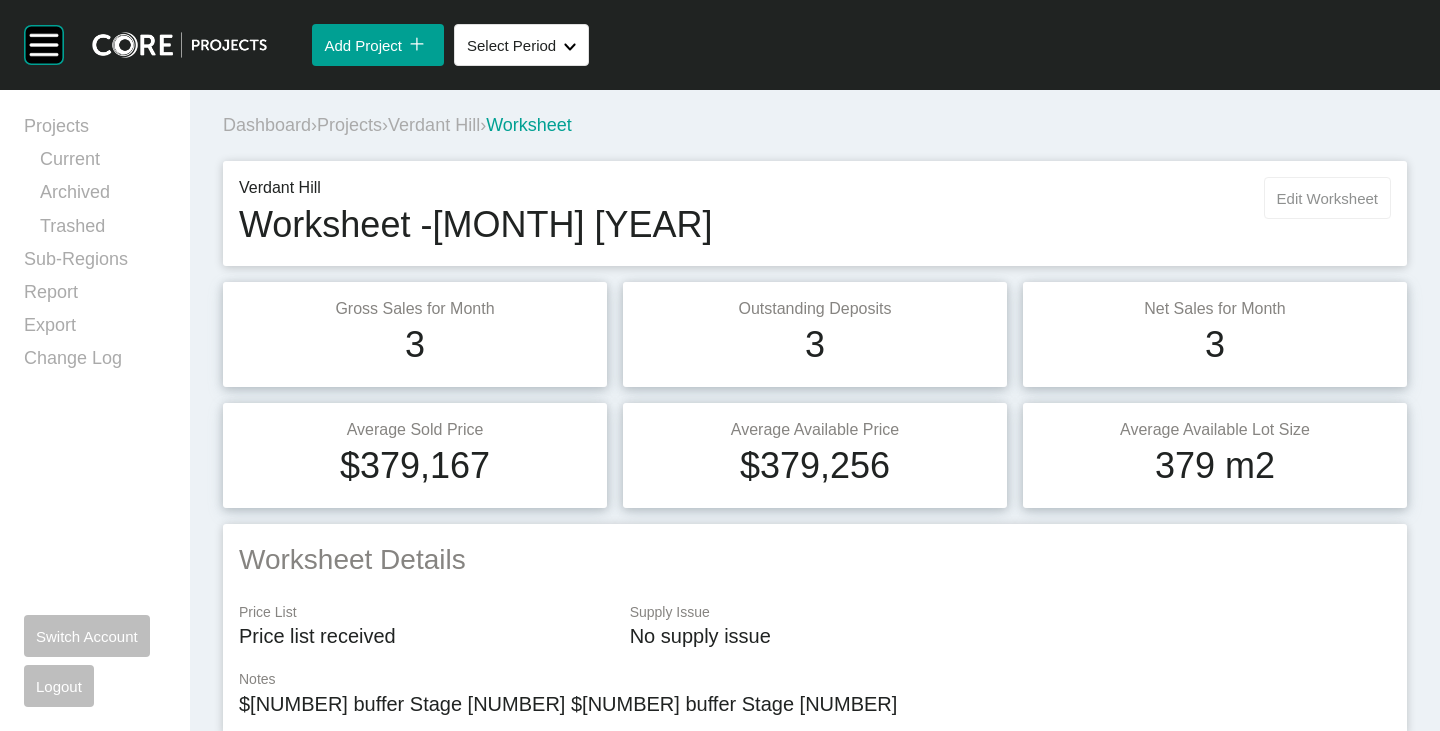 click on "Edit Worksheet" at bounding box center (1327, 198) 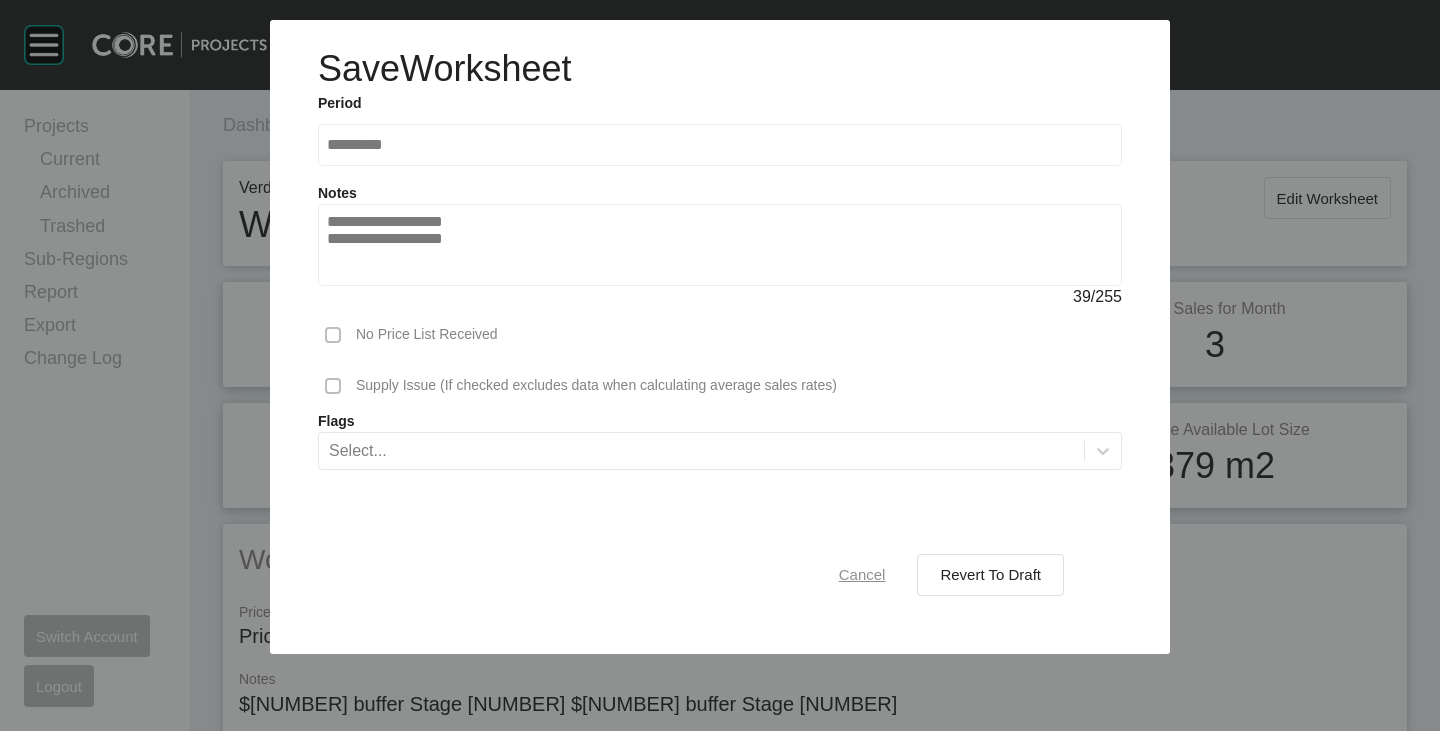 click on "Cancel" at bounding box center (862, 574) 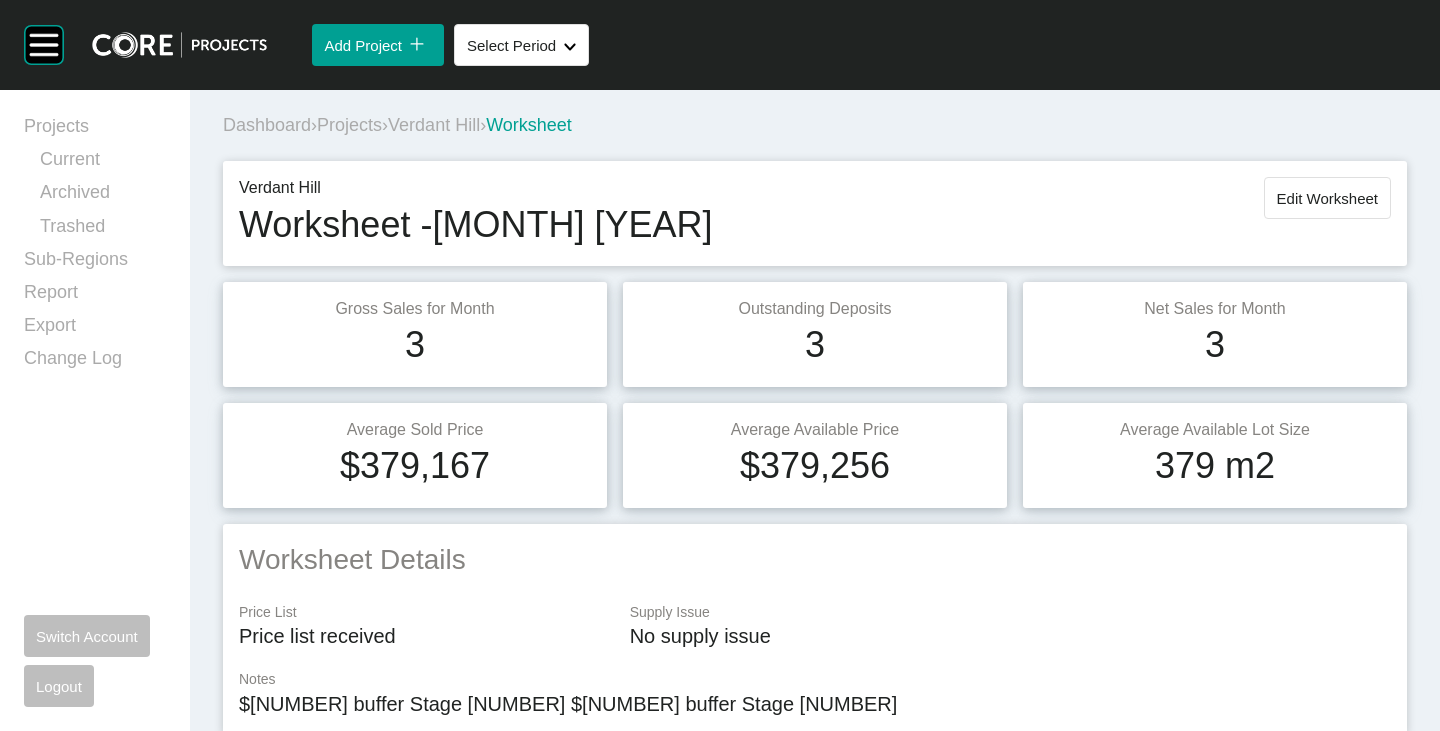 click on "Verdant Hill" at bounding box center [434, 125] 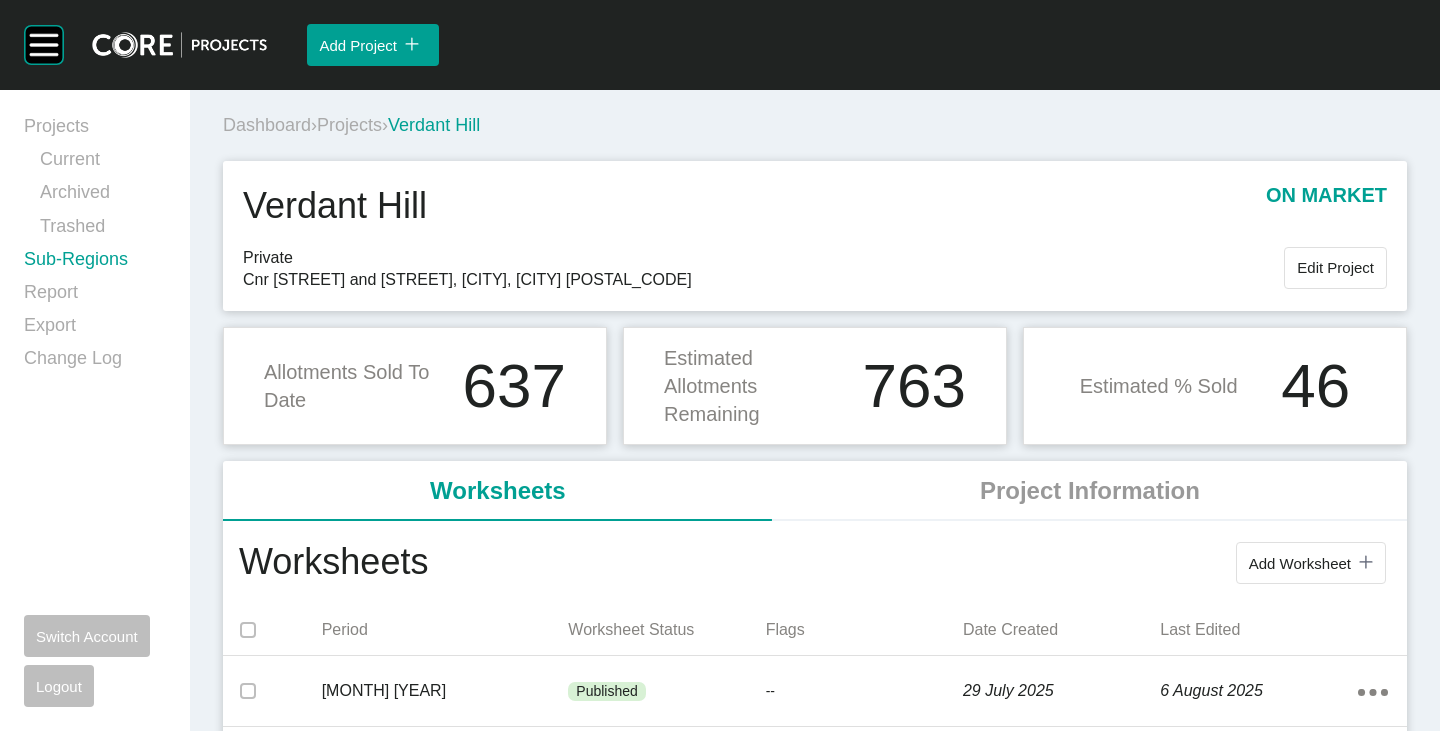 click on "Sub-Regions" at bounding box center [95, 263] 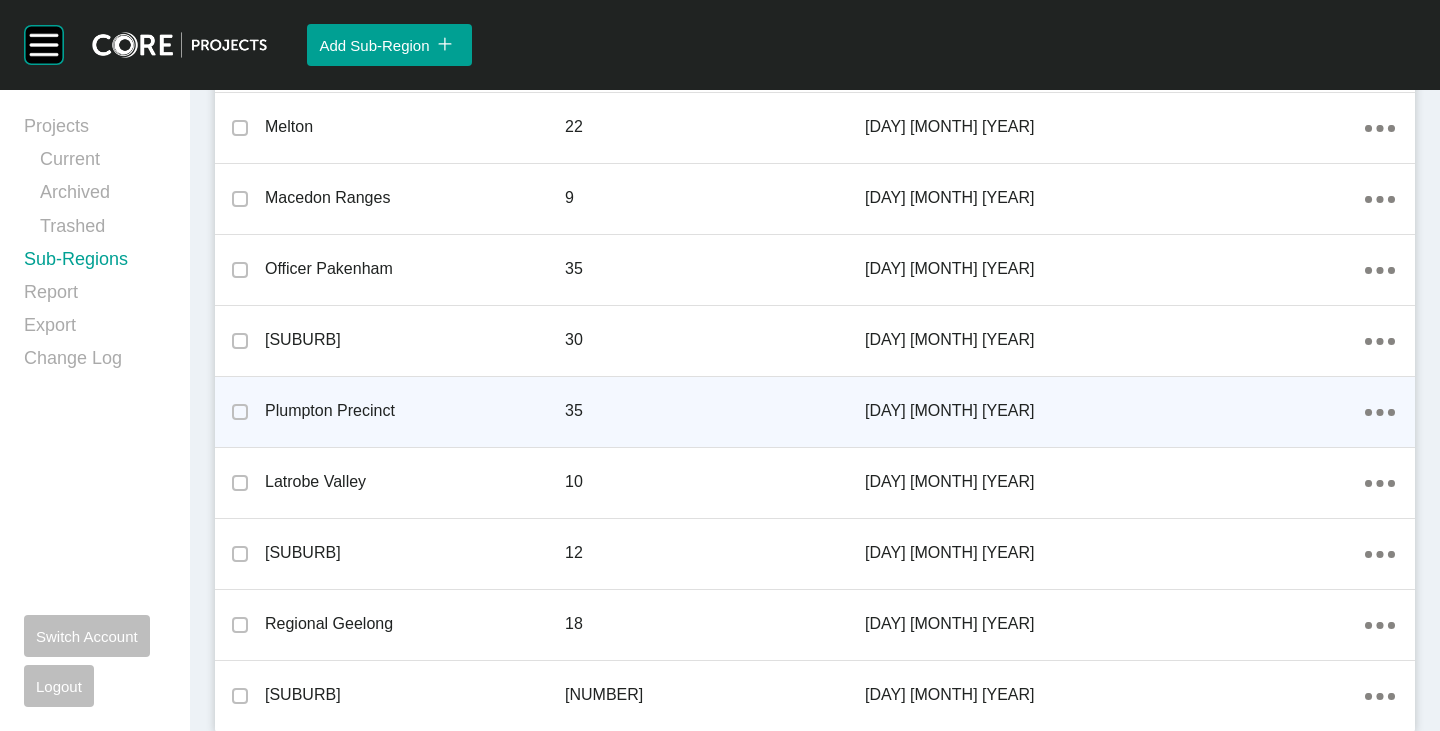 scroll, scrollTop: 2195, scrollLeft: 0, axis: vertical 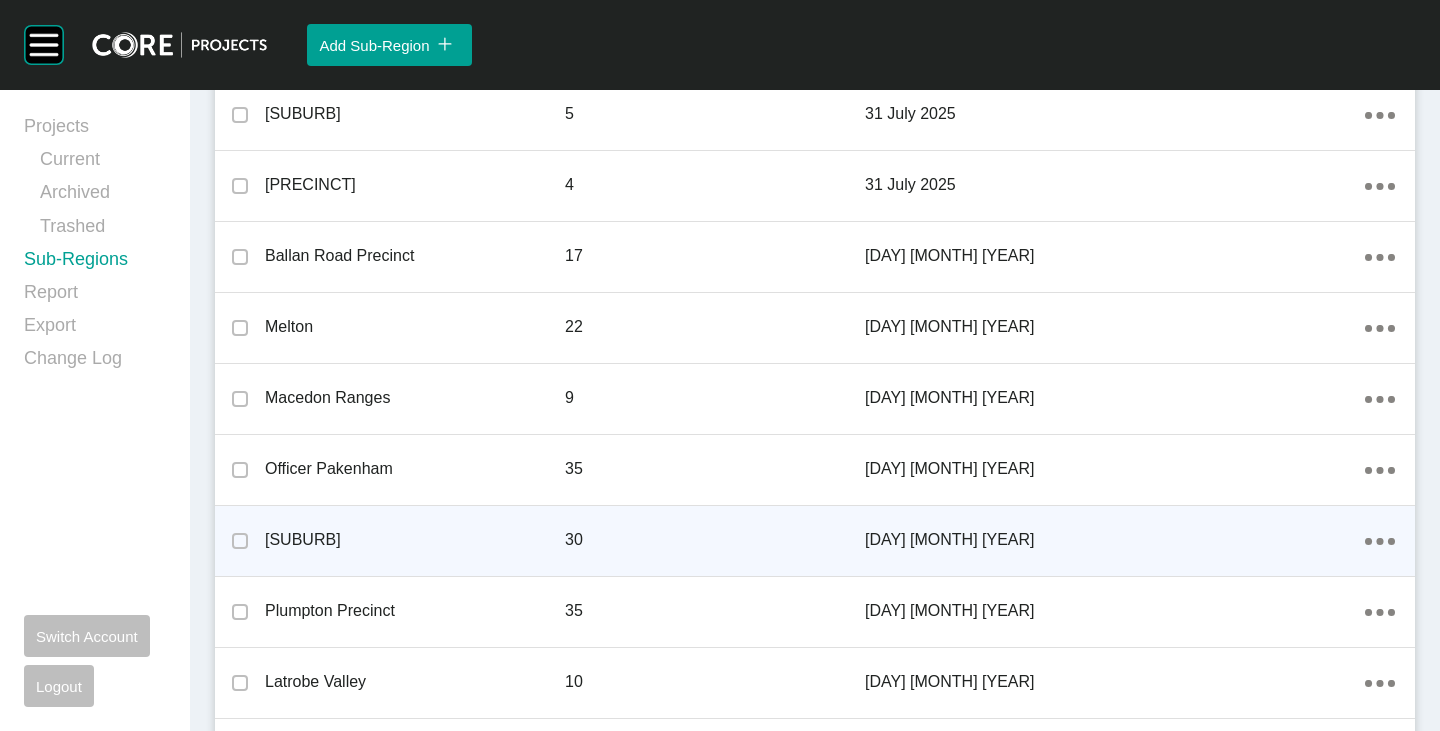 click 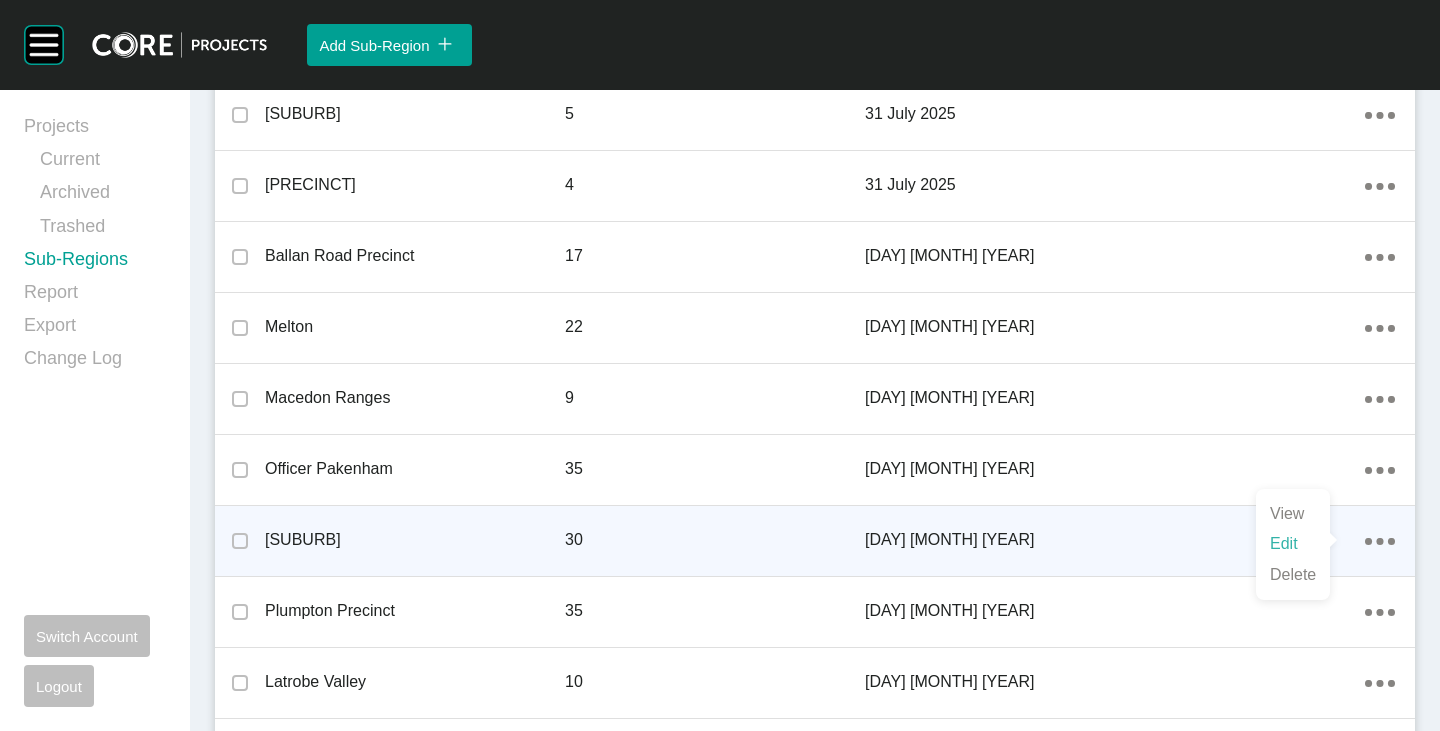 click on "Edit" at bounding box center [1293, 544] 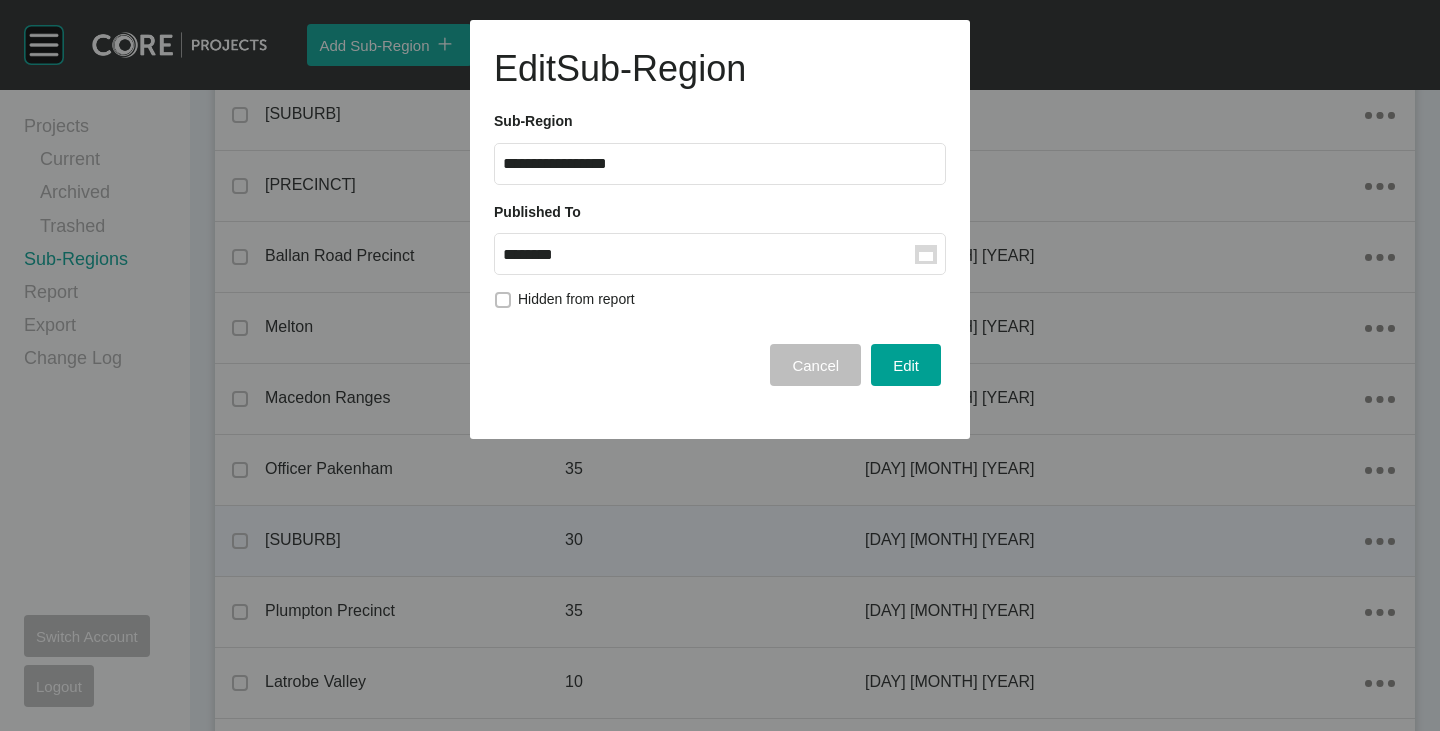 click on "********" at bounding box center [709, 254] 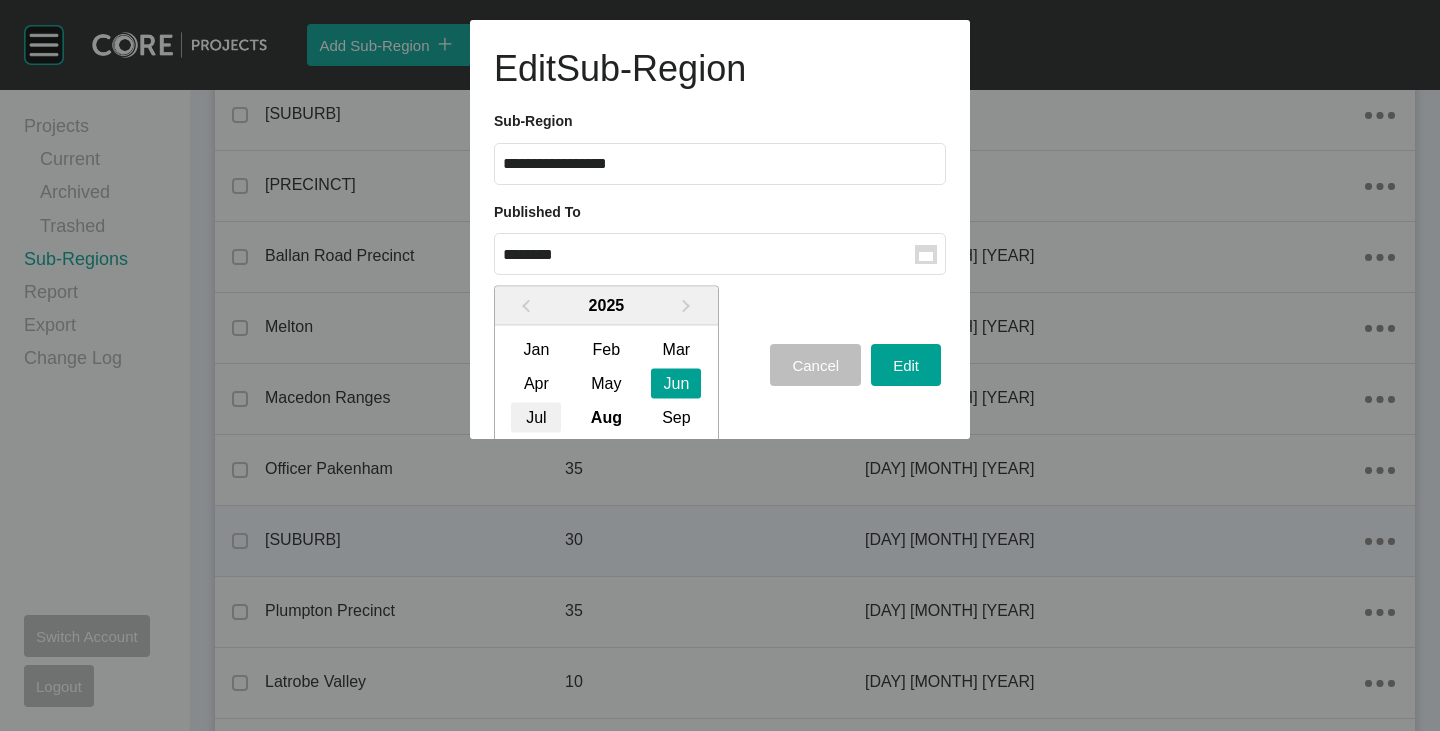 click on "Jul" at bounding box center (536, 417) 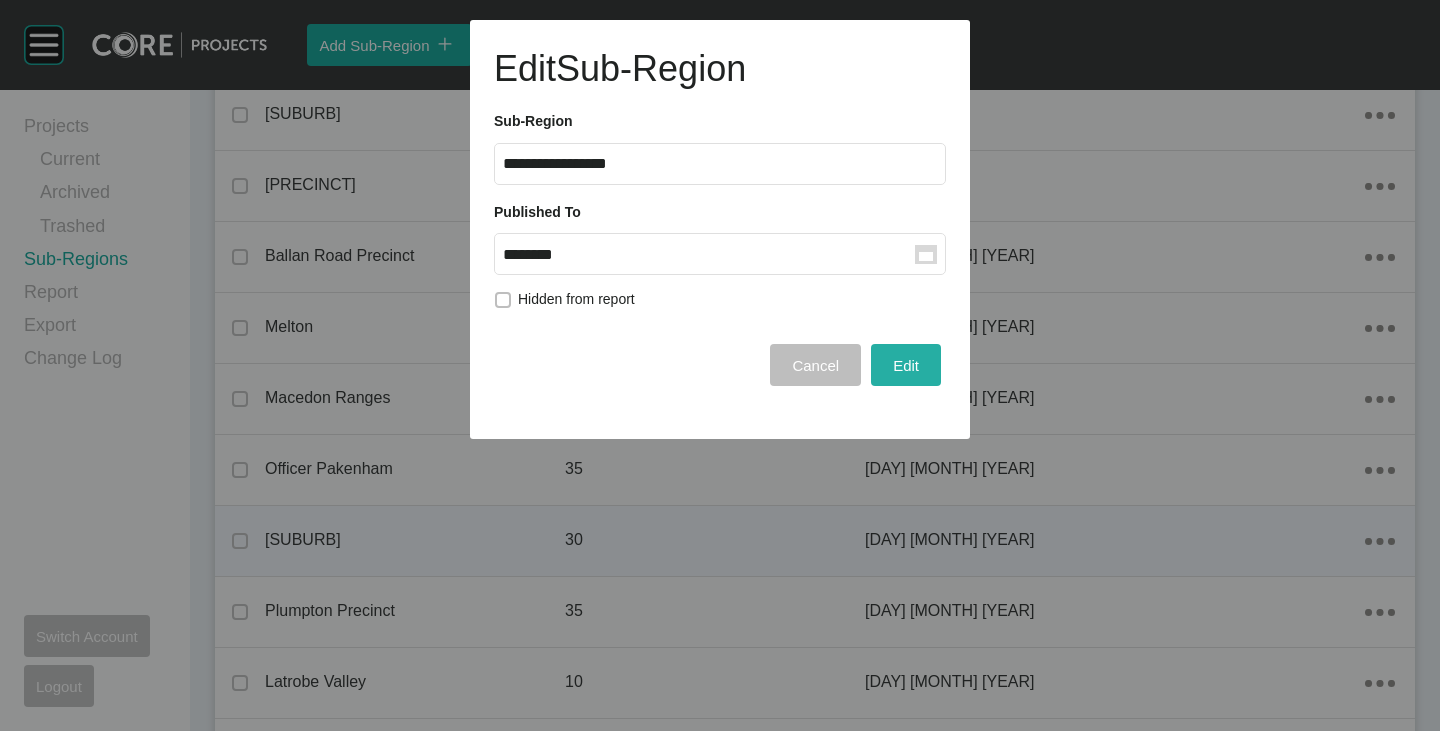 click on "Edit" at bounding box center [906, 365] 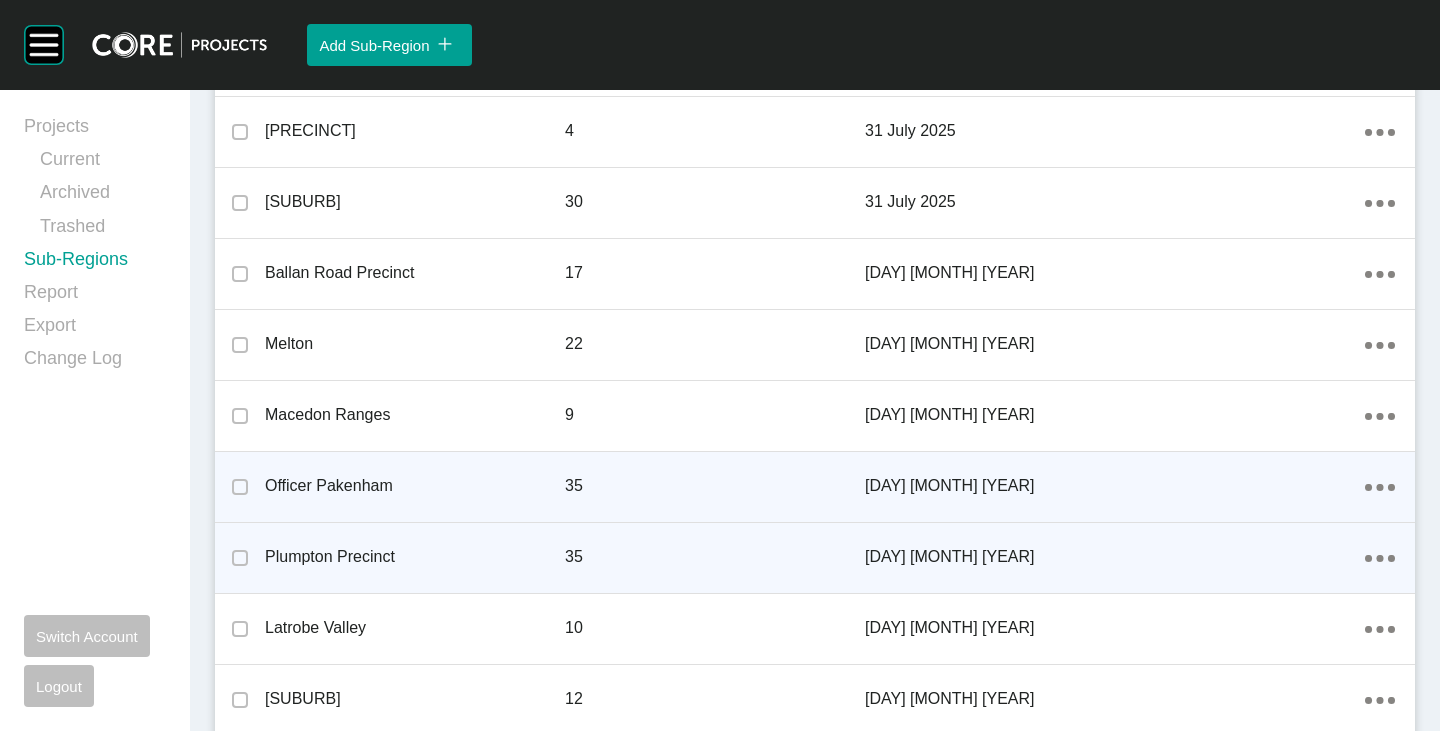 scroll, scrollTop: 2095, scrollLeft: 0, axis: vertical 